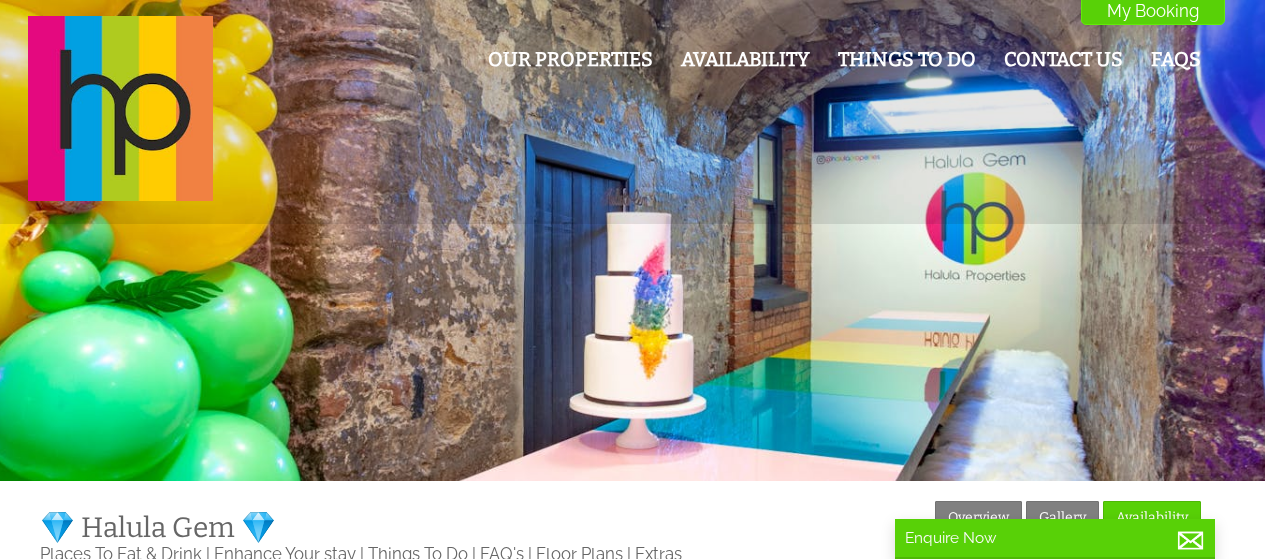 scroll, scrollTop: 0, scrollLeft: 0, axis: both 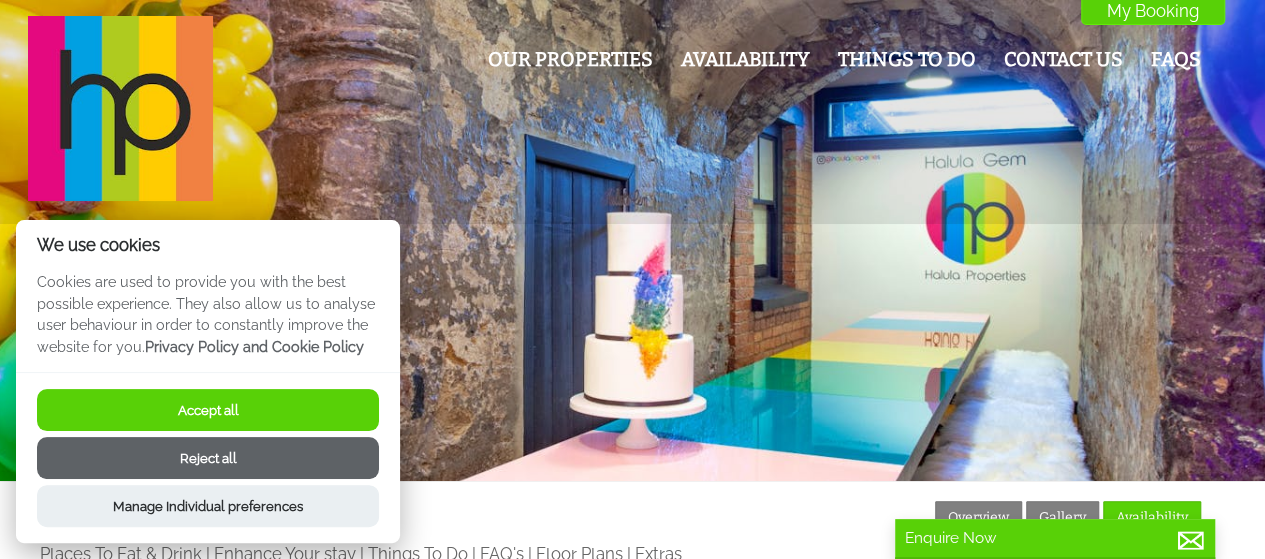 click on "Accept all" at bounding box center [208, 410] 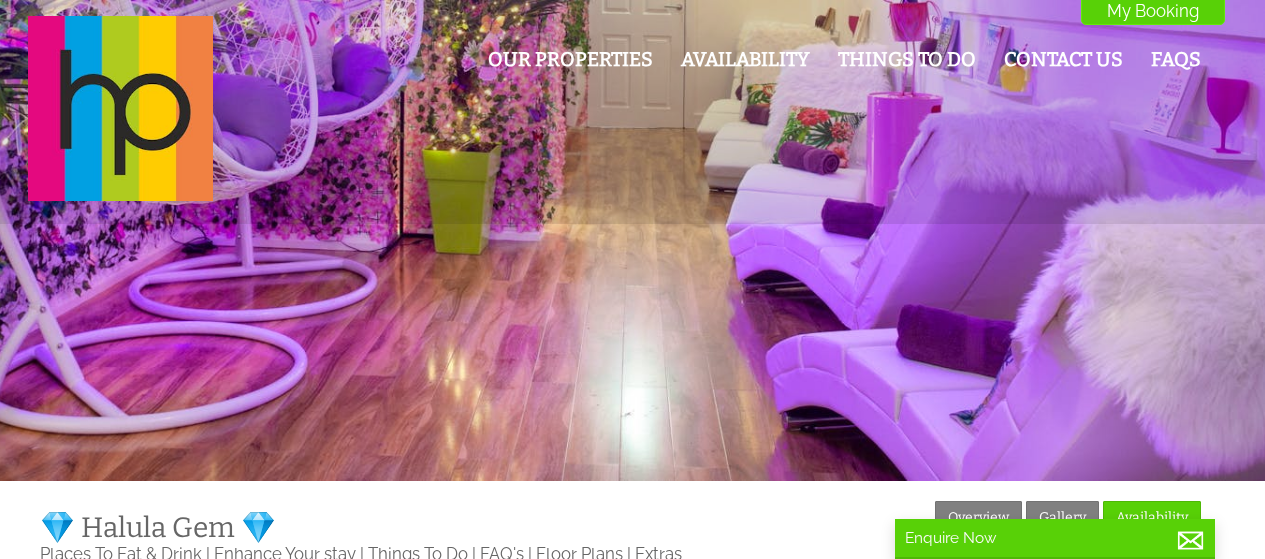 scroll, scrollTop: 0, scrollLeft: 0, axis: both 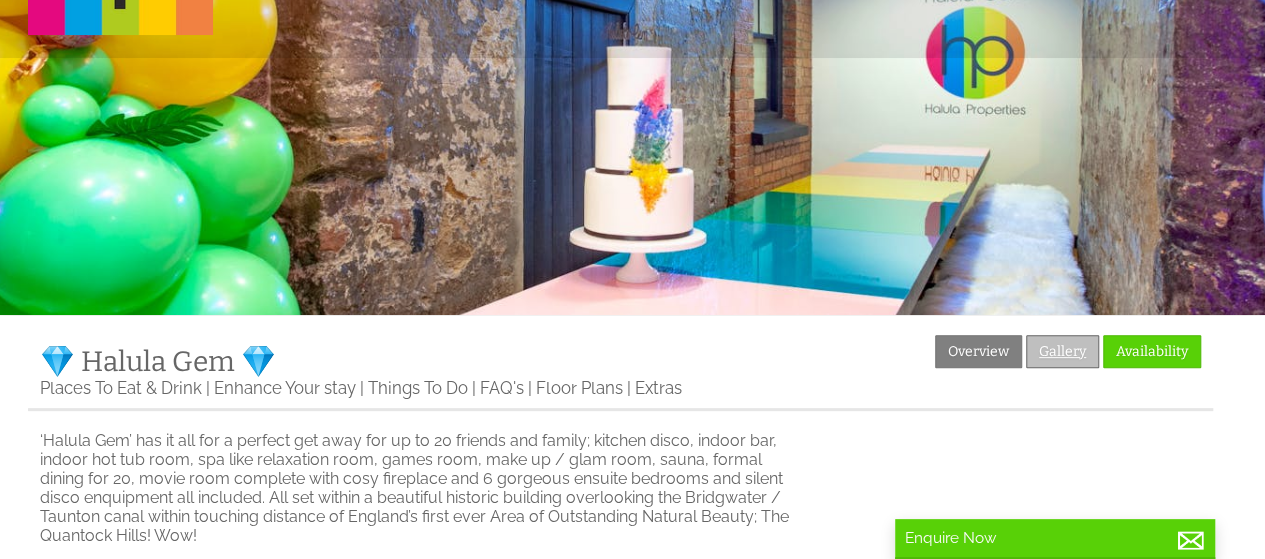 click on "Gallery" at bounding box center [1062, 351] 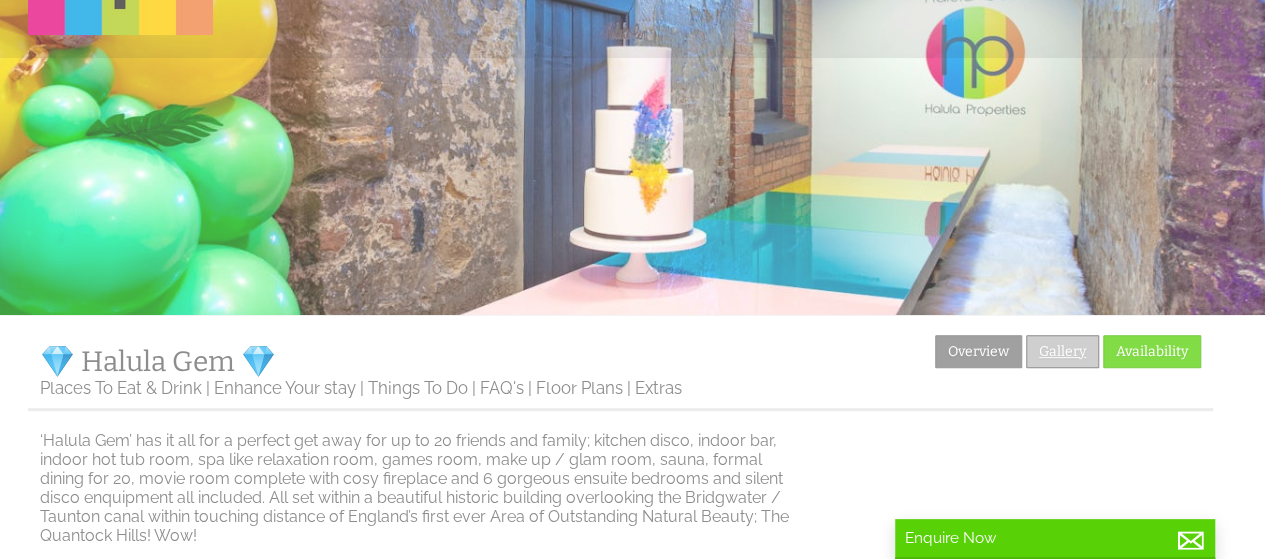 scroll, scrollTop: 0, scrollLeft: 0, axis: both 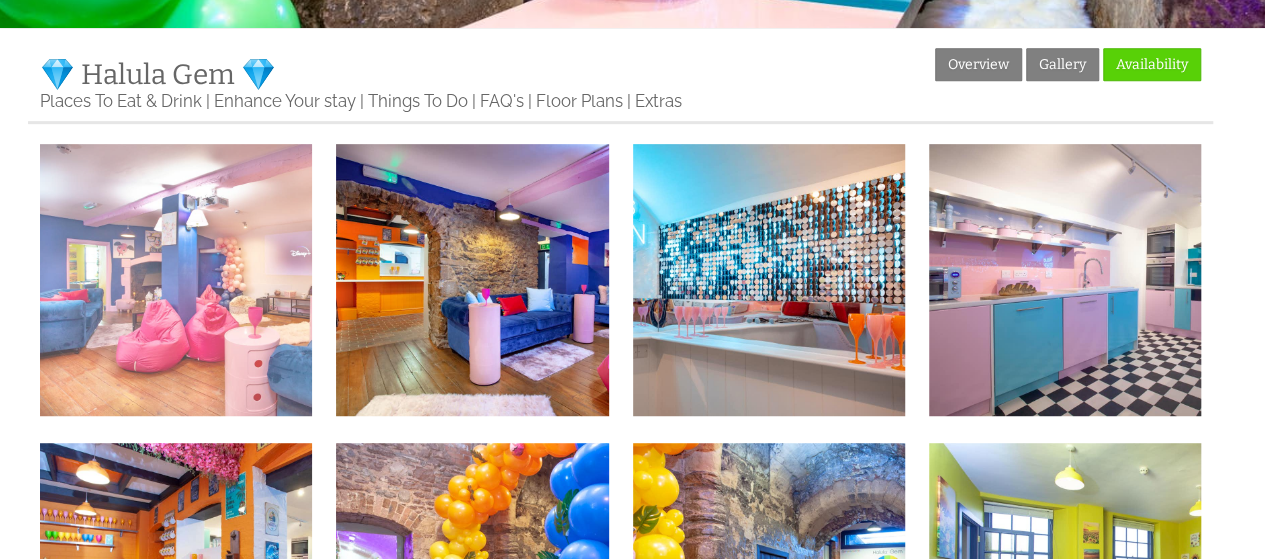 click at bounding box center (176, 280) 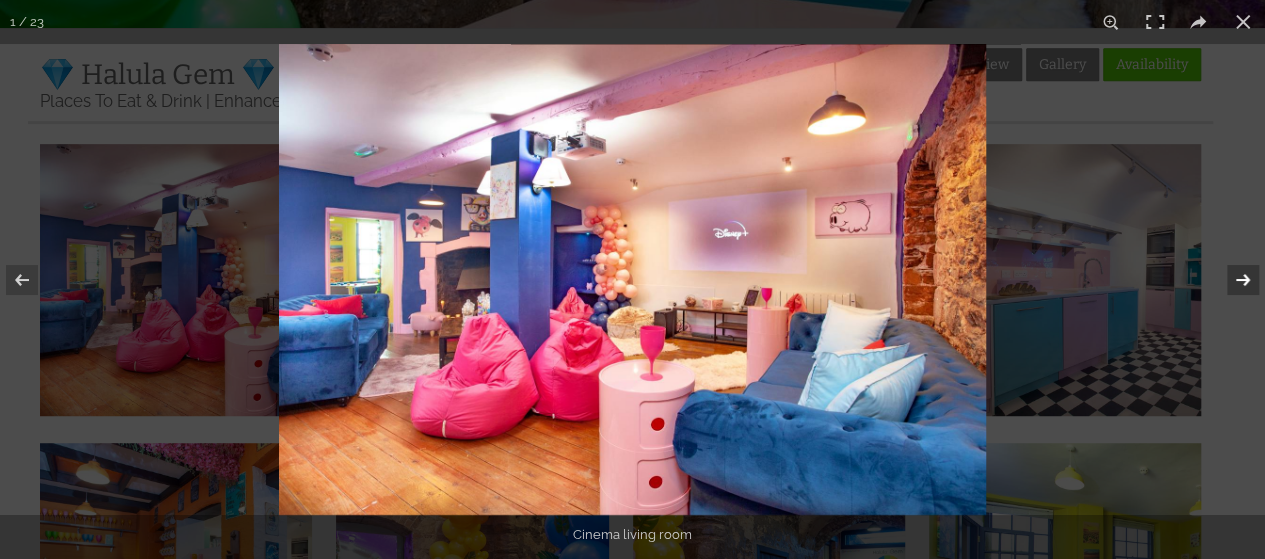 click at bounding box center [1230, 280] 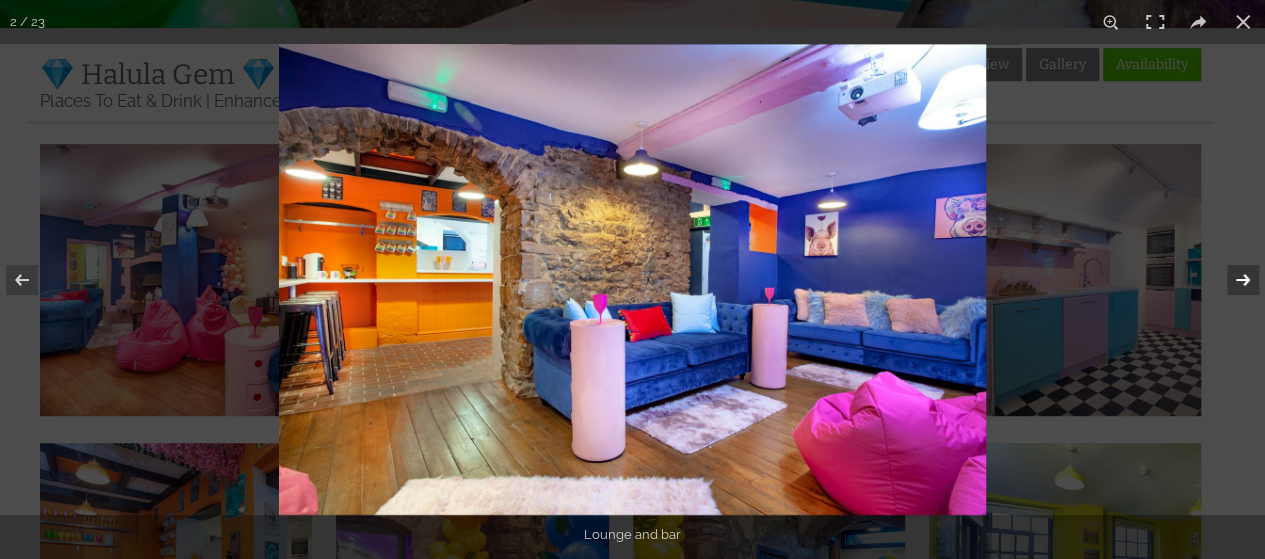 click at bounding box center (1230, 280) 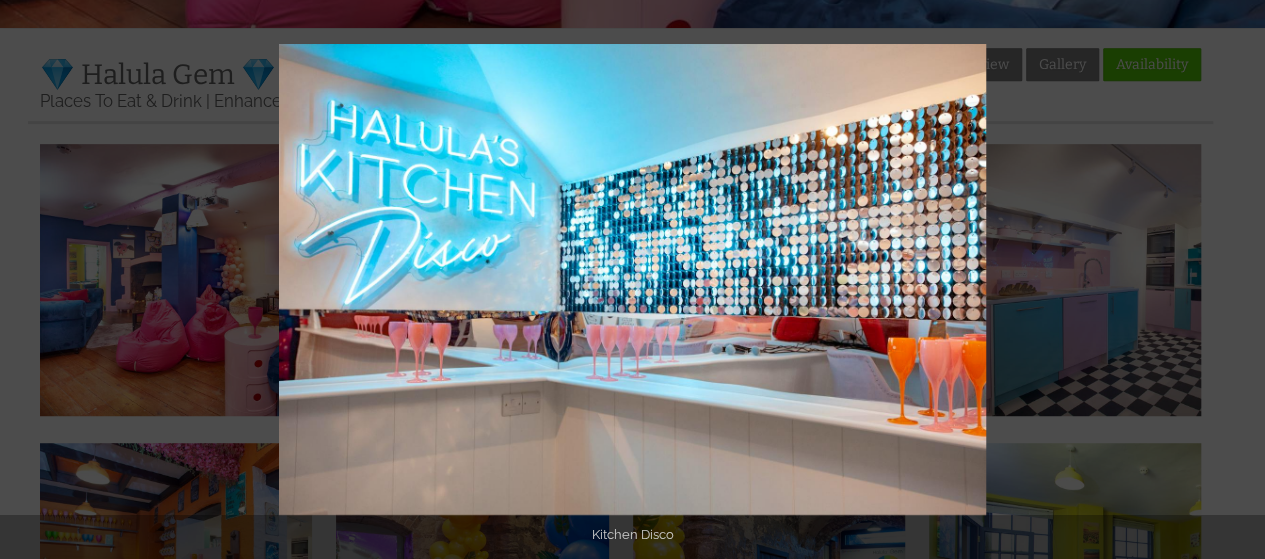 click at bounding box center (1230, 280) 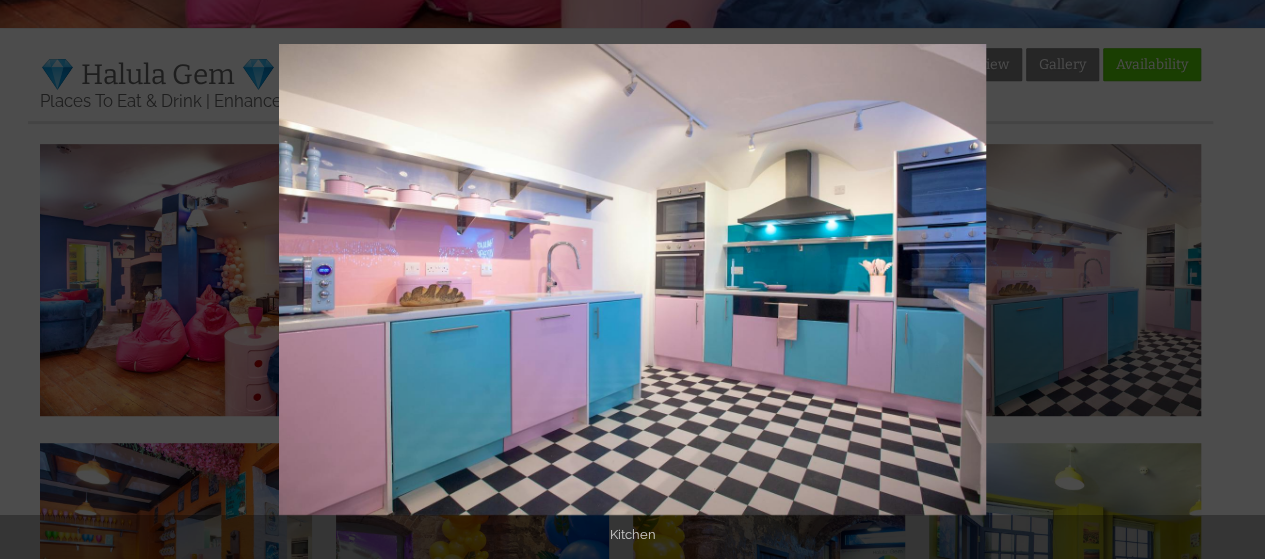 click at bounding box center (1230, 280) 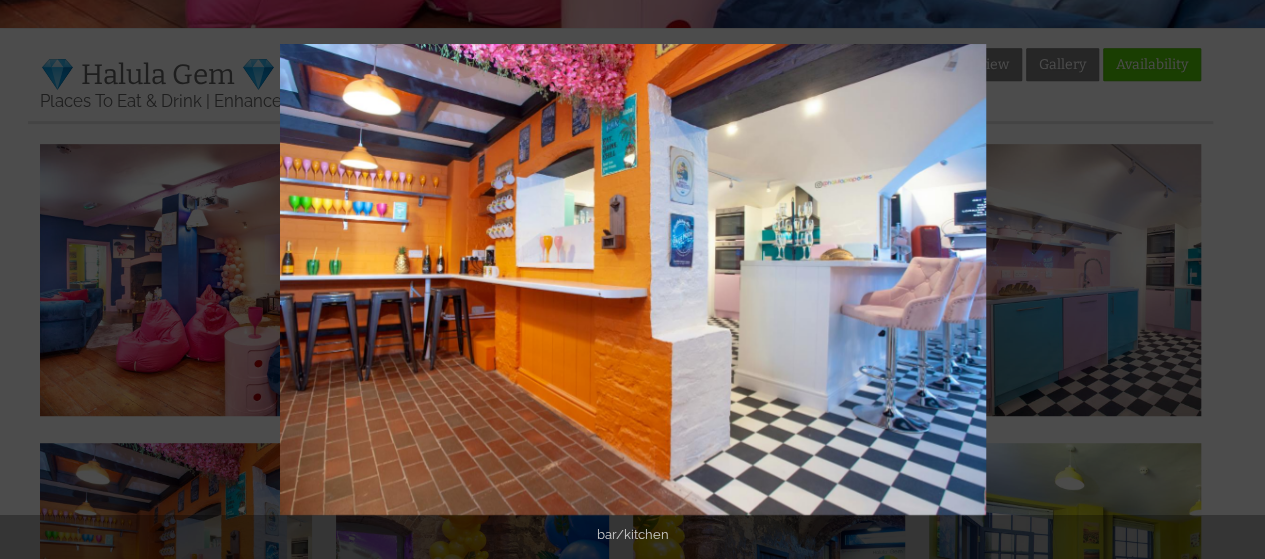 click at bounding box center (1230, 280) 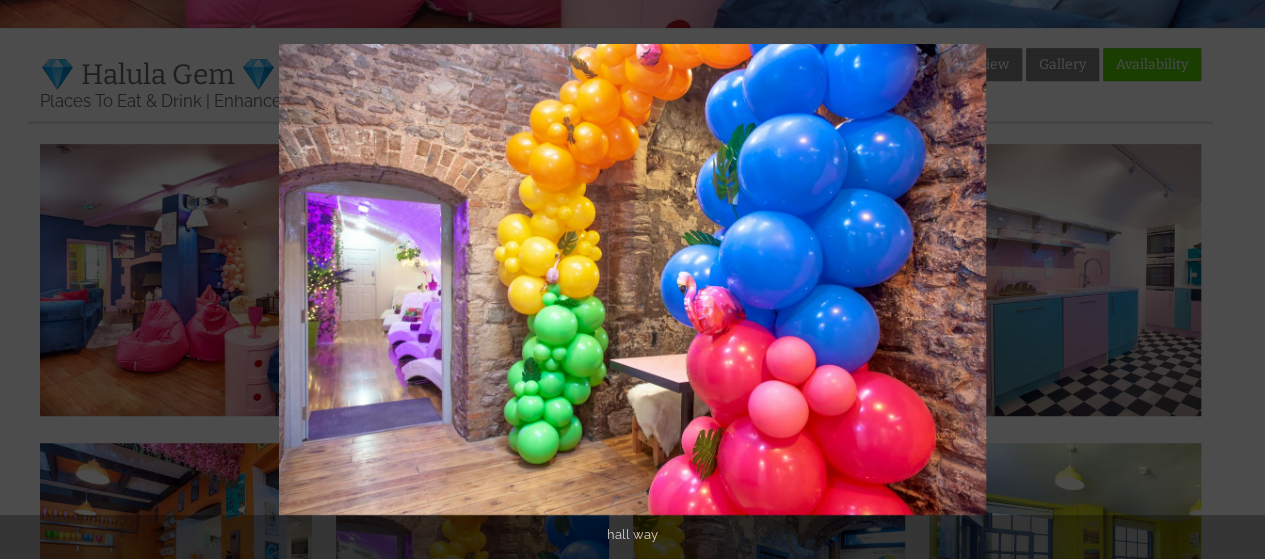 click at bounding box center (1230, 280) 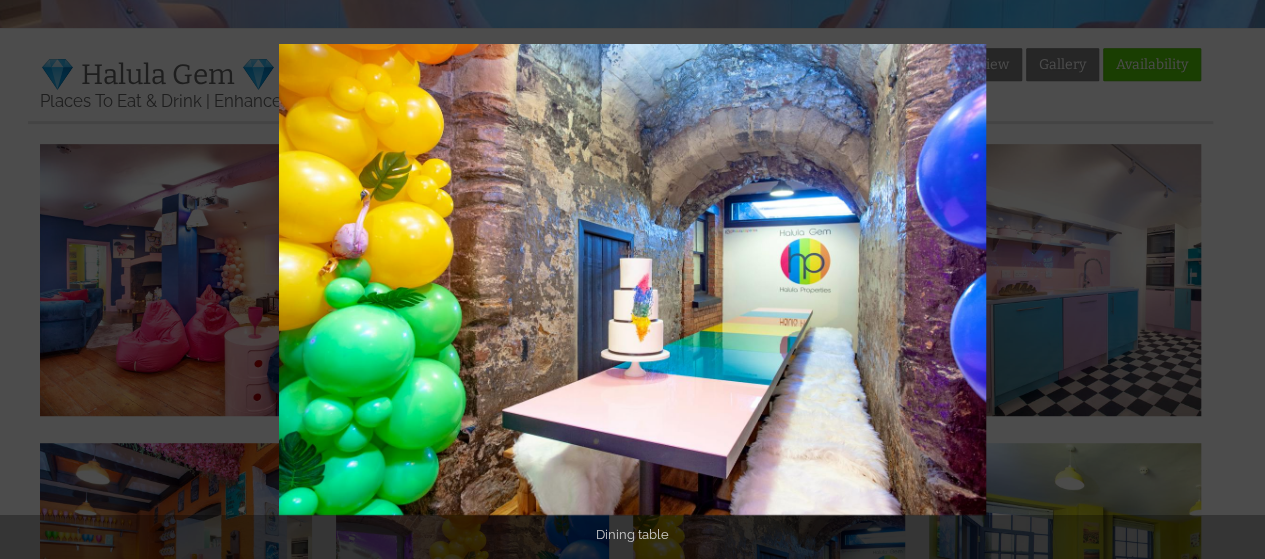 click at bounding box center (1230, 280) 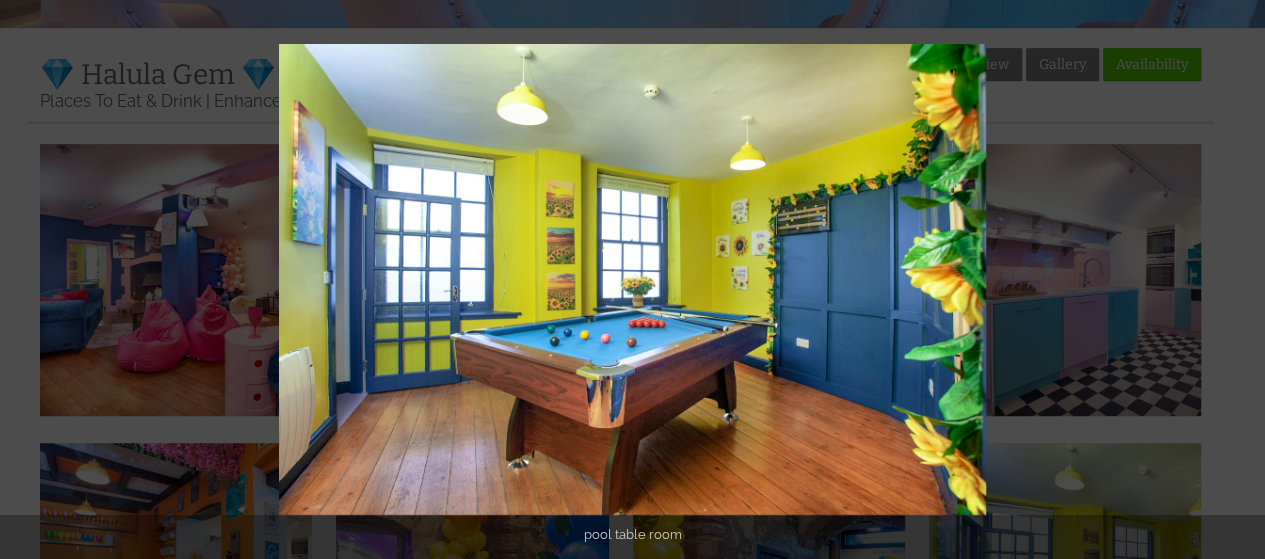 click at bounding box center (1230, 280) 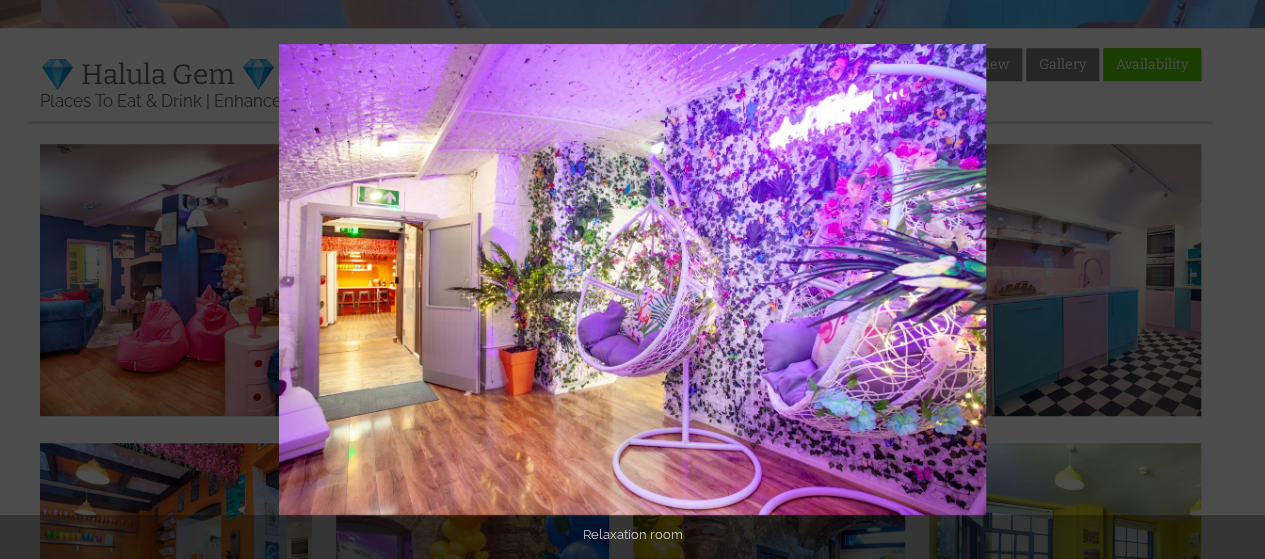 click at bounding box center [1230, 280] 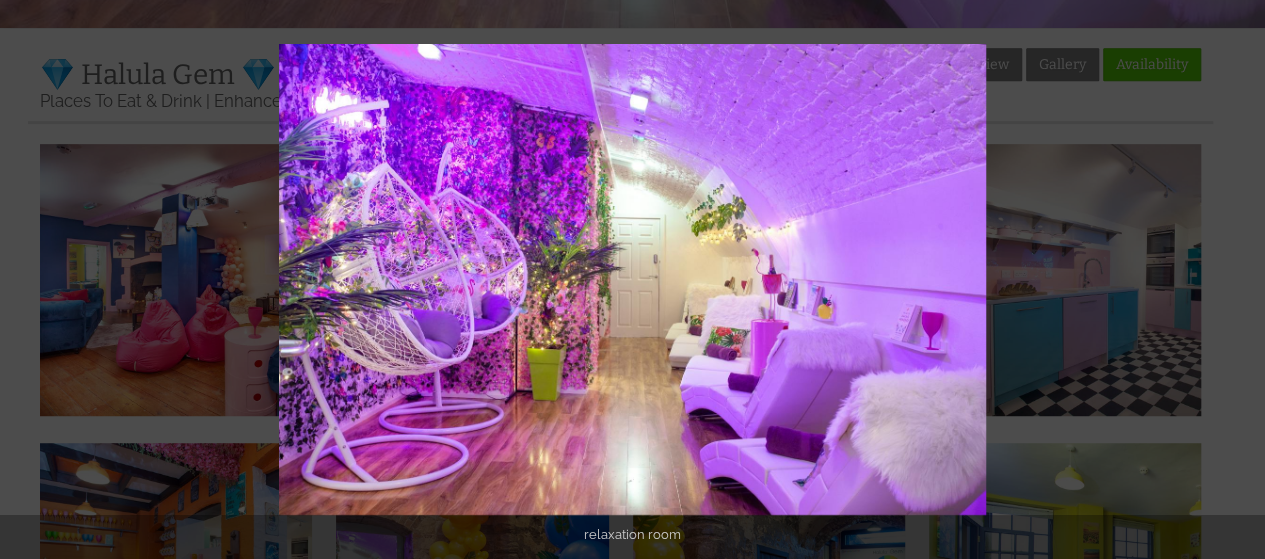 click at bounding box center (1230, 280) 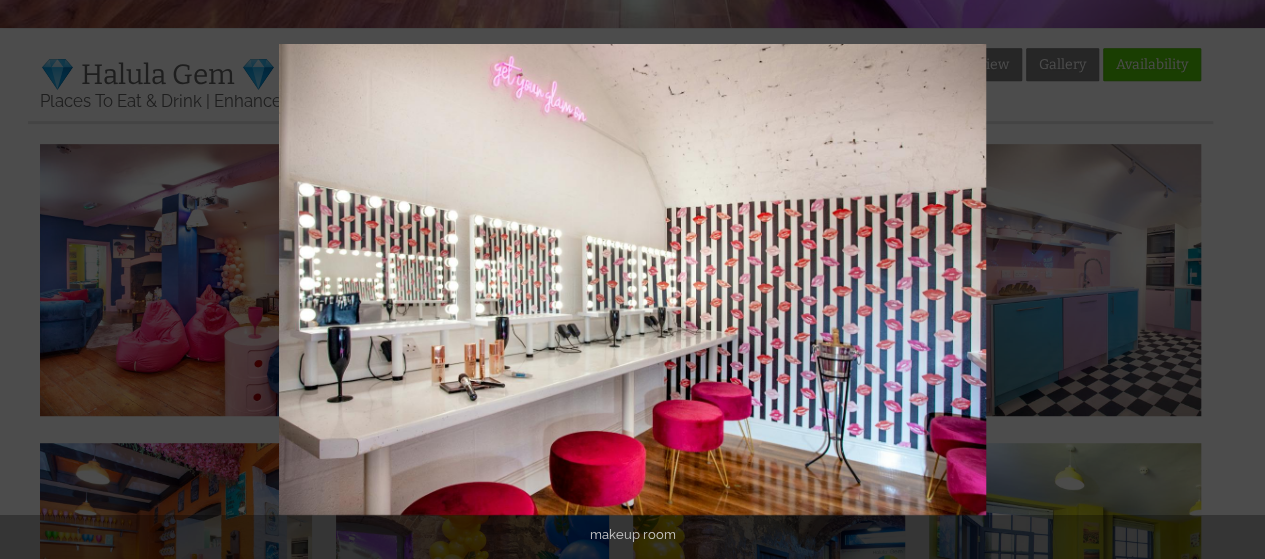 click at bounding box center (1230, 280) 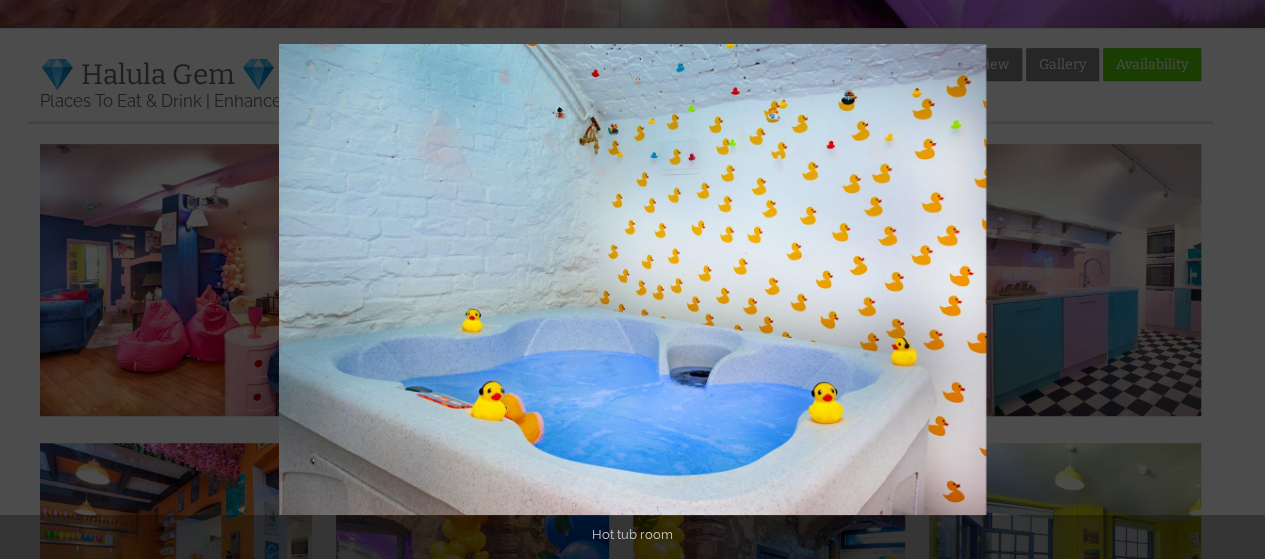 click at bounding box center (1230, 280) 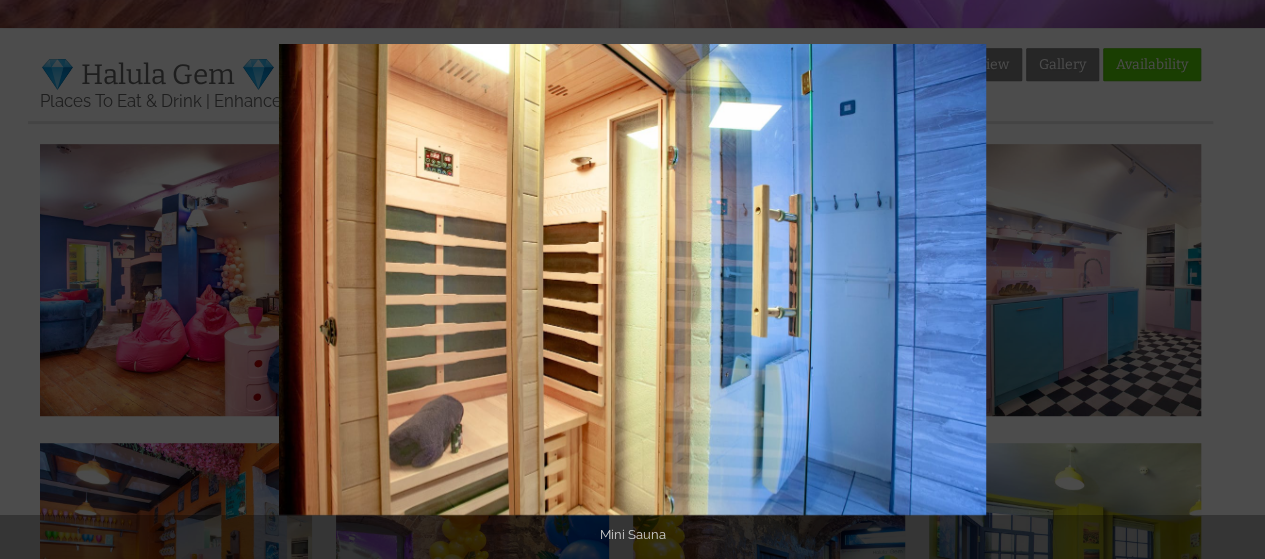 click at bounding box center (1230, 280) 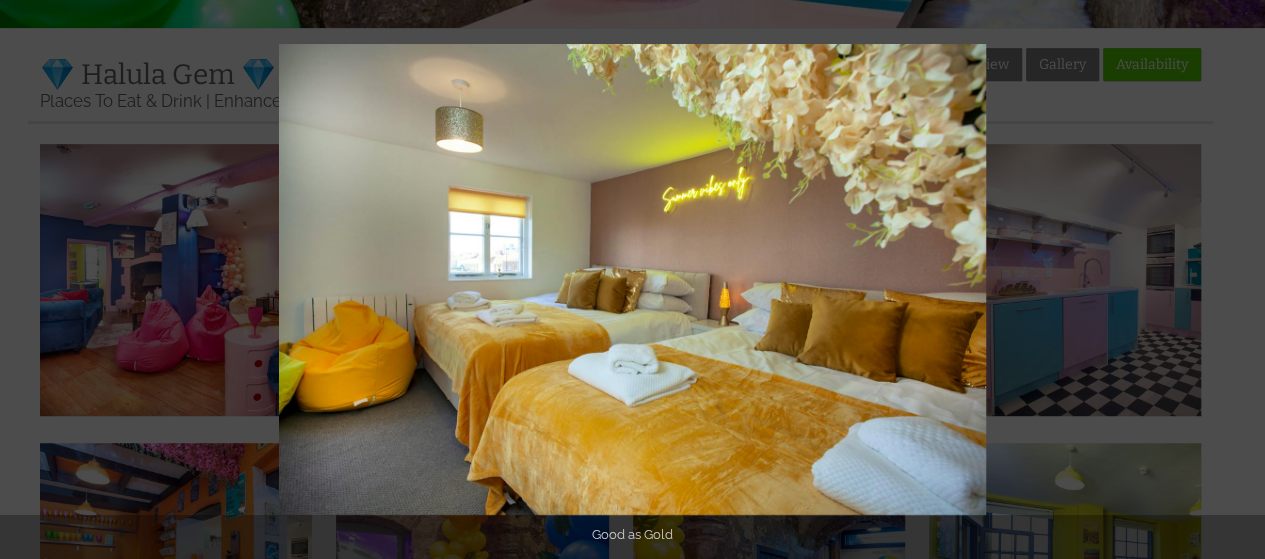 click at bounding box center [1230, 280] 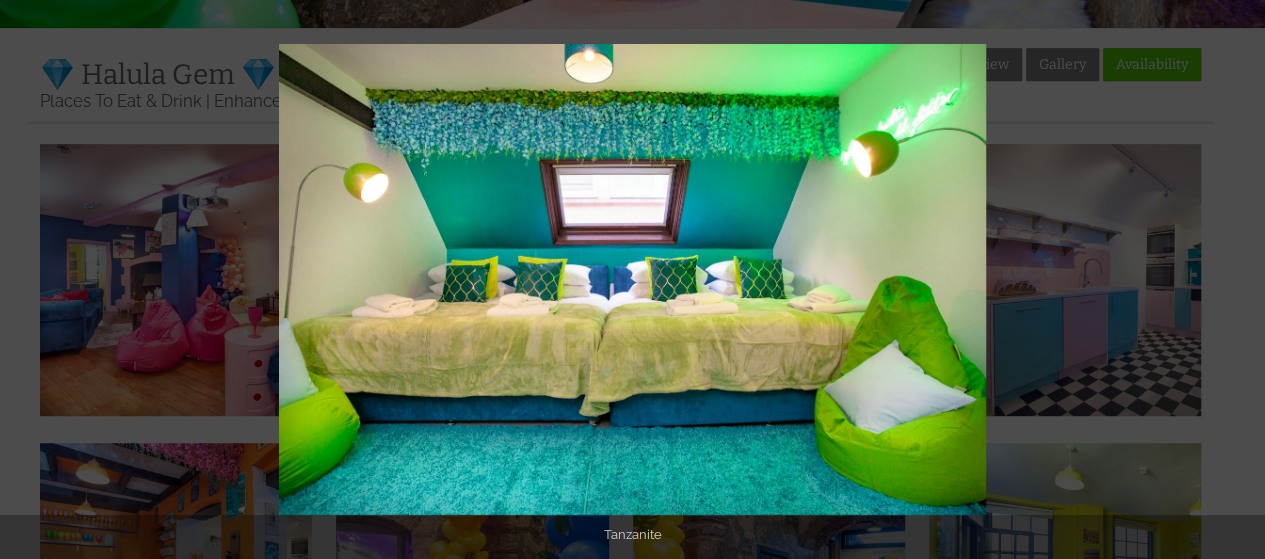 click at bounding box center [1230, 280] 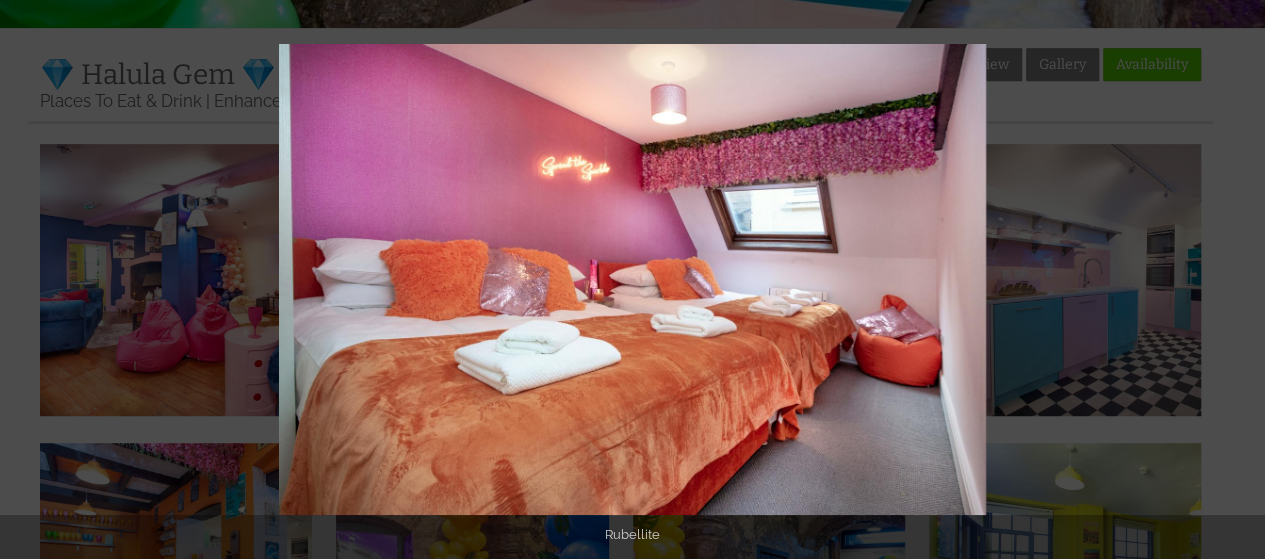 click at bounding box center [1230, 280] 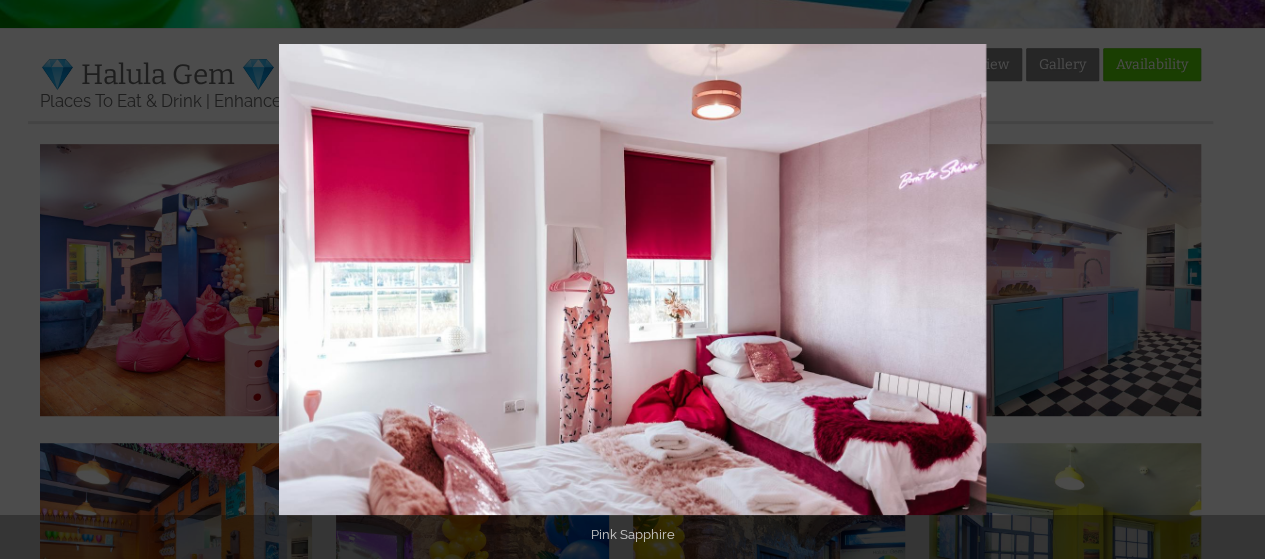 click at bounding box center (1230, 280) 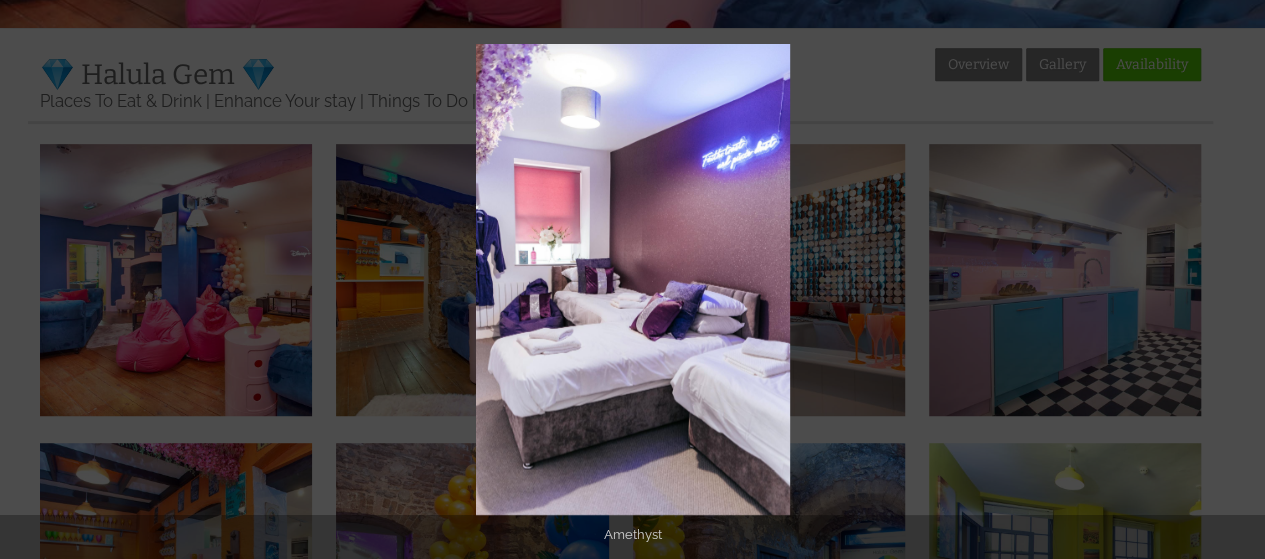 click at bounding box center (1230, 280) 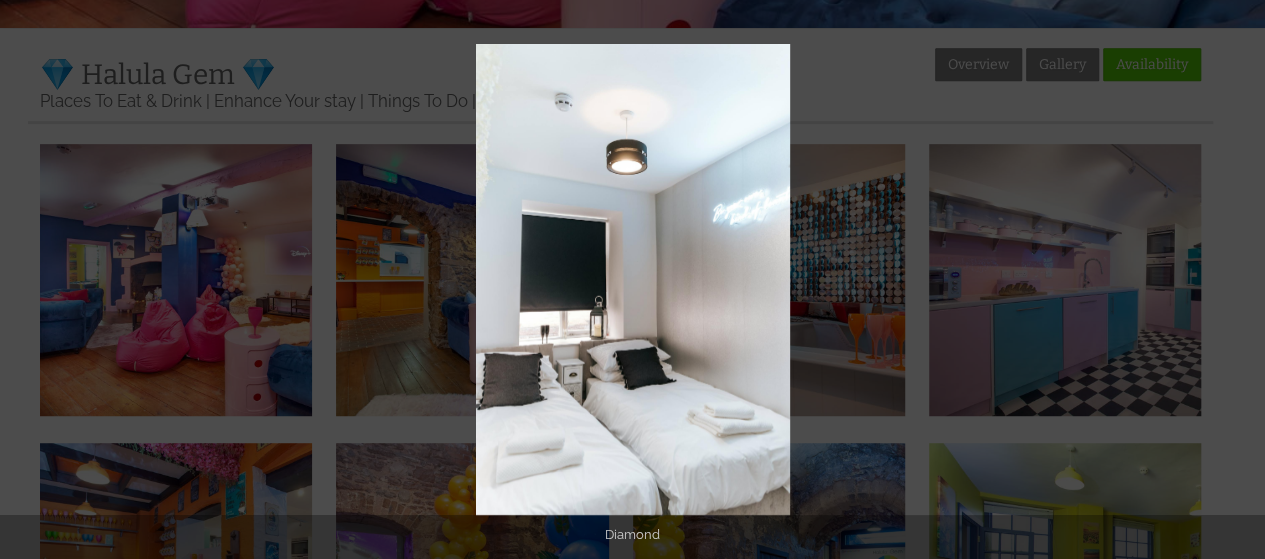 click at bounding box center [1230, 280] 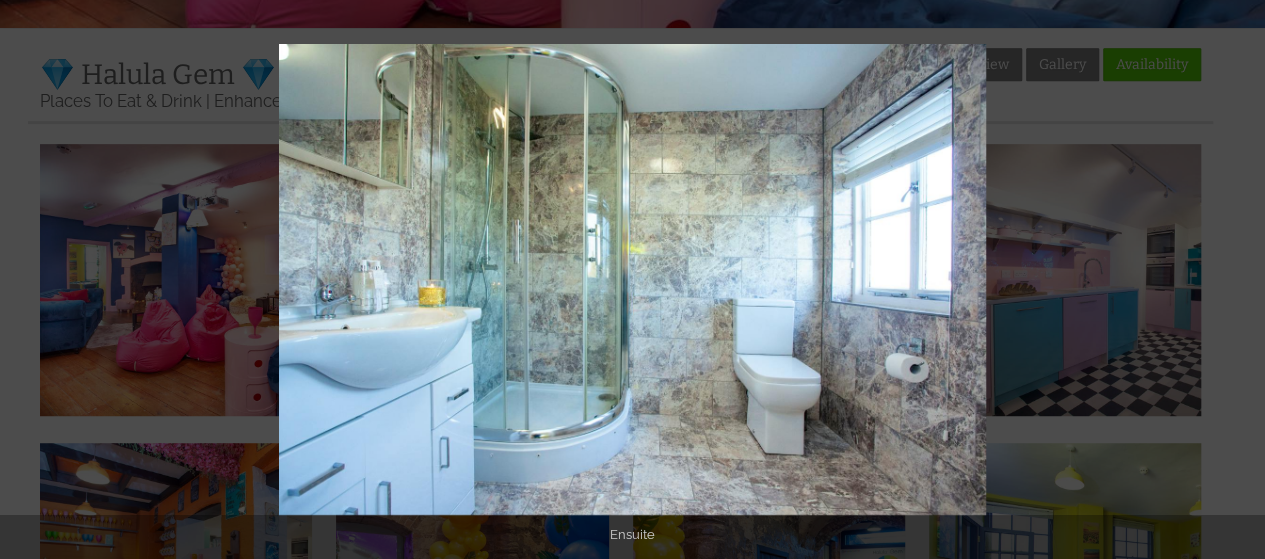 click at bounding box center (1230, 280) 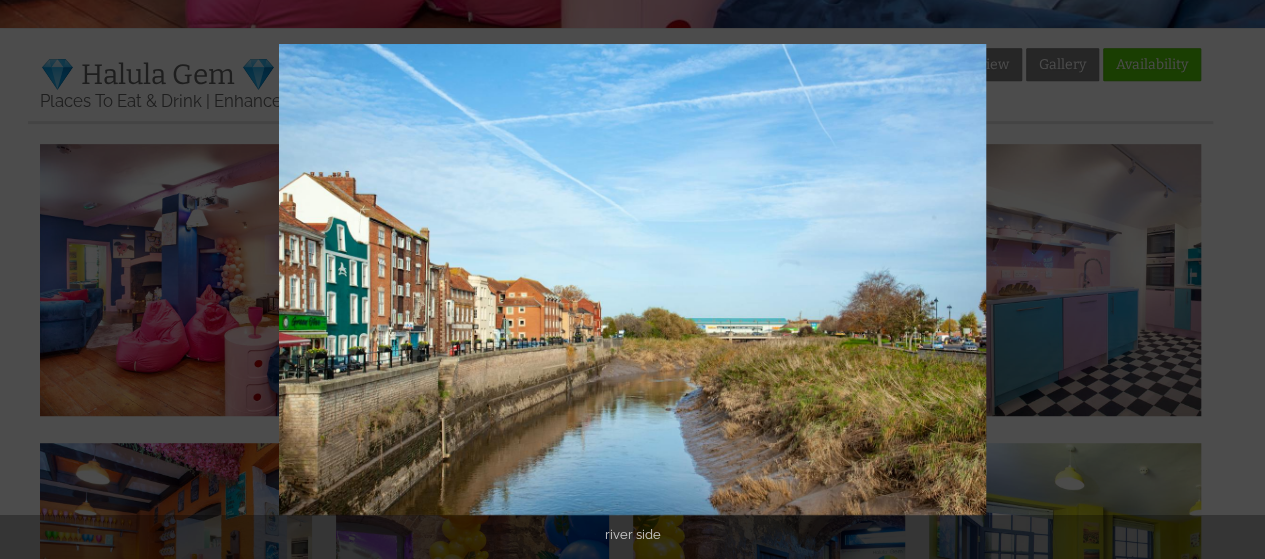 click at bounding box center (1230, 280) 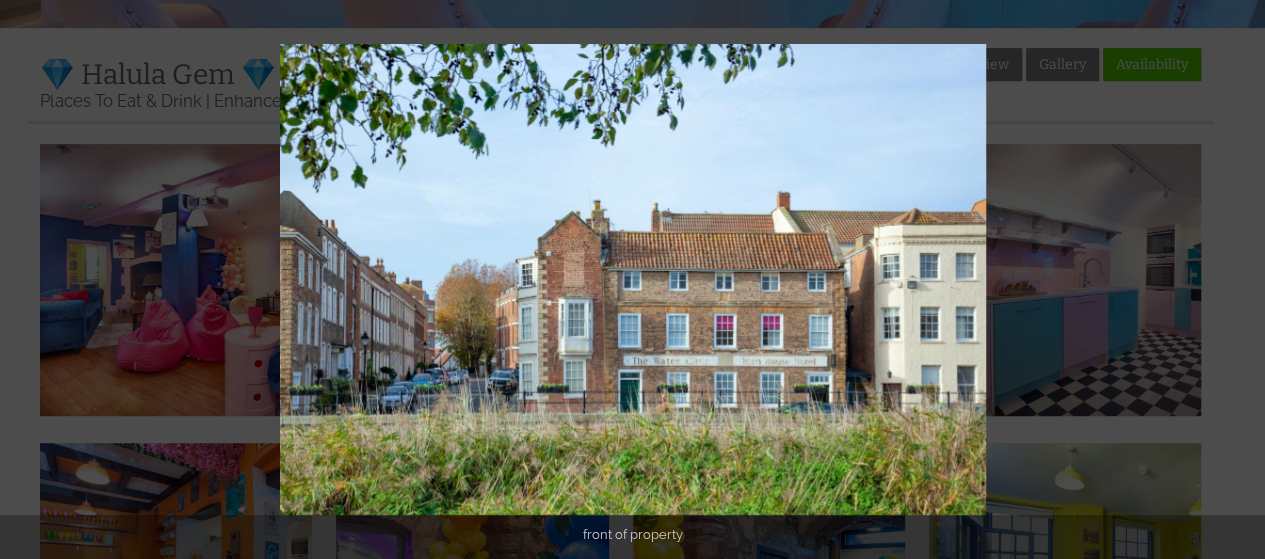 click at bounding box center (1230, 280) 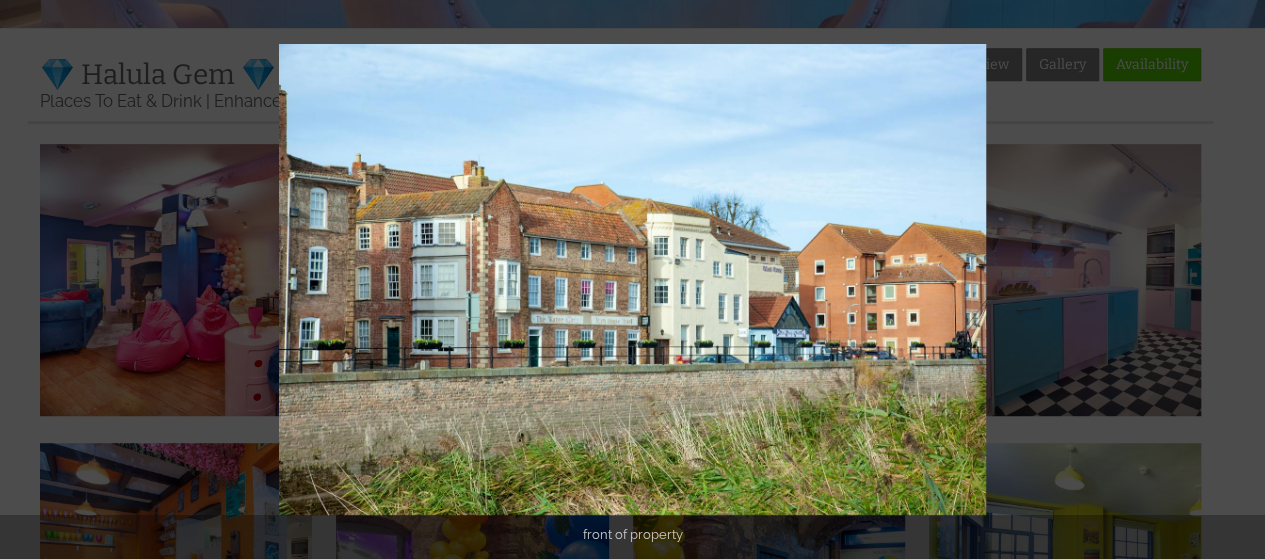 click at bounding box center (1230, 280) 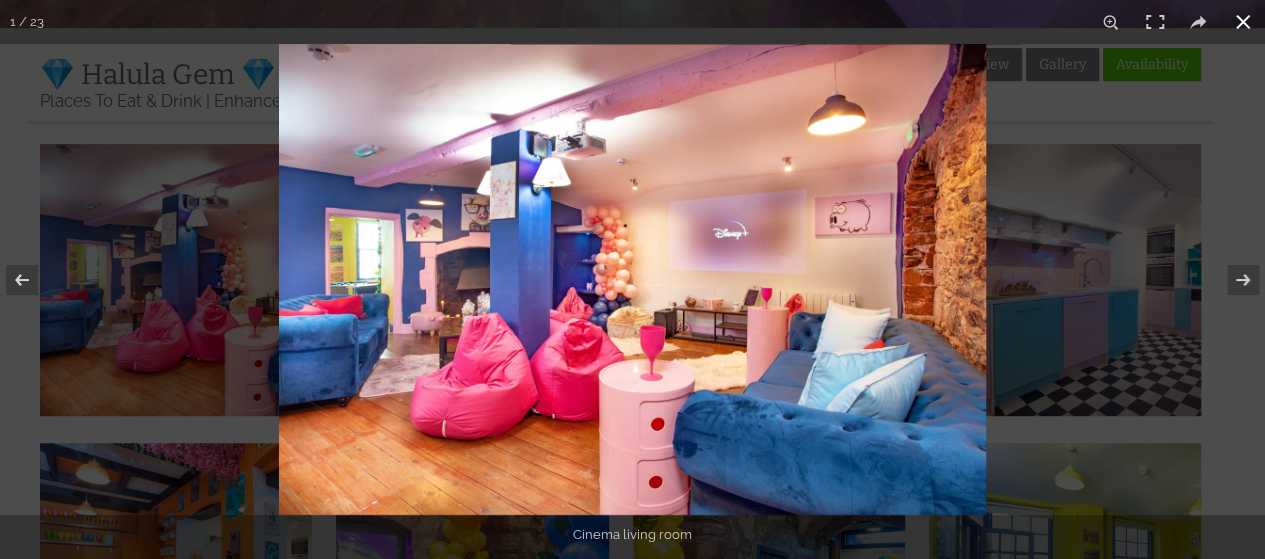 click at bounding box center (1243, 22) 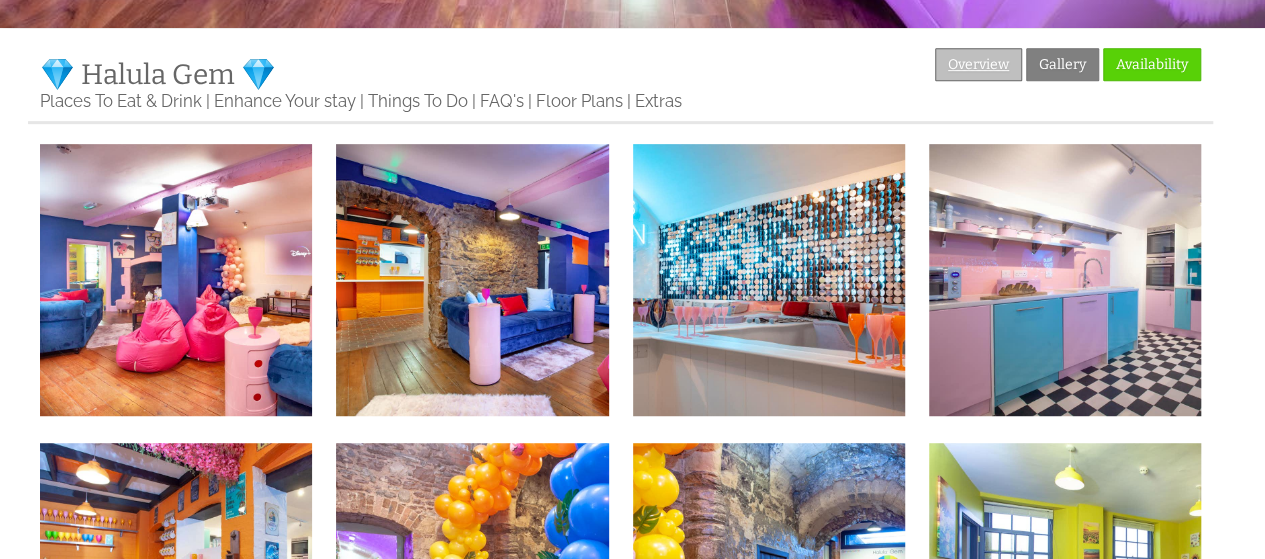 click on "Overview" at bounding box center [978, 64] 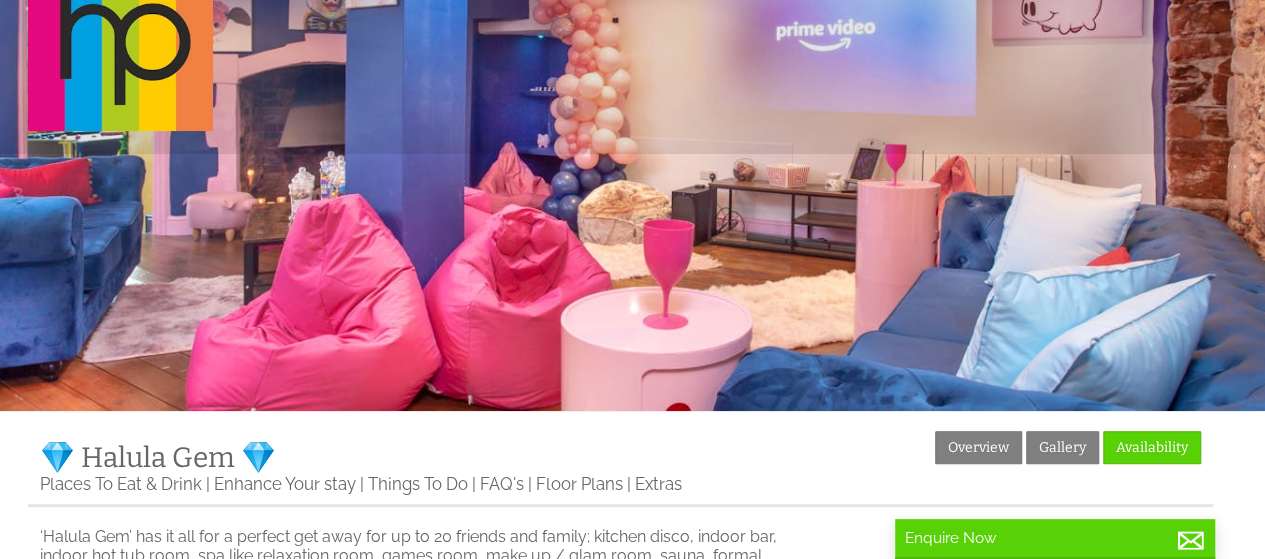 scroll, scrollTop: 24, scrollLeft: 0, axis: vertical 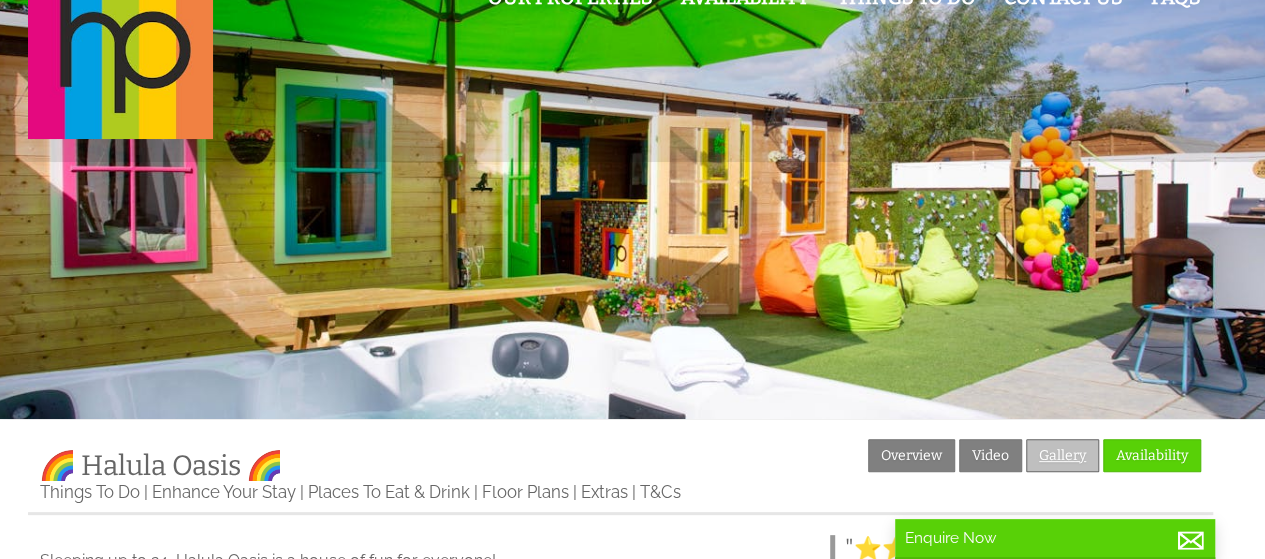 click on "Gallery" at bounding box center (1062, 455) 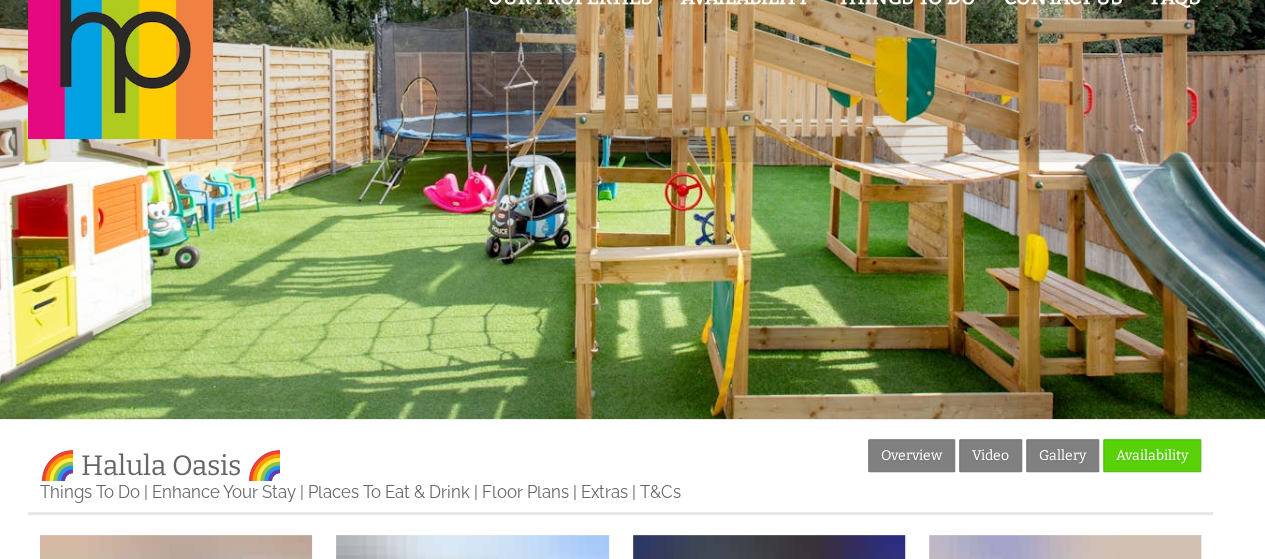 scroll, scrollTop: 0, scrollLeft: 0, axis: both 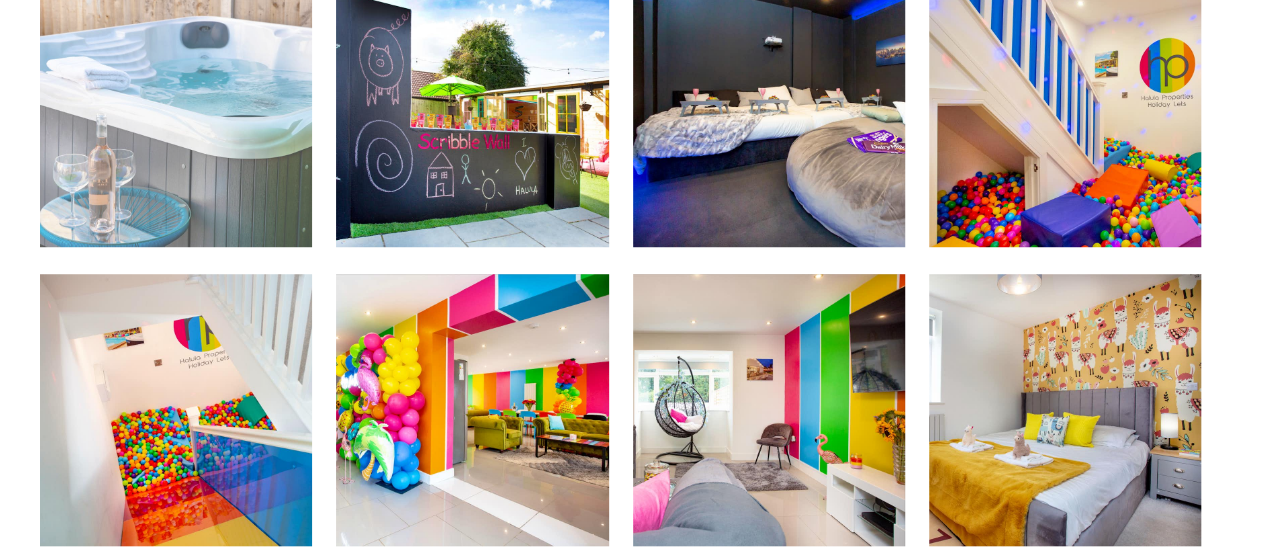 click at bounding box center [176, 111] 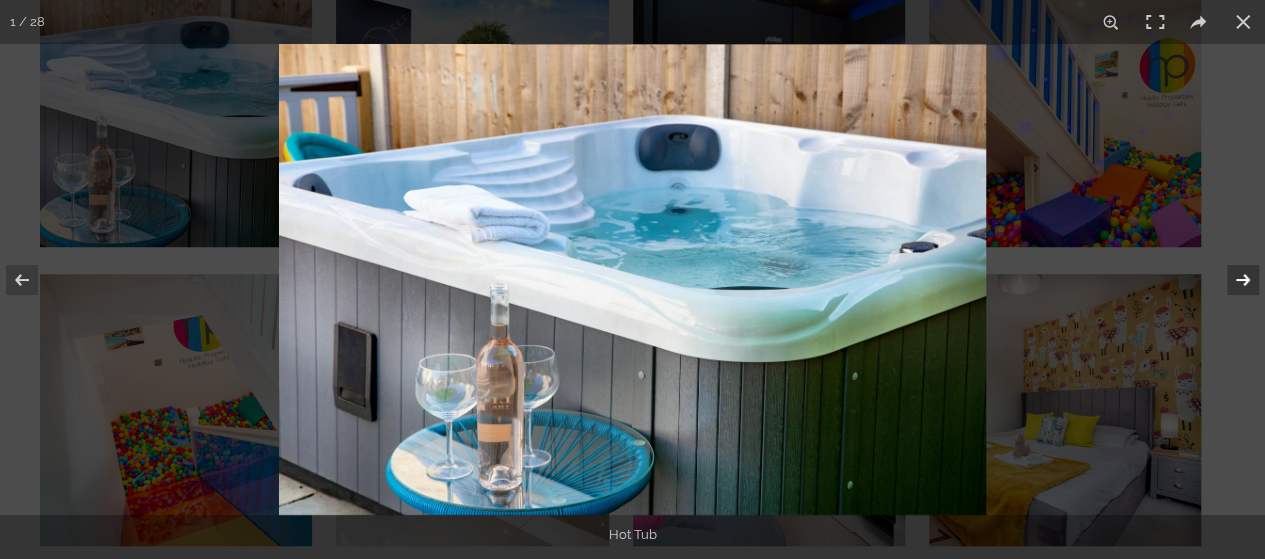 click at bounding box center [1230, 280] 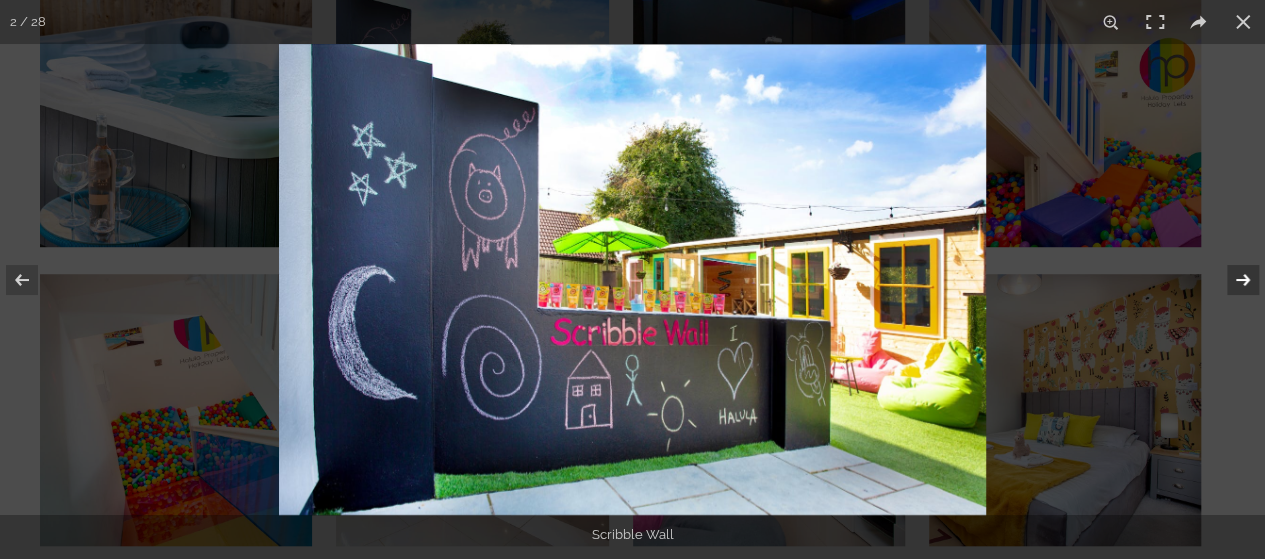 click at bounding box center (1230, 280) 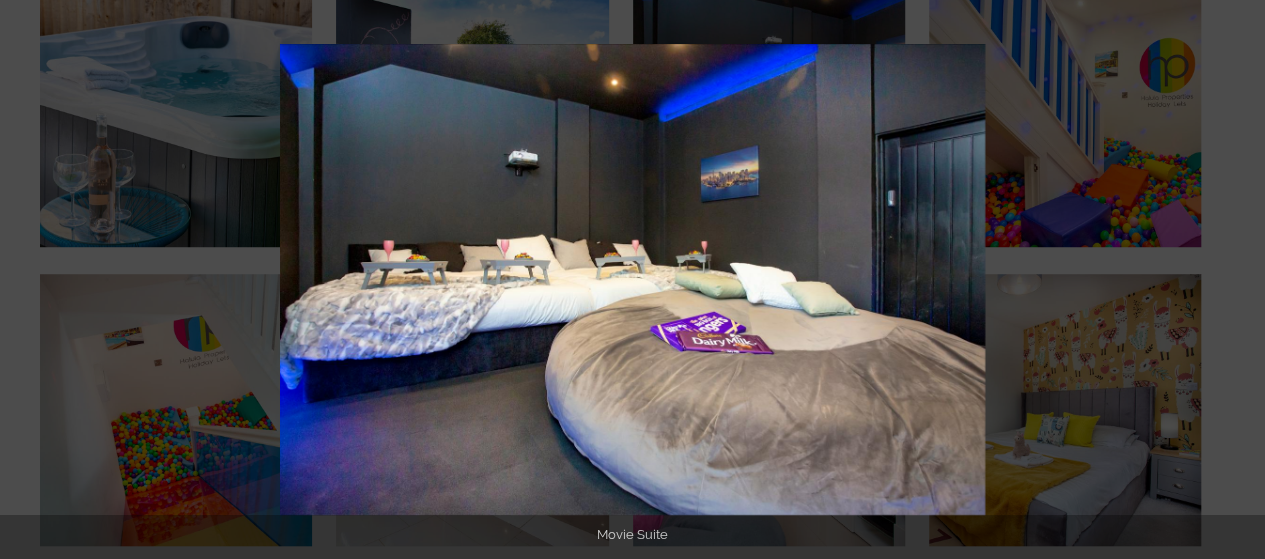 click at bounding box center [1230, 280] 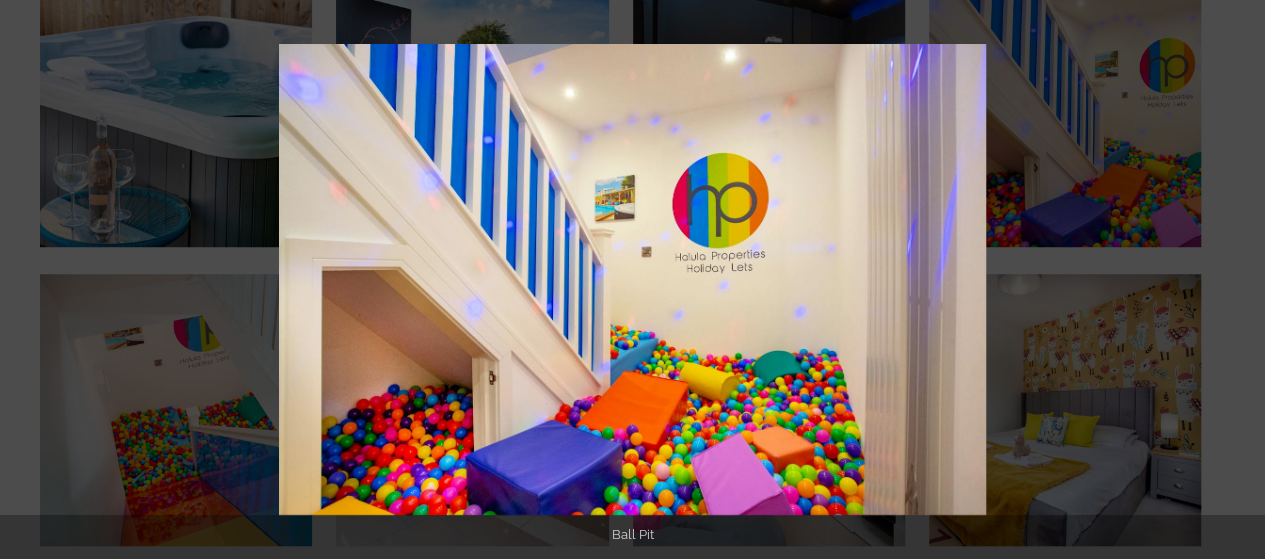 click at bounding box center (1230, 280) 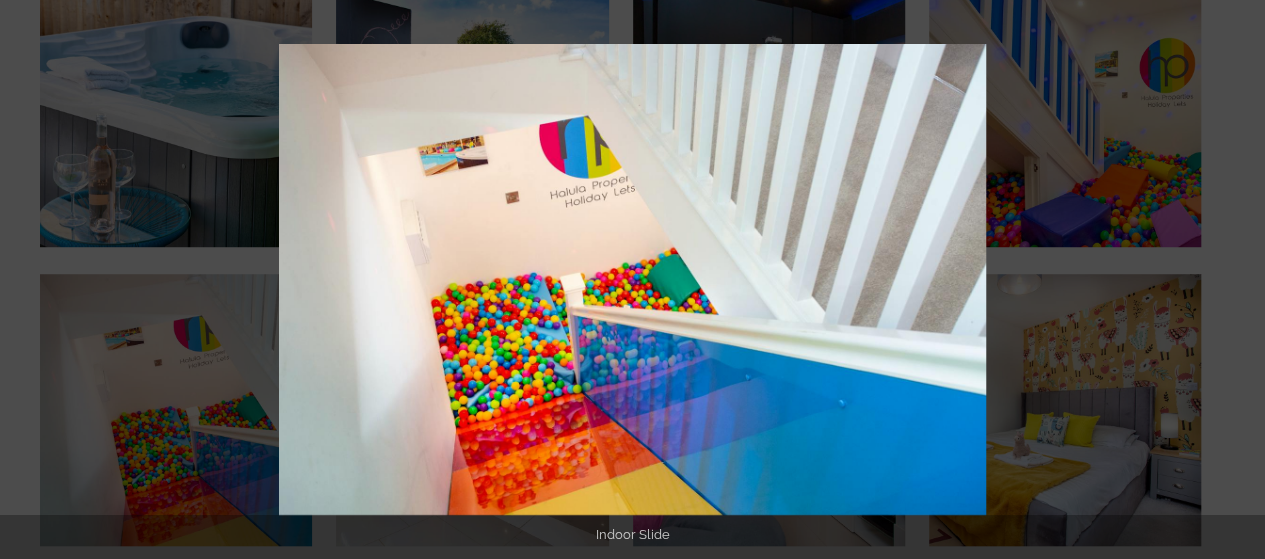 click at bounding box center [1230, 280] 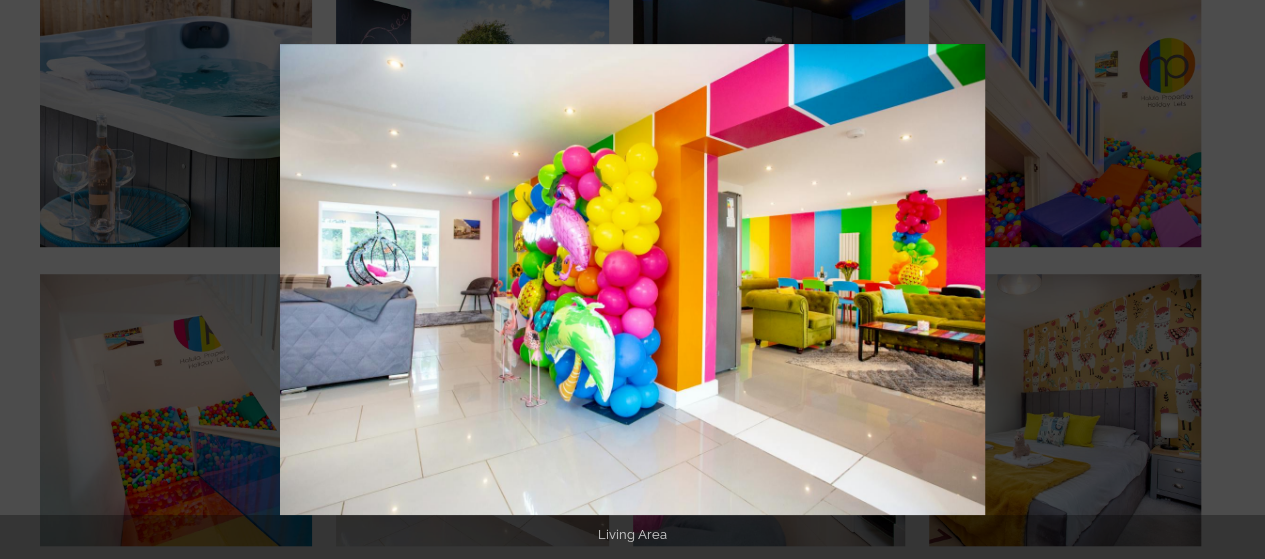 click at bounding box center [1230, 280] 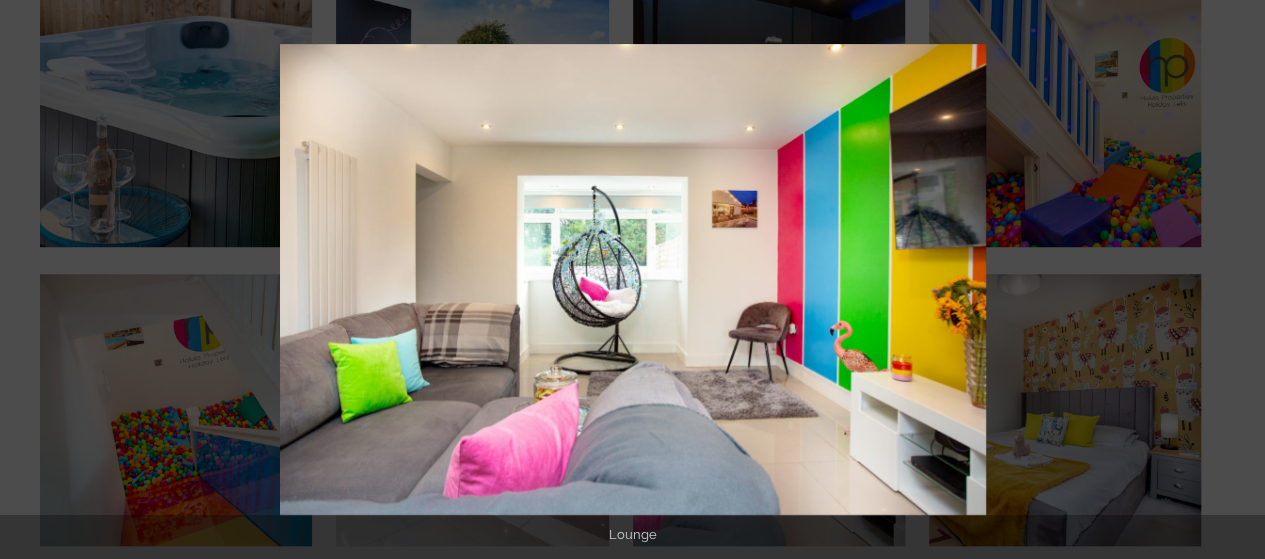 click at bounding box center [1230, 280] 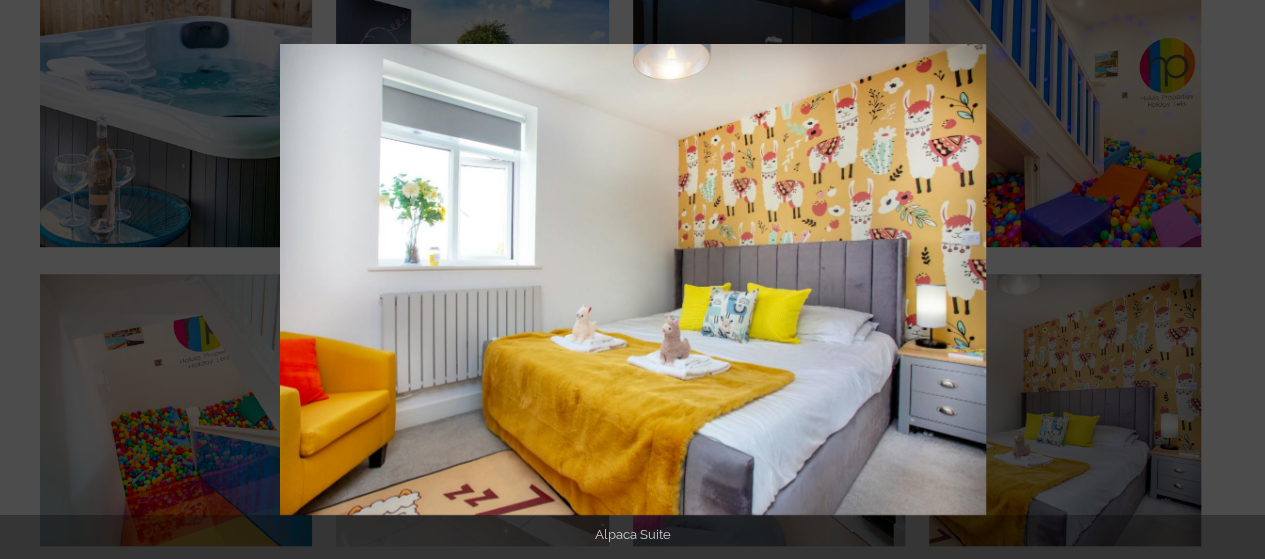 click at bounding box center (1230, 280) 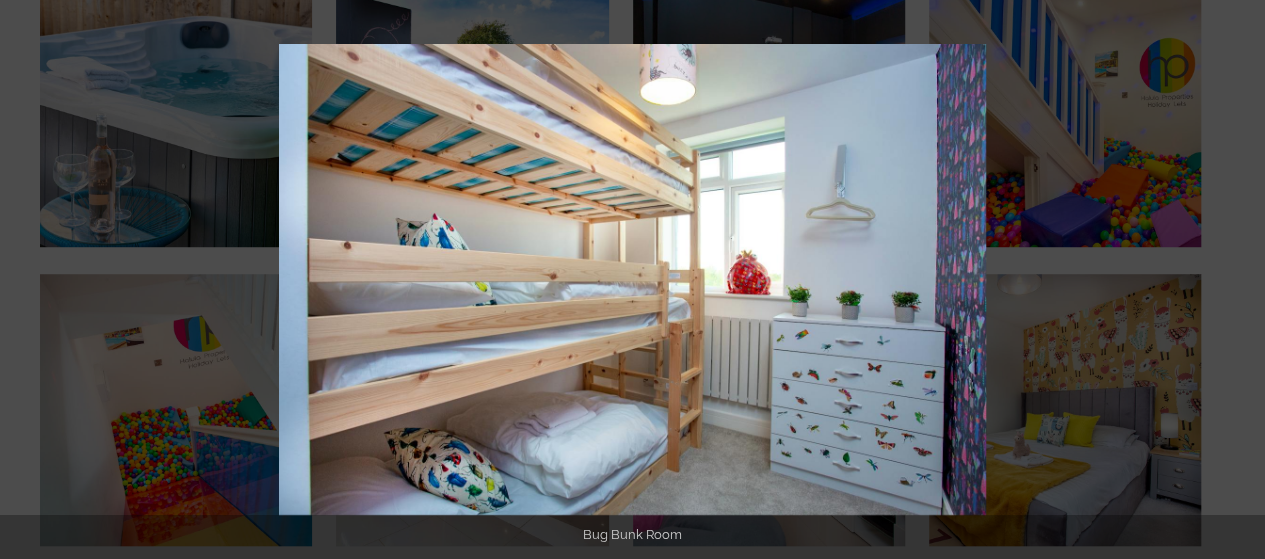 click at bounding box center (1230, 280) 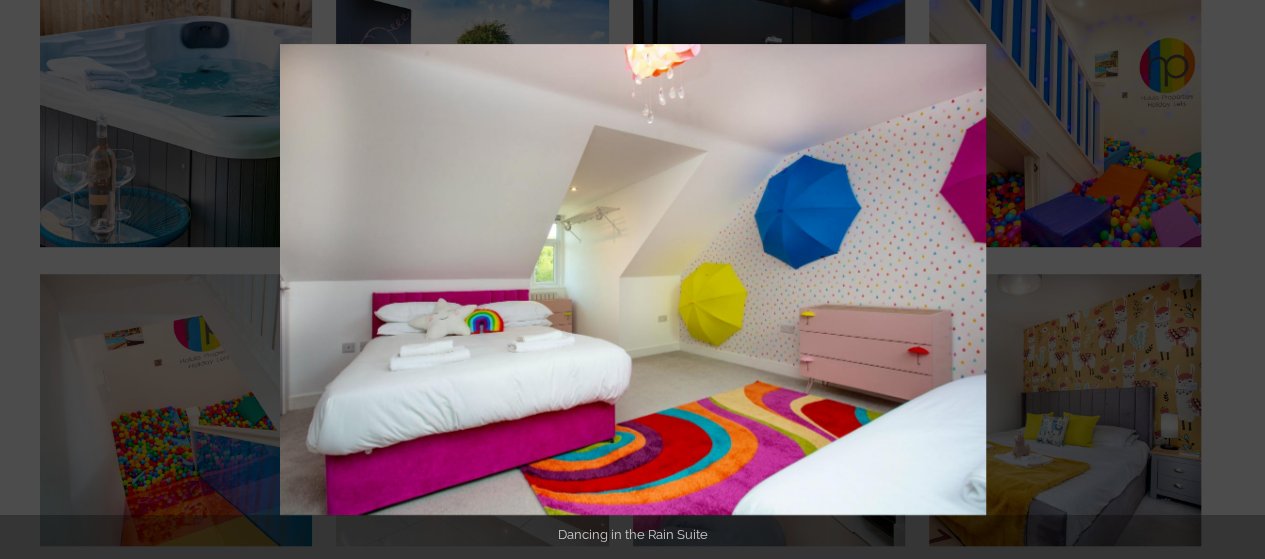 click at bounding box center (1230, 280) 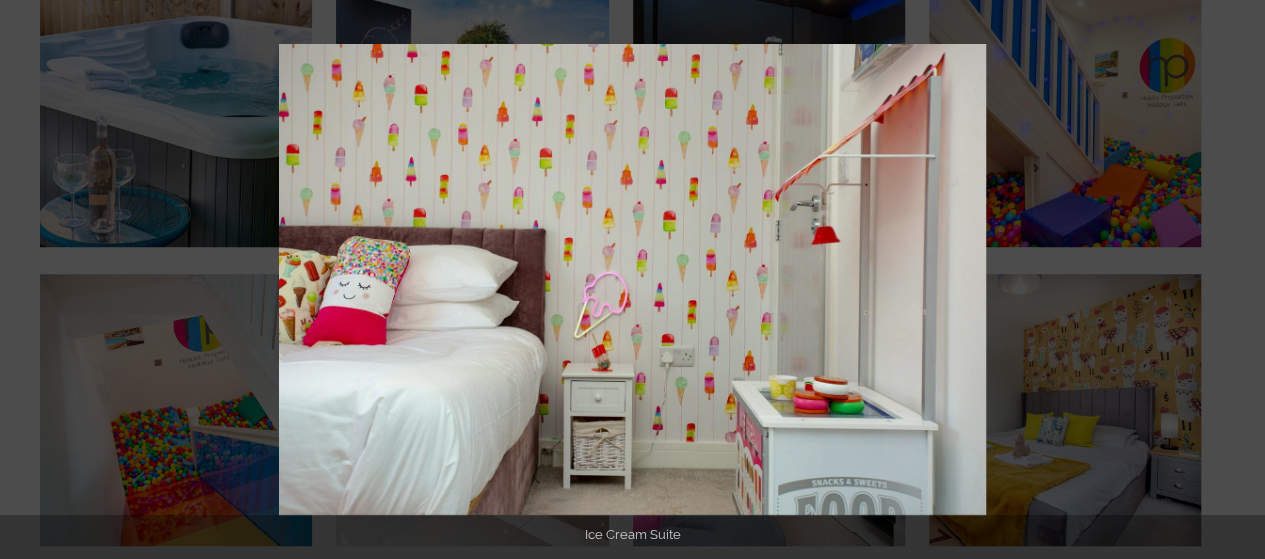 click at bounding box center (1230, 280) 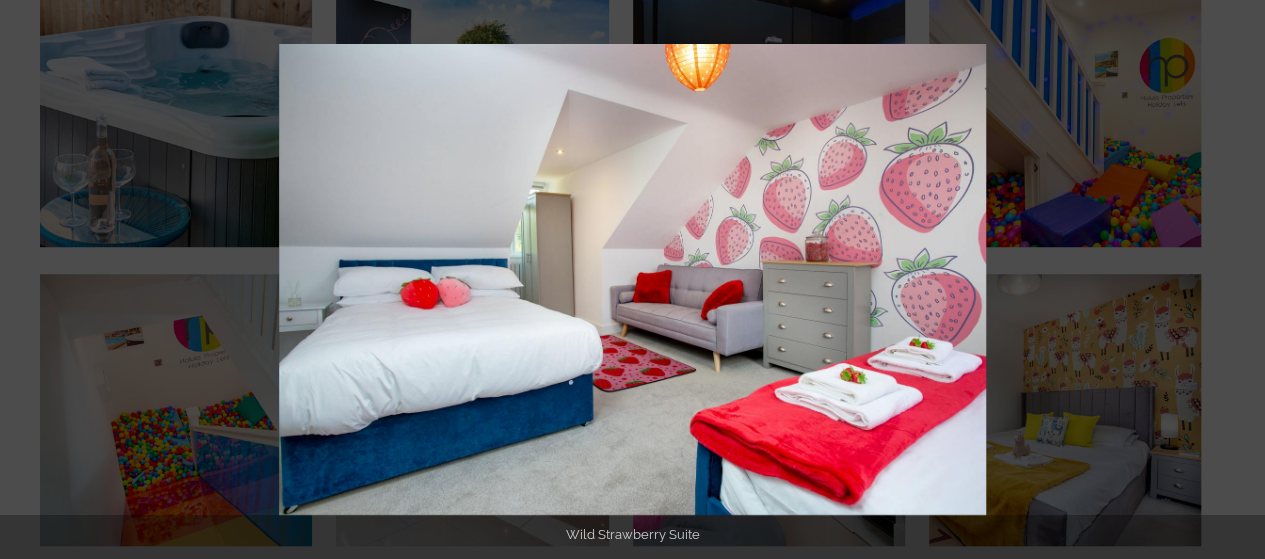 click at bounding box center (1230, 280) 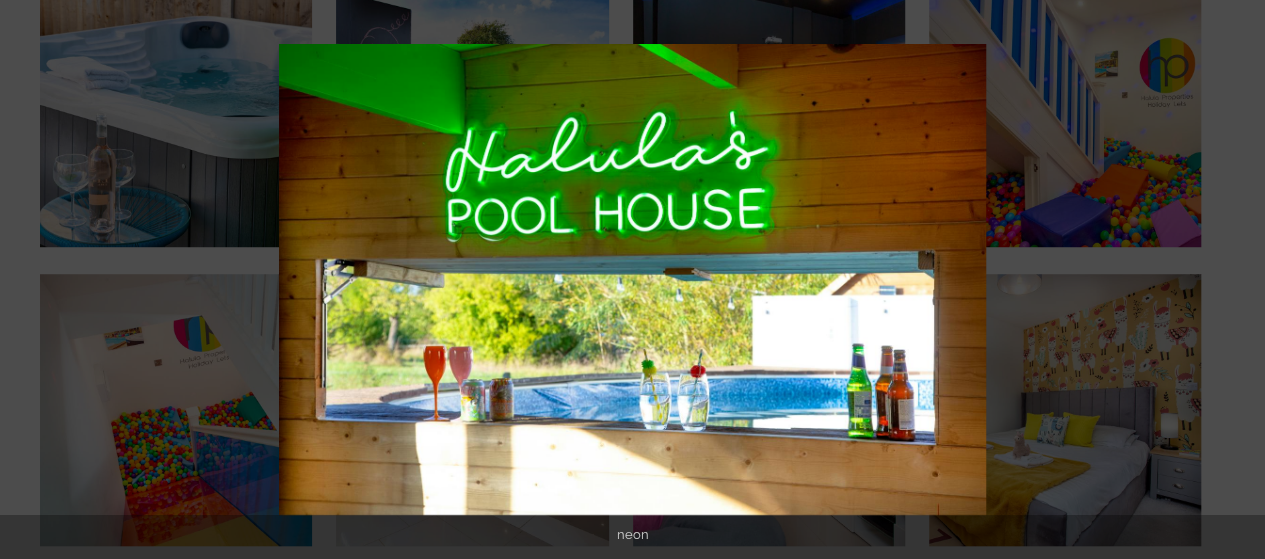 click at bounding box center (1230, 280) 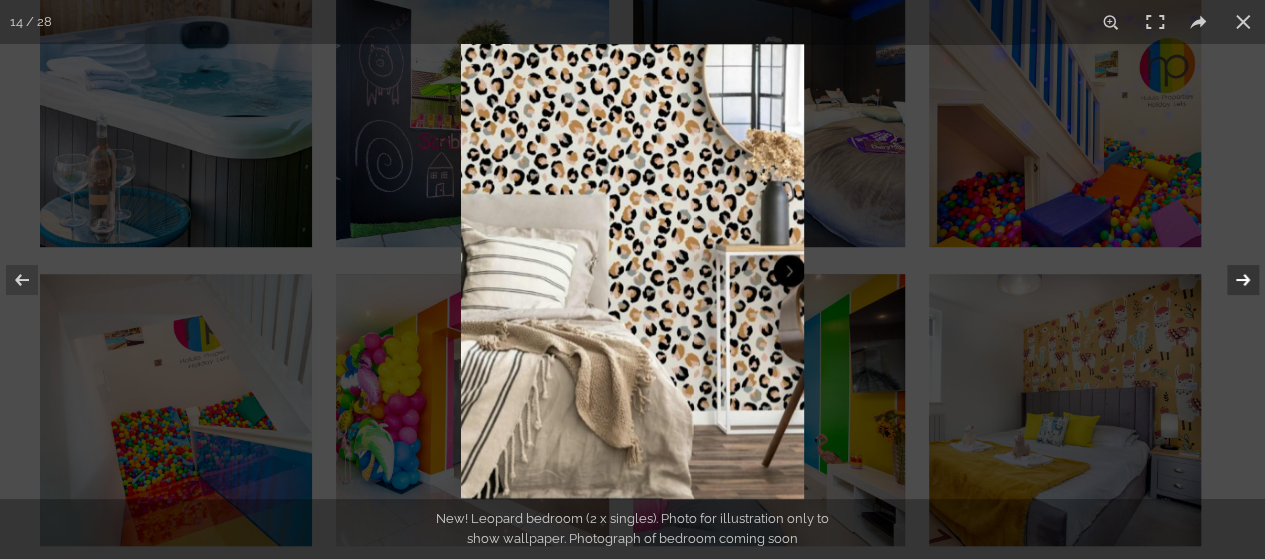 click at bounding box center [1230, 280] 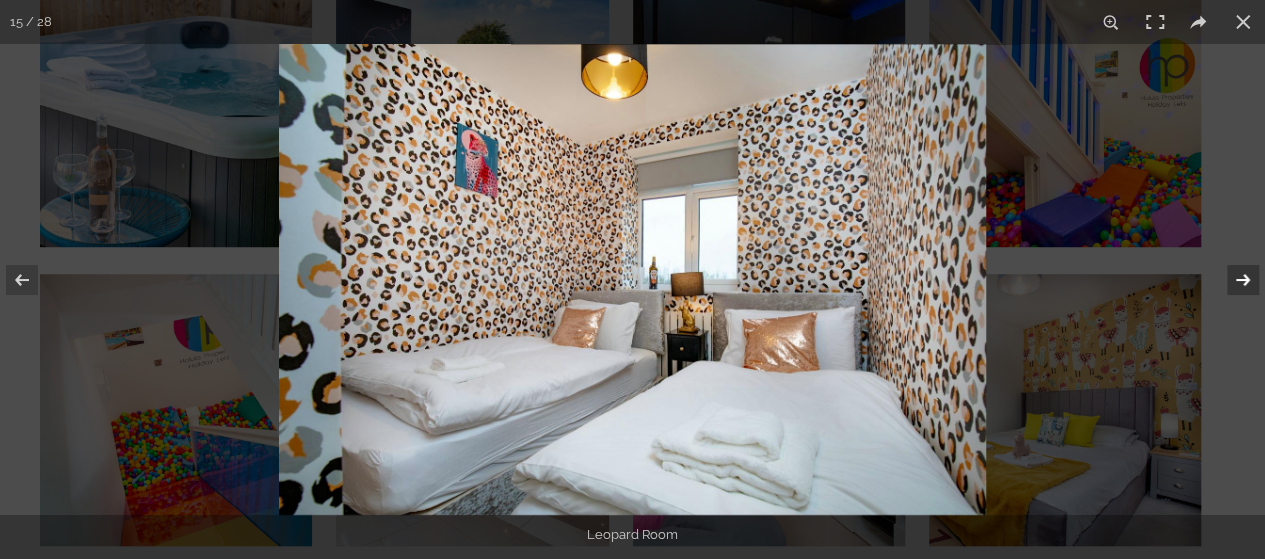 click at bounding box center (1230, 280) 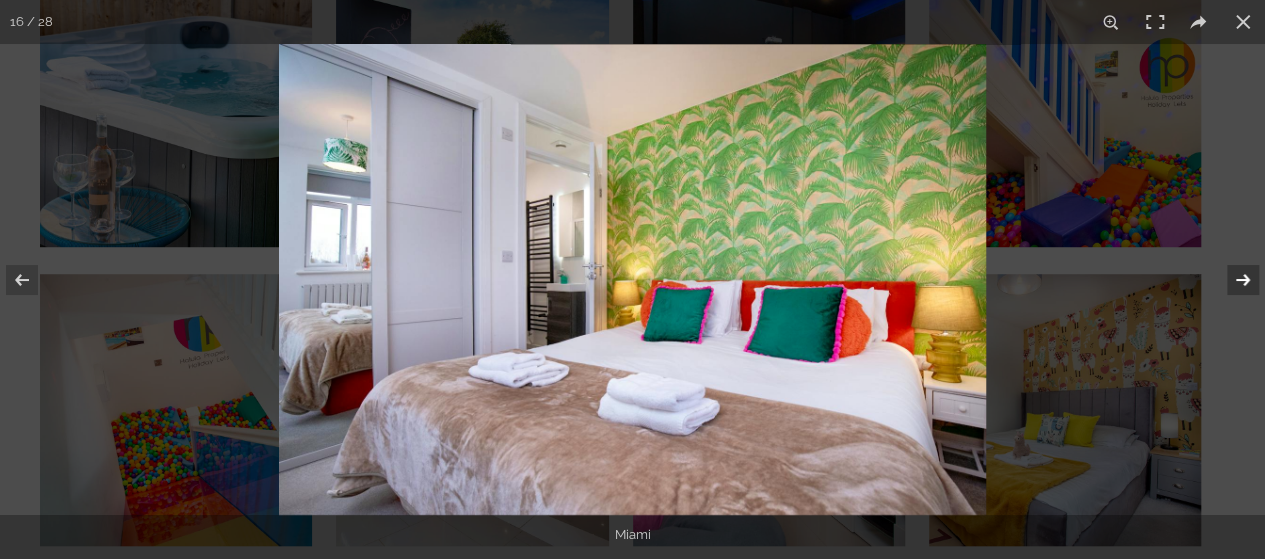 click at bounding box center [1230, 280] 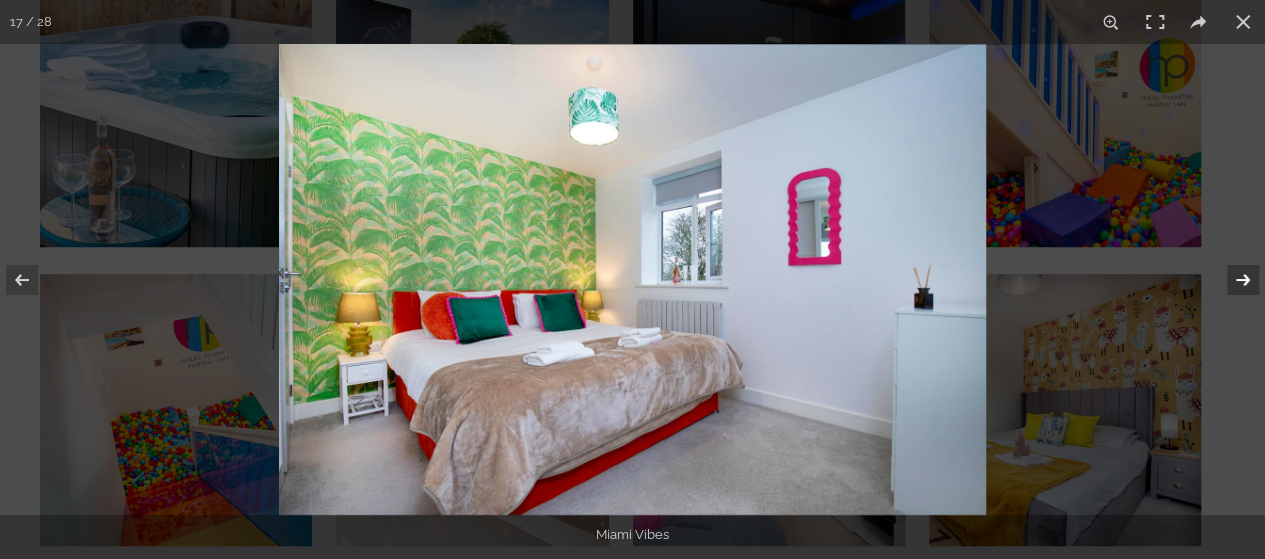 click at bounding box center (1230, 280) 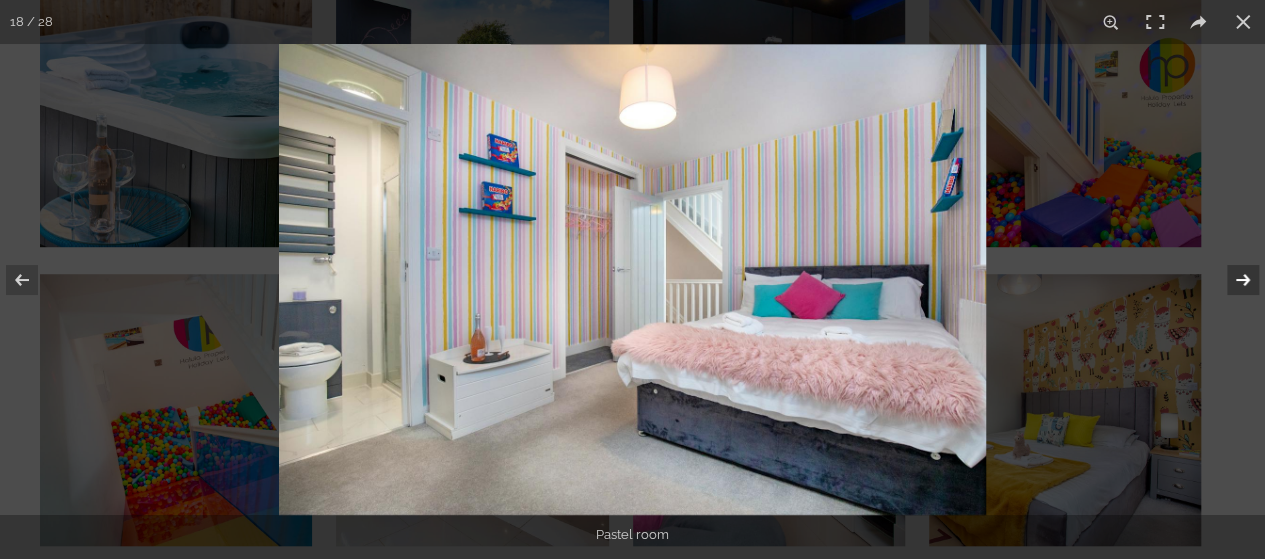 click at bounding box center (1230, 280) 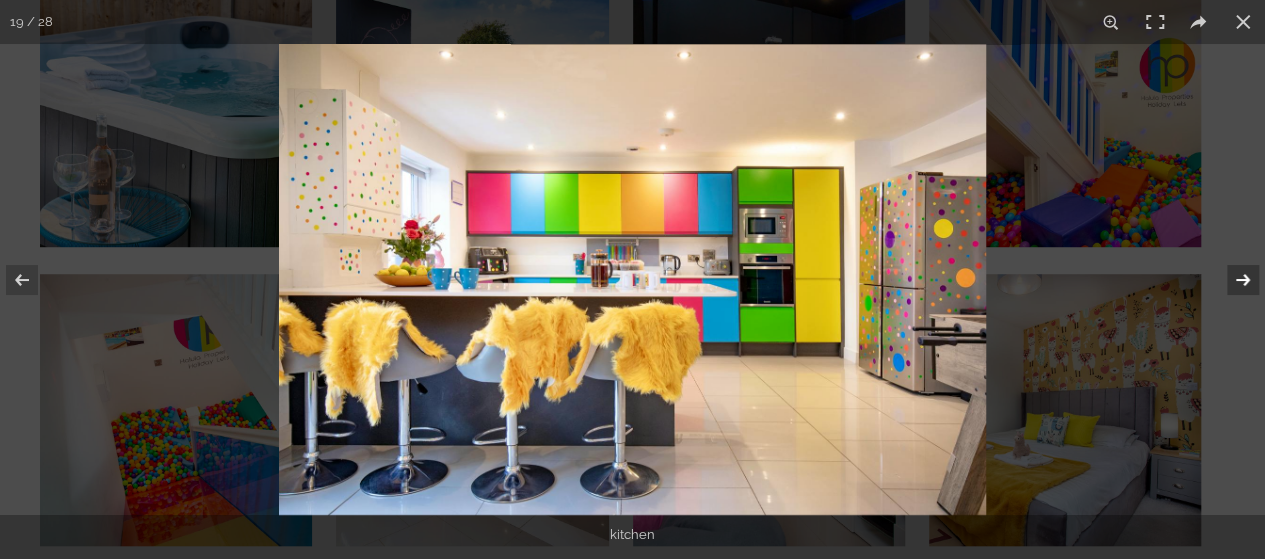 click at bounding box center [1230, 280] 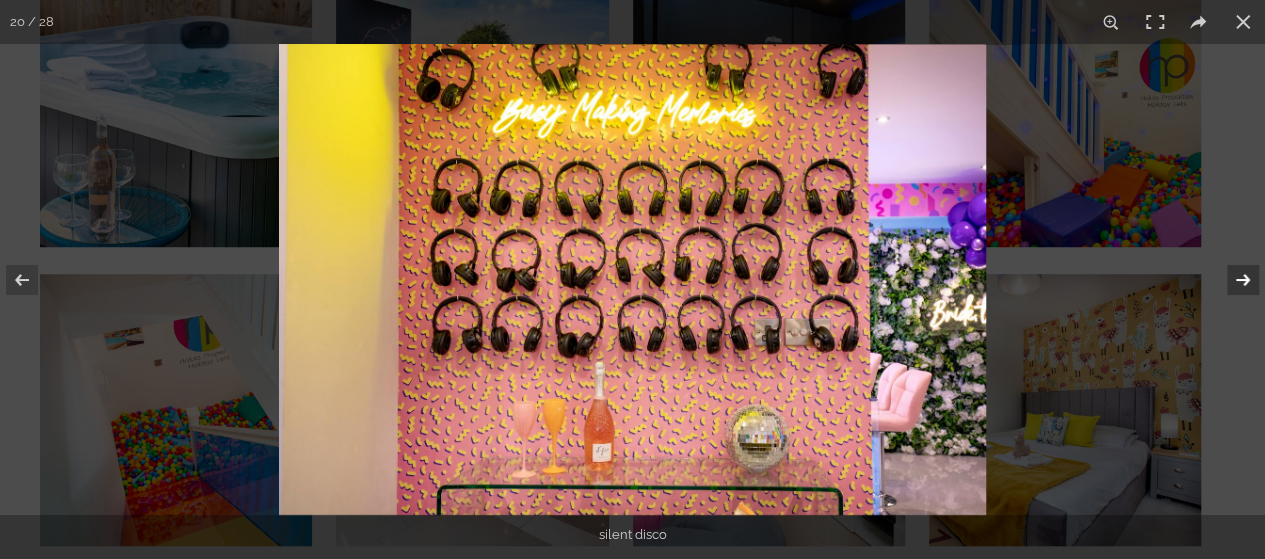 click at bounding box center (1230, 280) 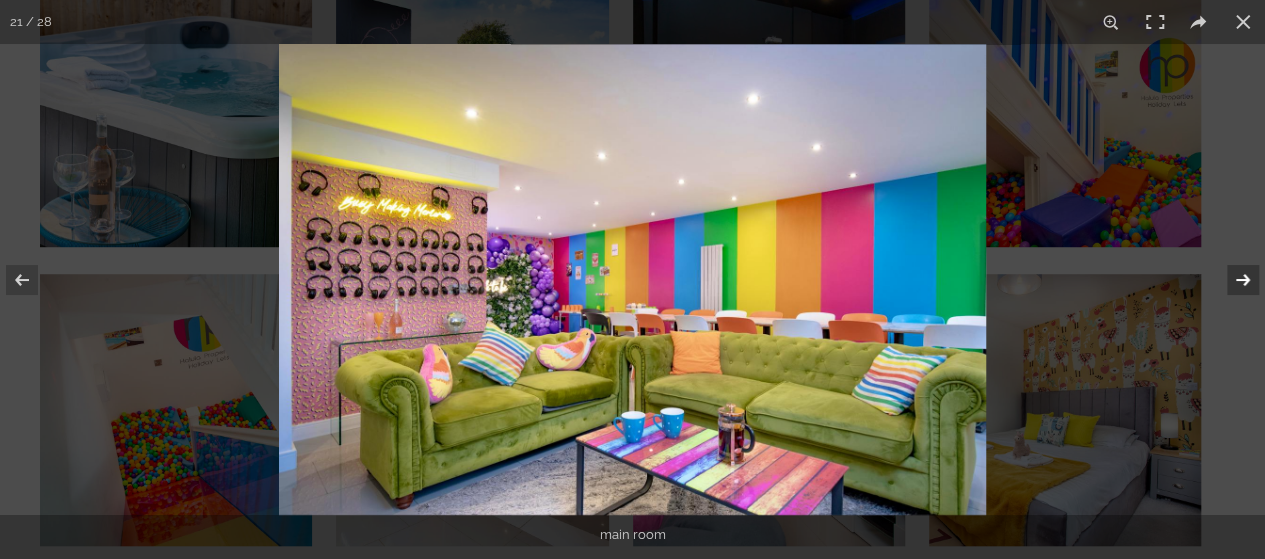 click at bounding box center (1230, 280) 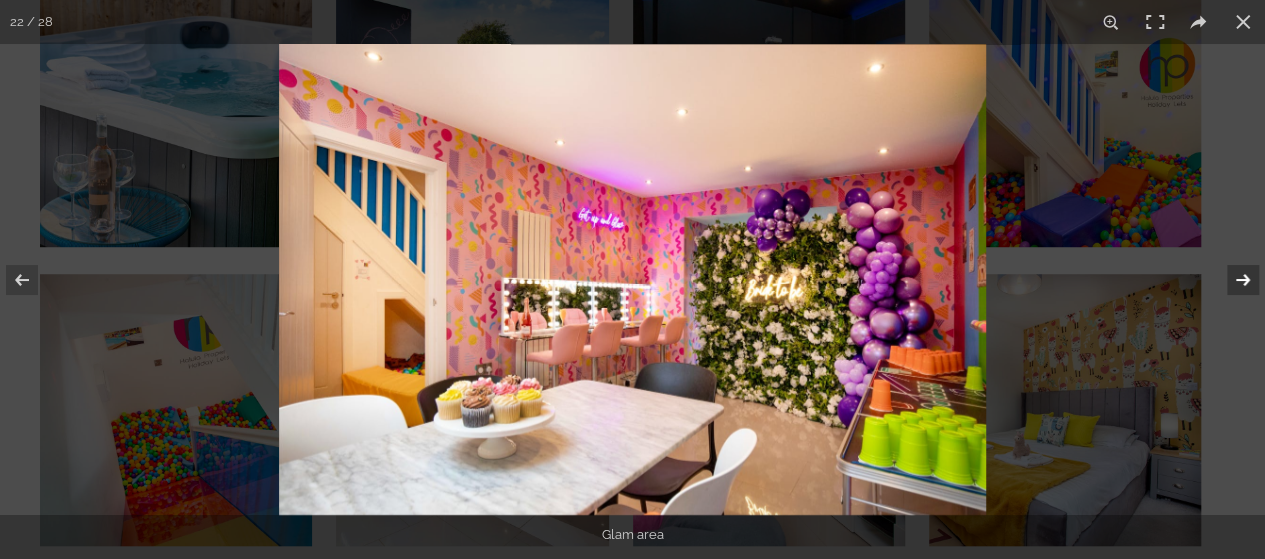 click at bounding box center (1230, 280) 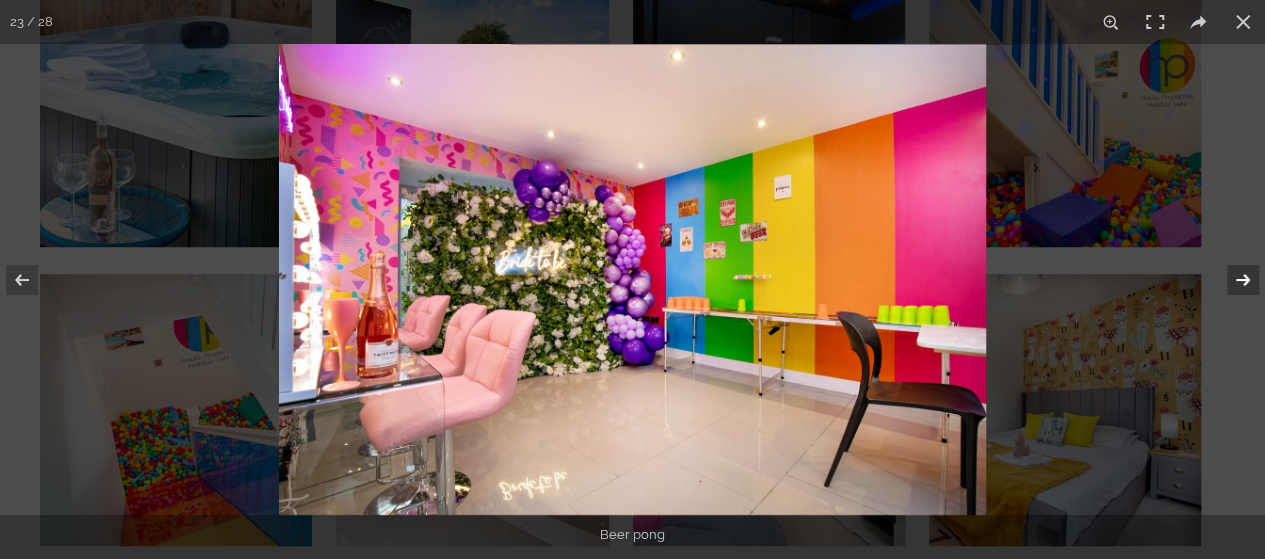click at bounding box center (1230, 280) 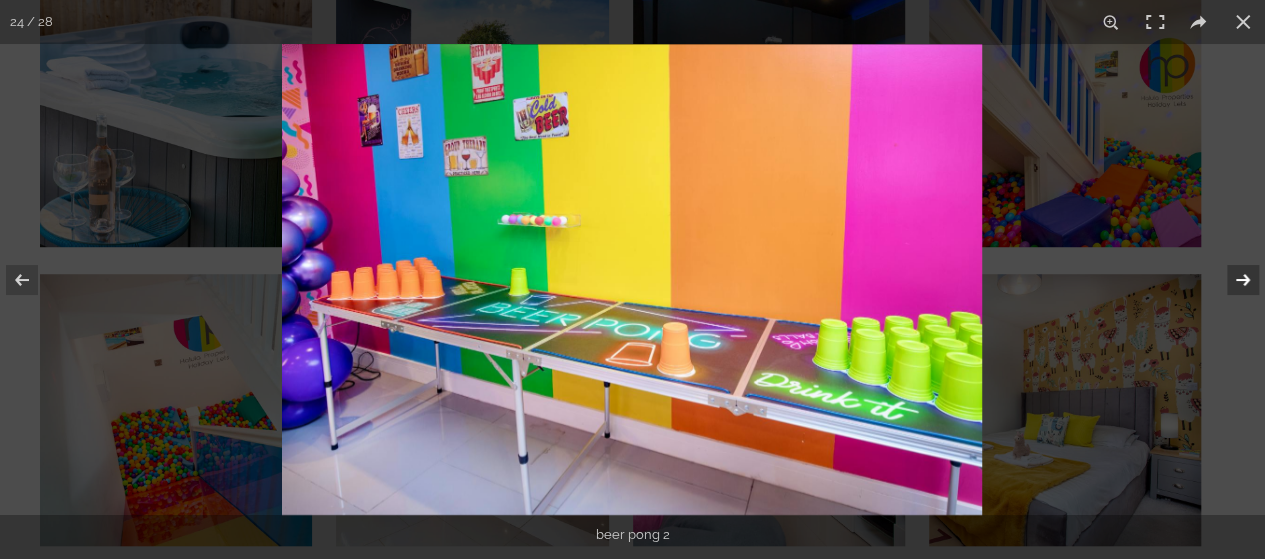 click at bounding box center [1230, 280] 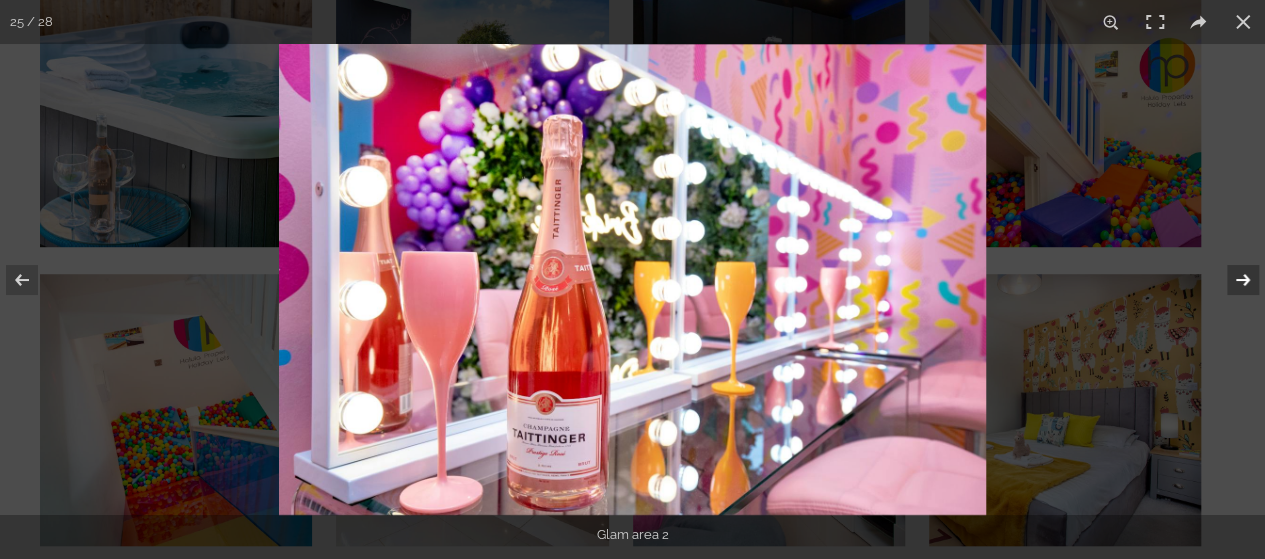 click at bounding box center (1230, 280) 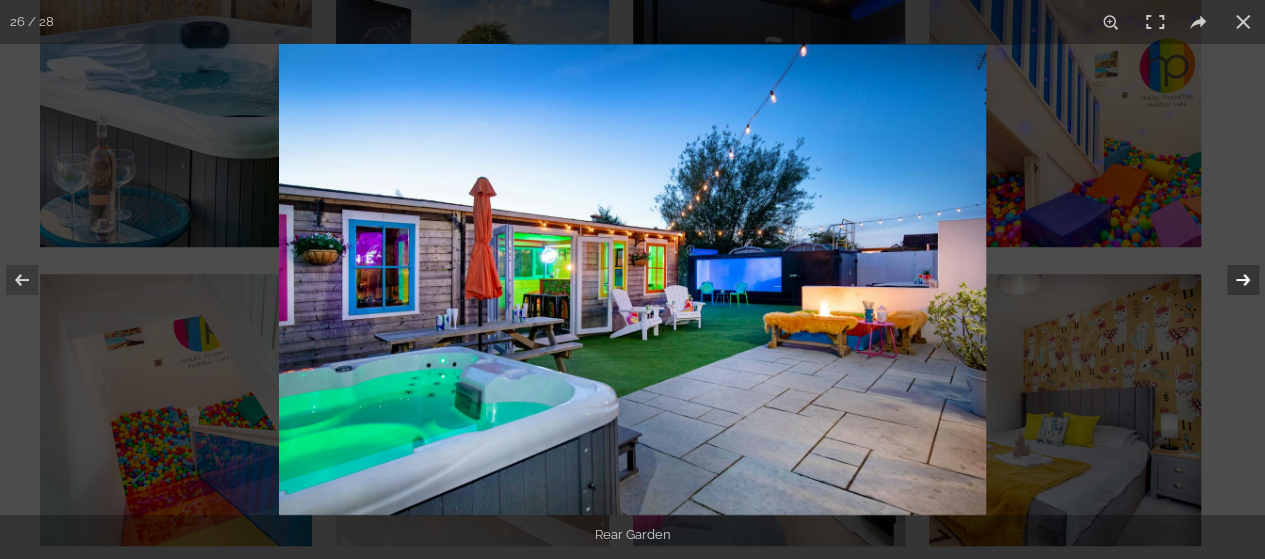 click at bounding box center (1230, 280) 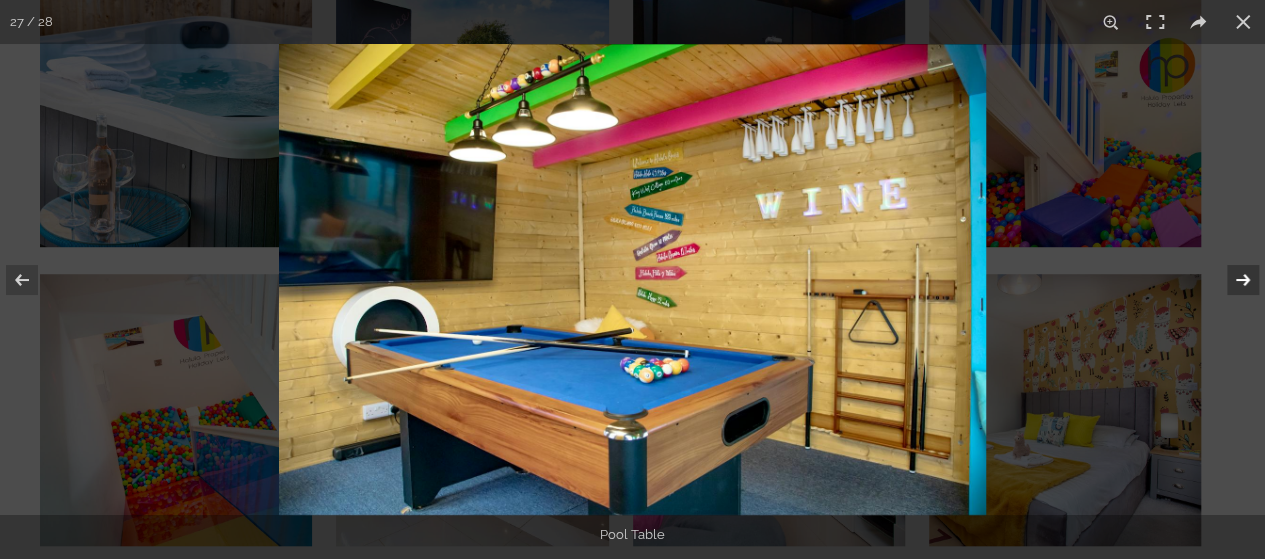 click at bounding box center (1230, 280) 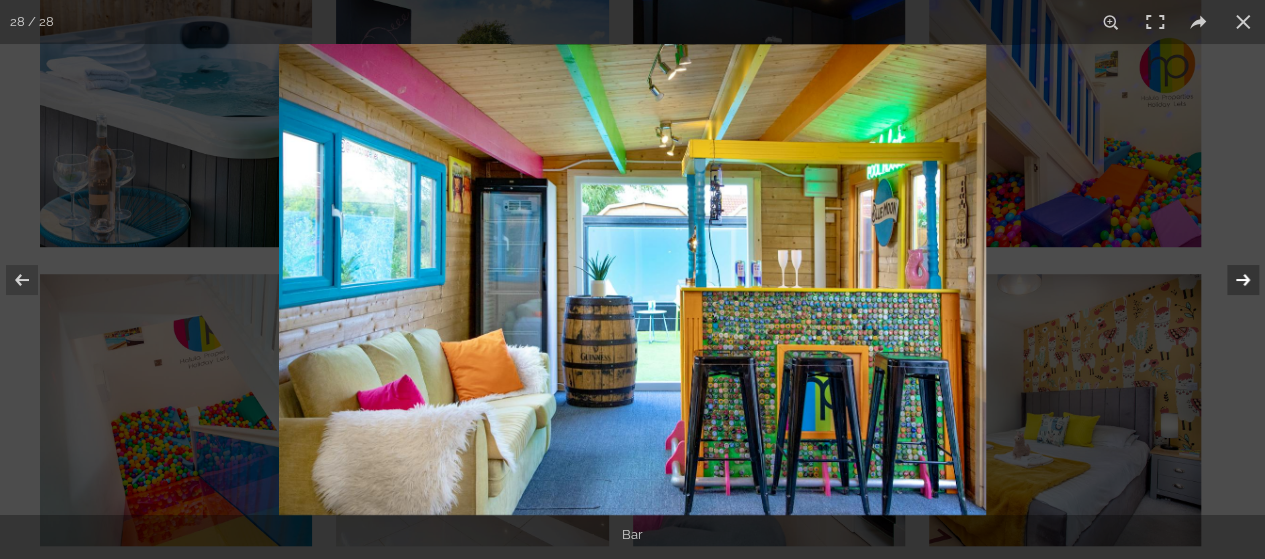 click at bounding box center (1230, 280) 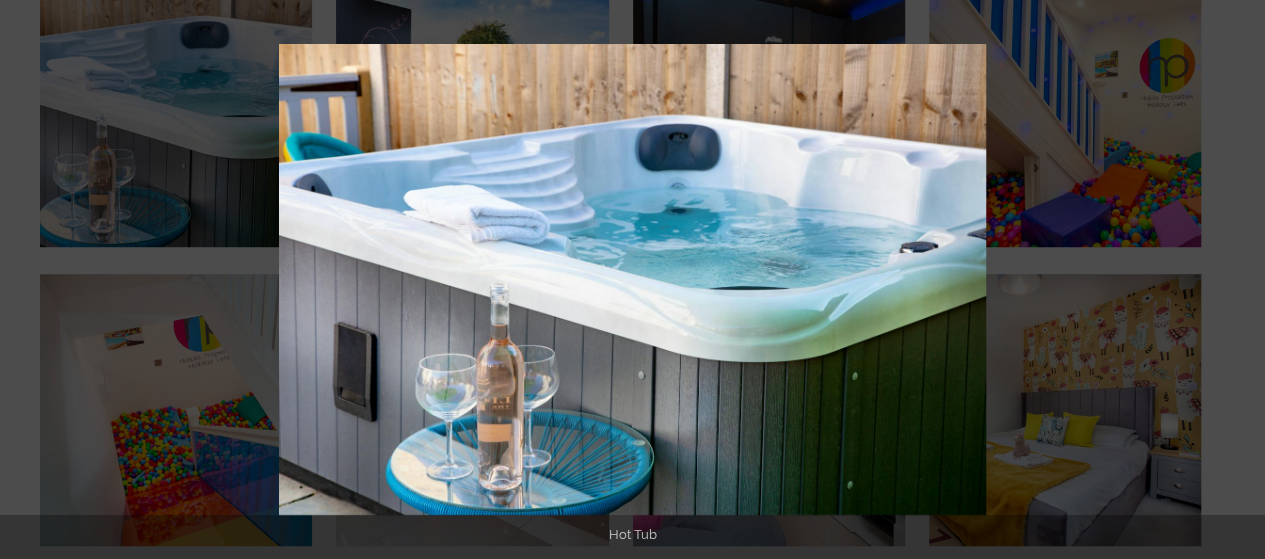 click at bounding box center (1230, 280) 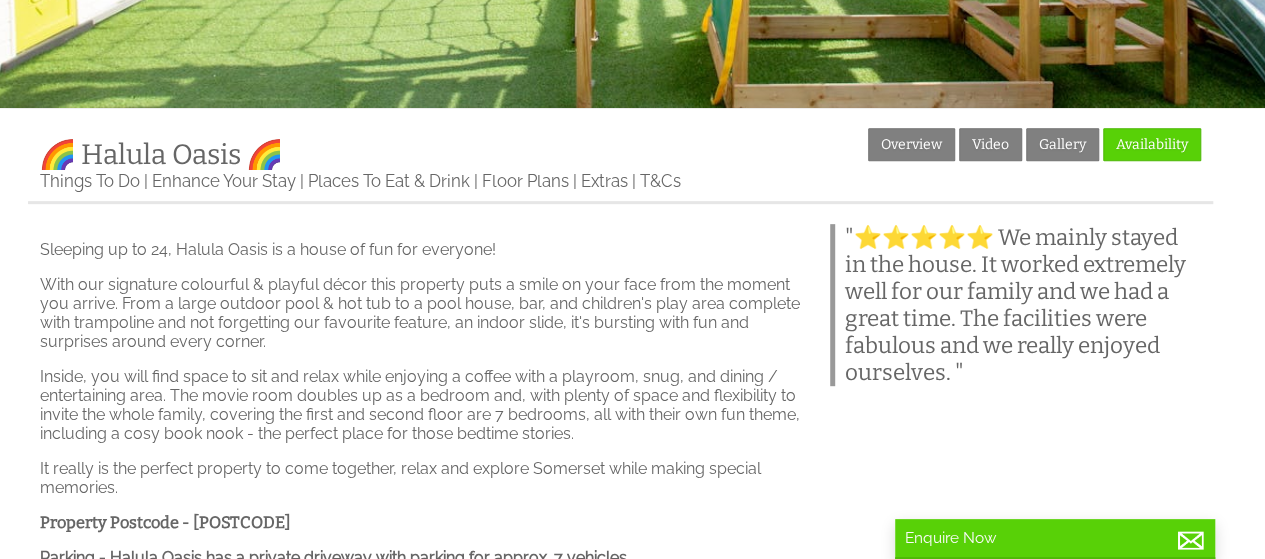 scroll, scrollTop: 299, scrollLeft: 0, axis: vertical 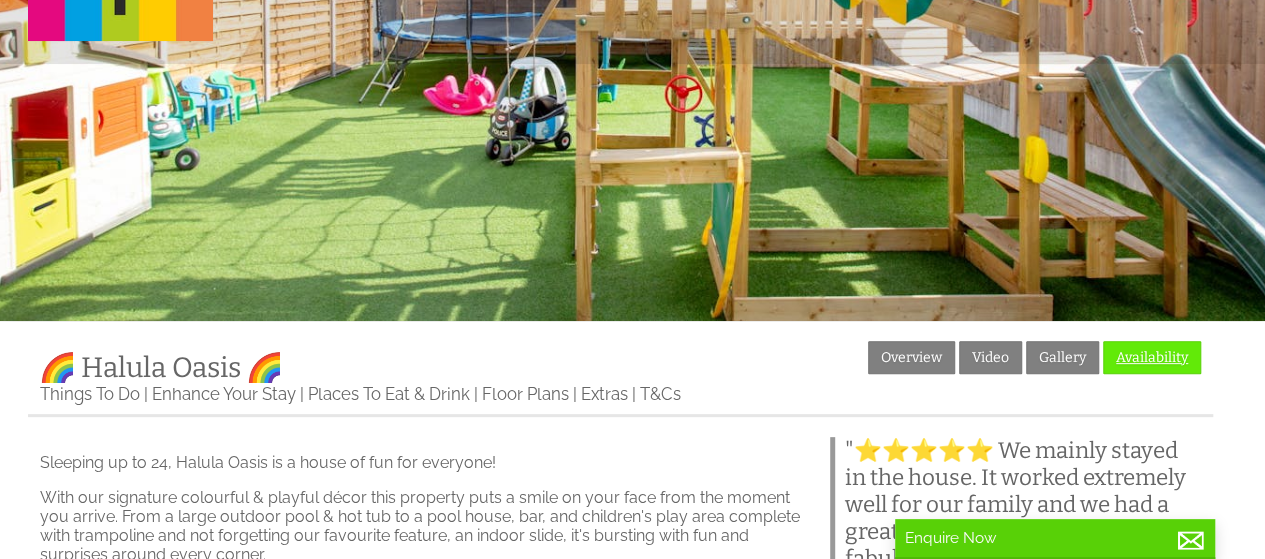 click on "Availability" at bounding box center (1152, 357) 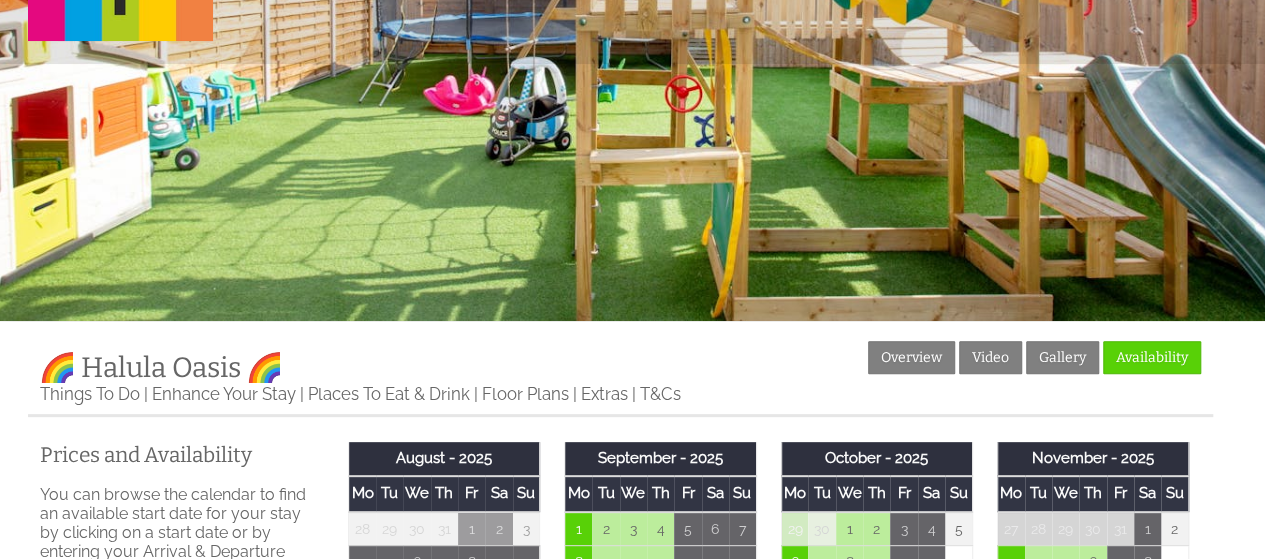 scroll, scrollTop: 0, scrollLeft: 0, axis: both 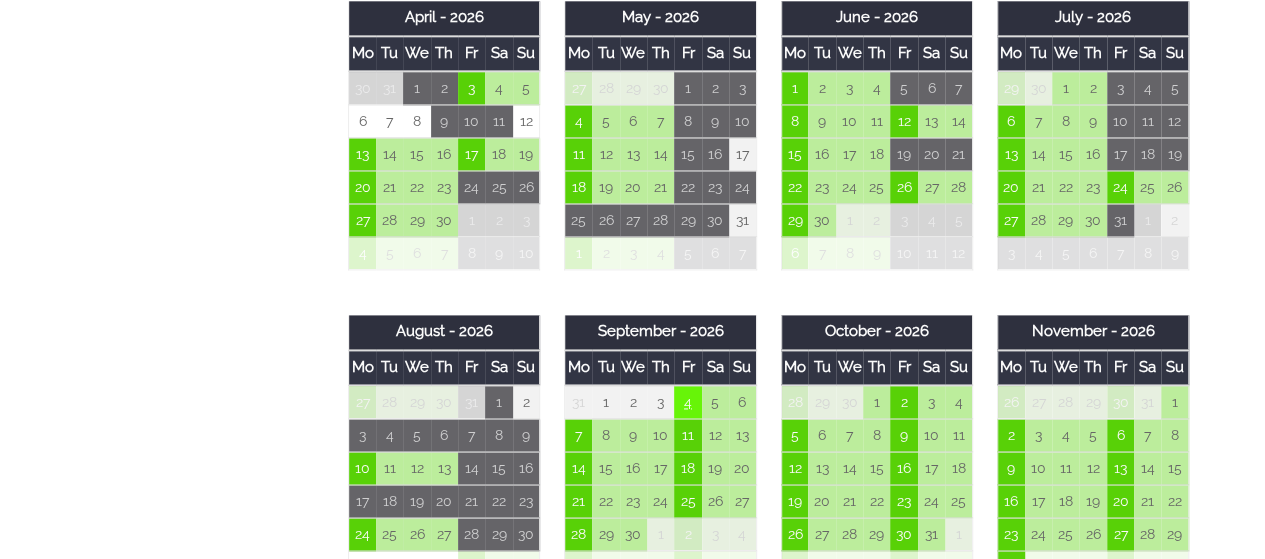 click on "4" at bounding box center [687, 402] 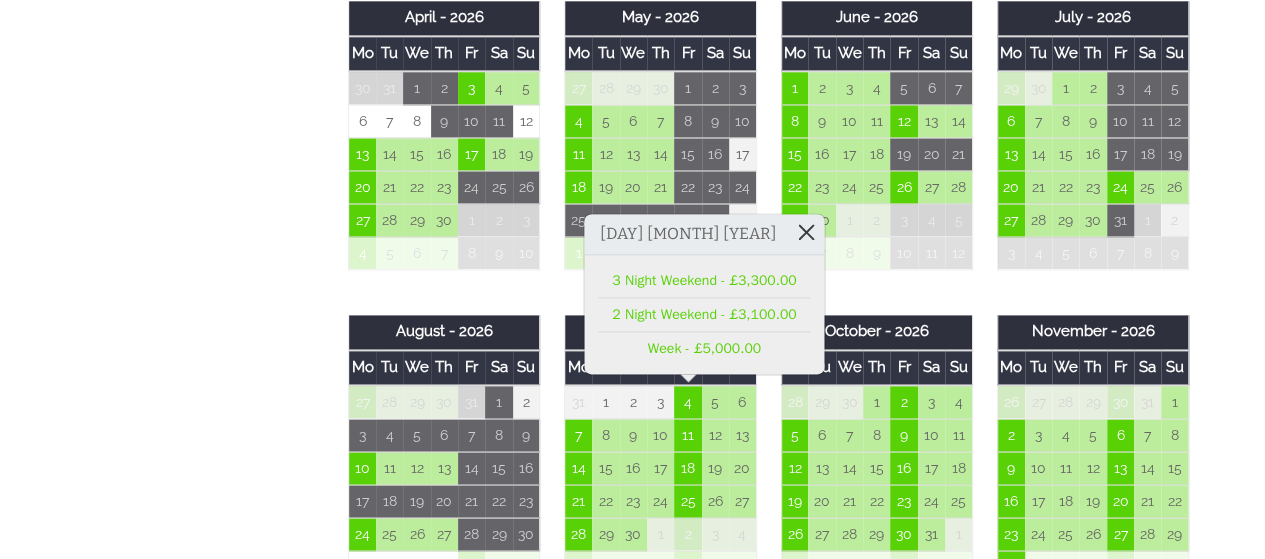 click at bounding box center (806, 231) 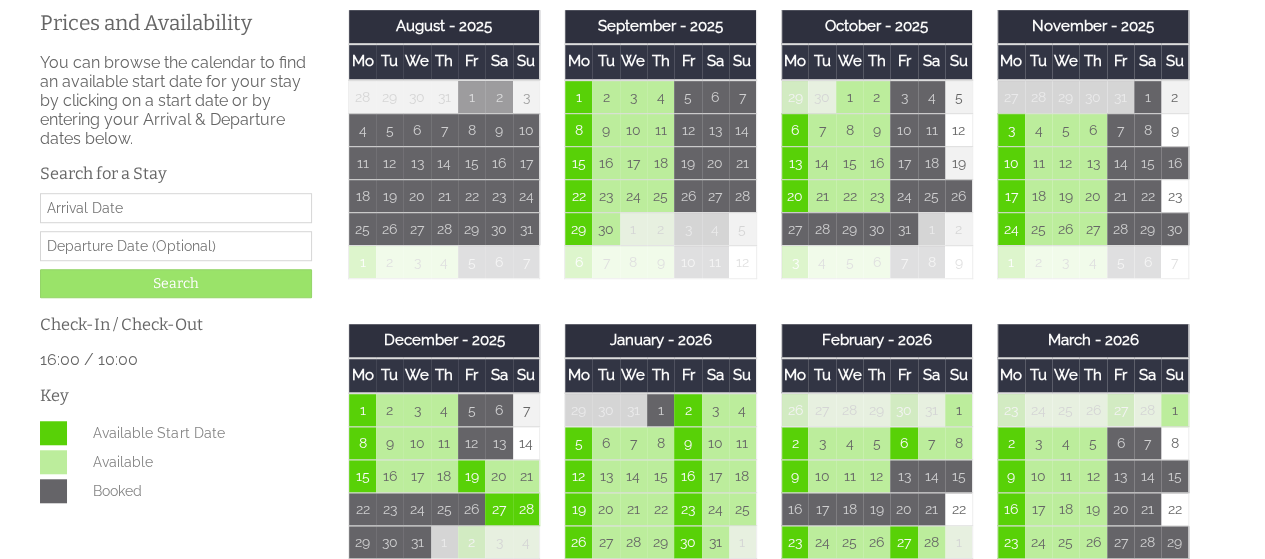 scroll, scrollTop: 0, scrollLeft: 0, axis: both 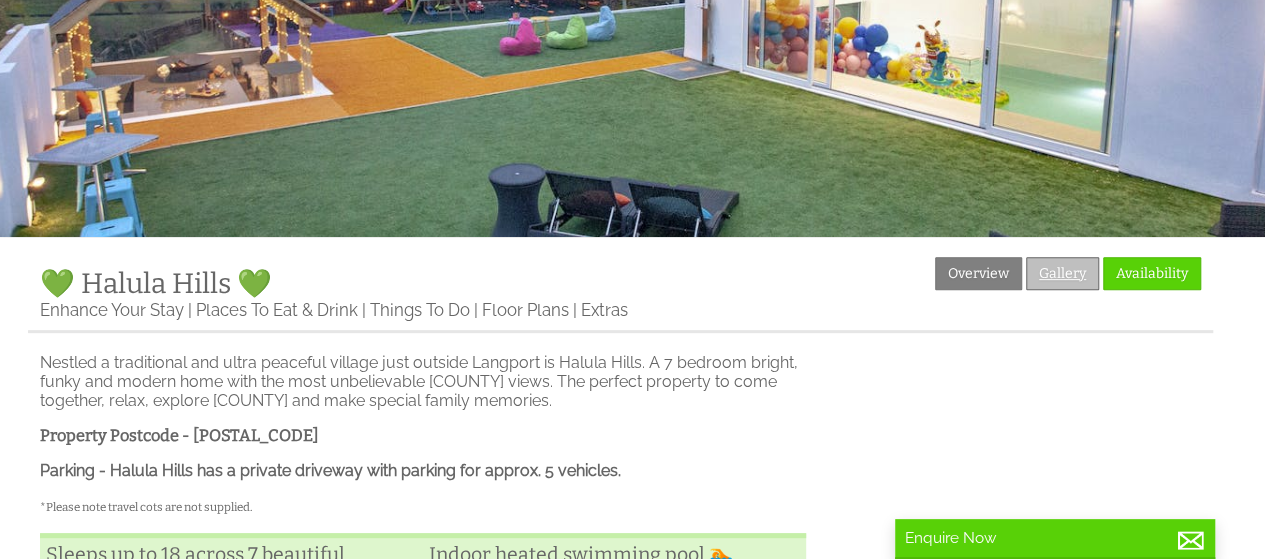 click on "Gallery" at bounding box center (1062, 273) 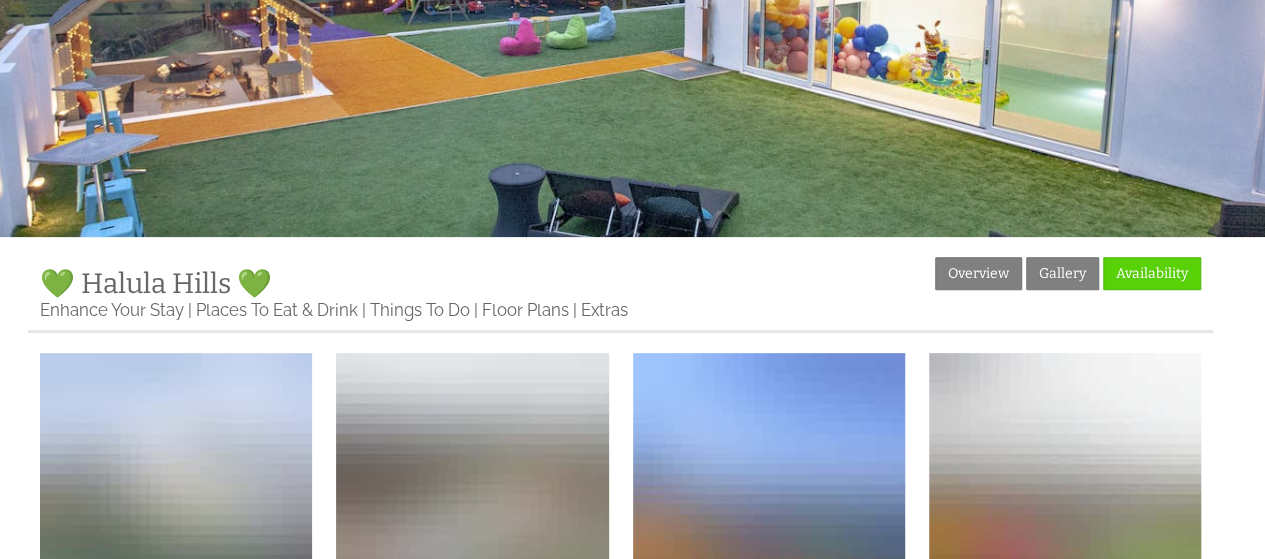 scroll, scrollTop: 0, scrollLeft: 0, axis: both 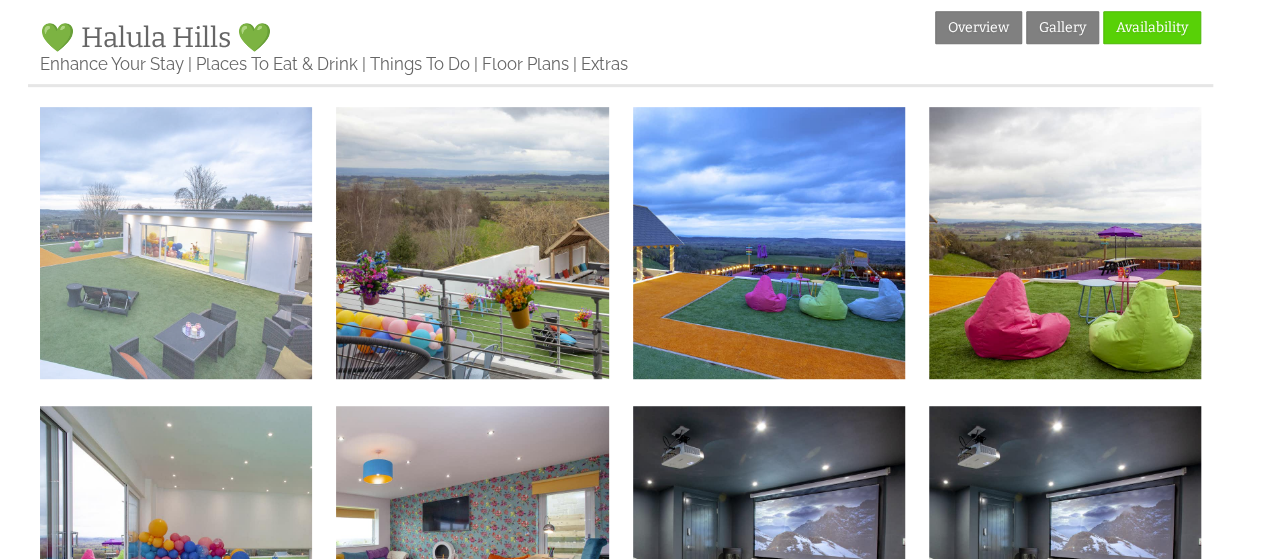 click at bounding box center [176, 243] 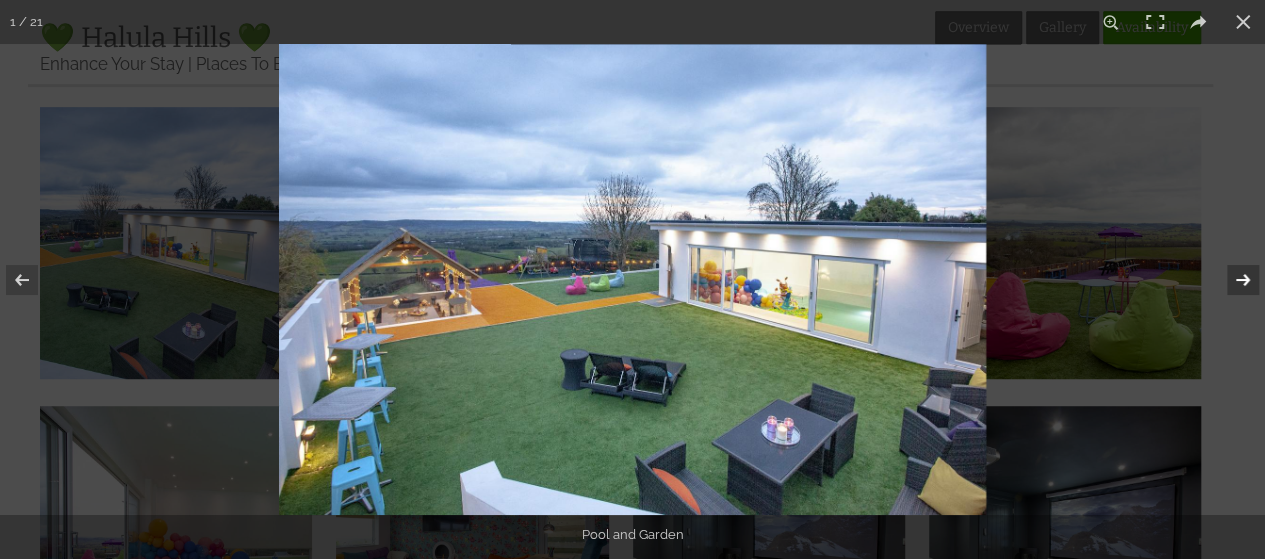 click at bounding box center (1230, 280) 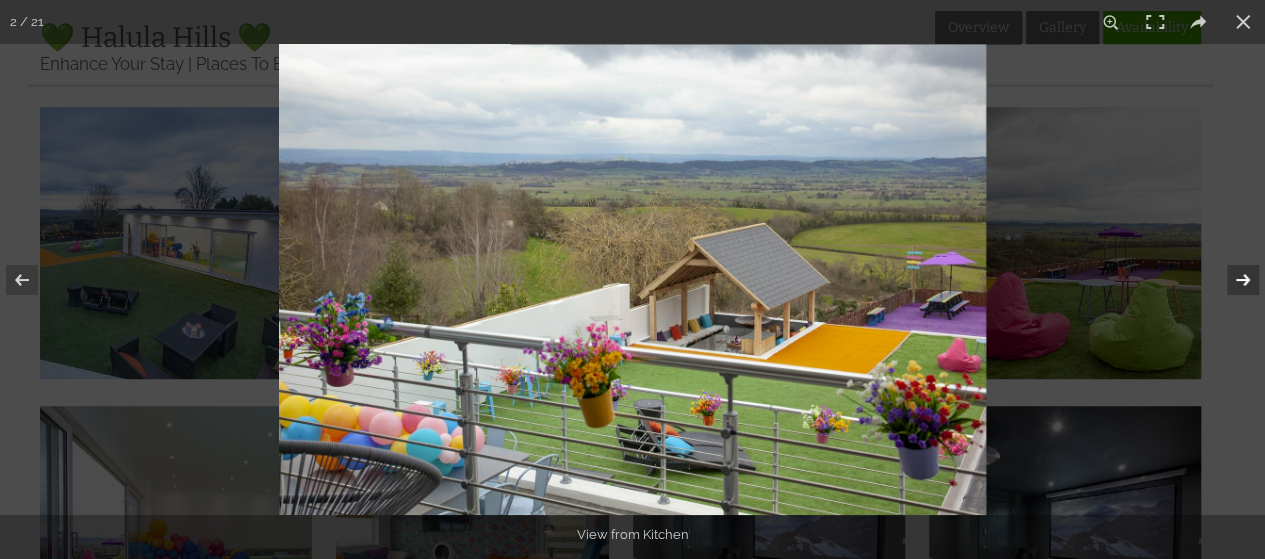 click at bounding box center (1230, 280) 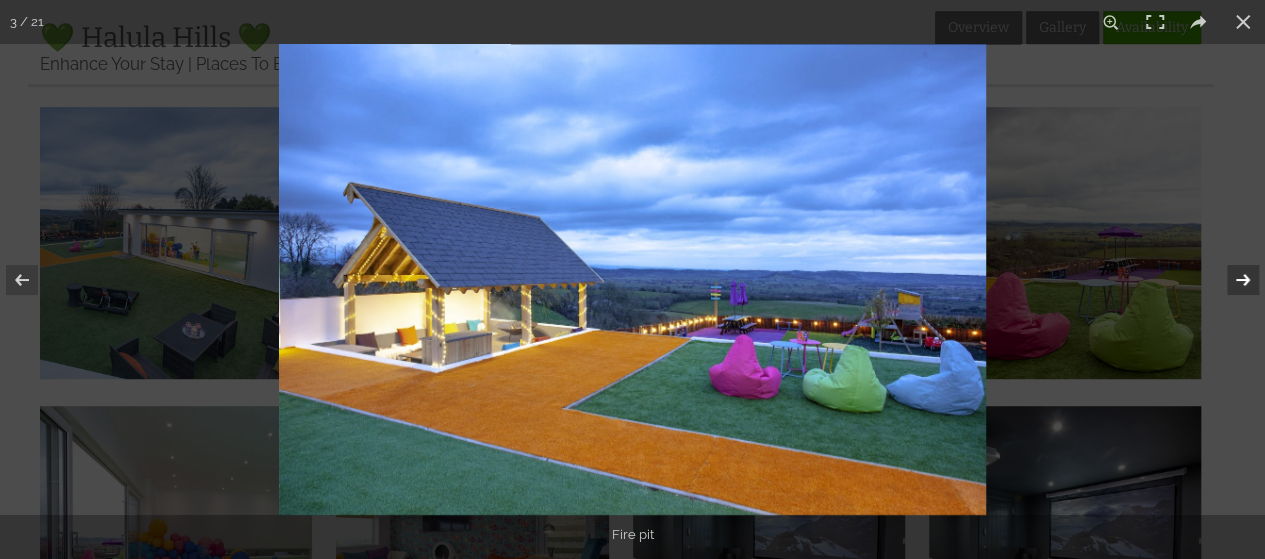 click at bounding box center (1230, 280) 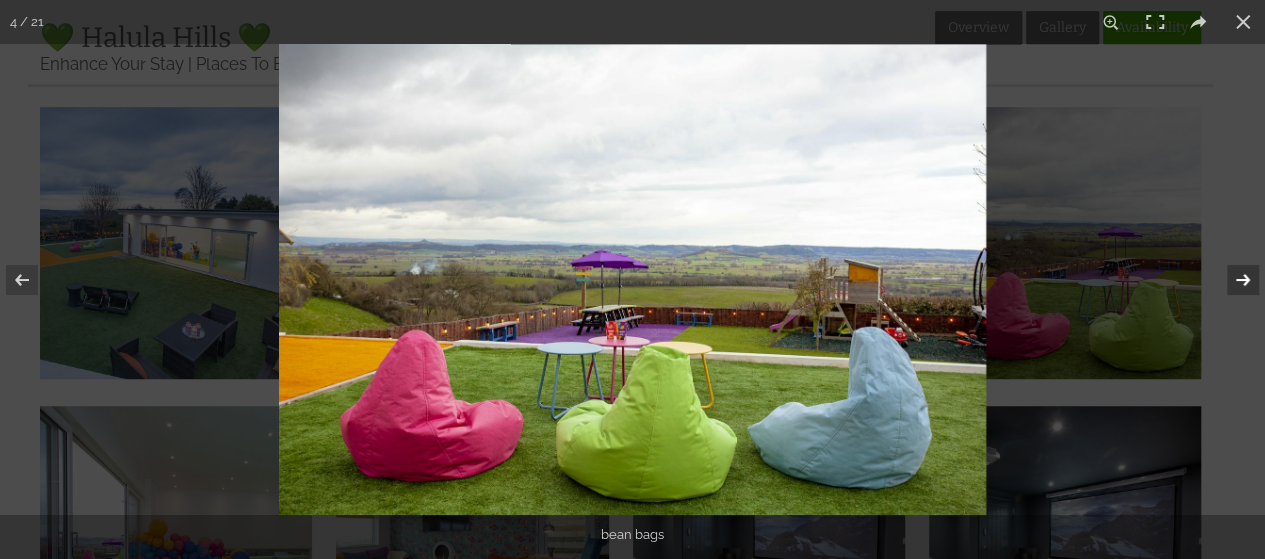 click at bounding box center [1230, 280] 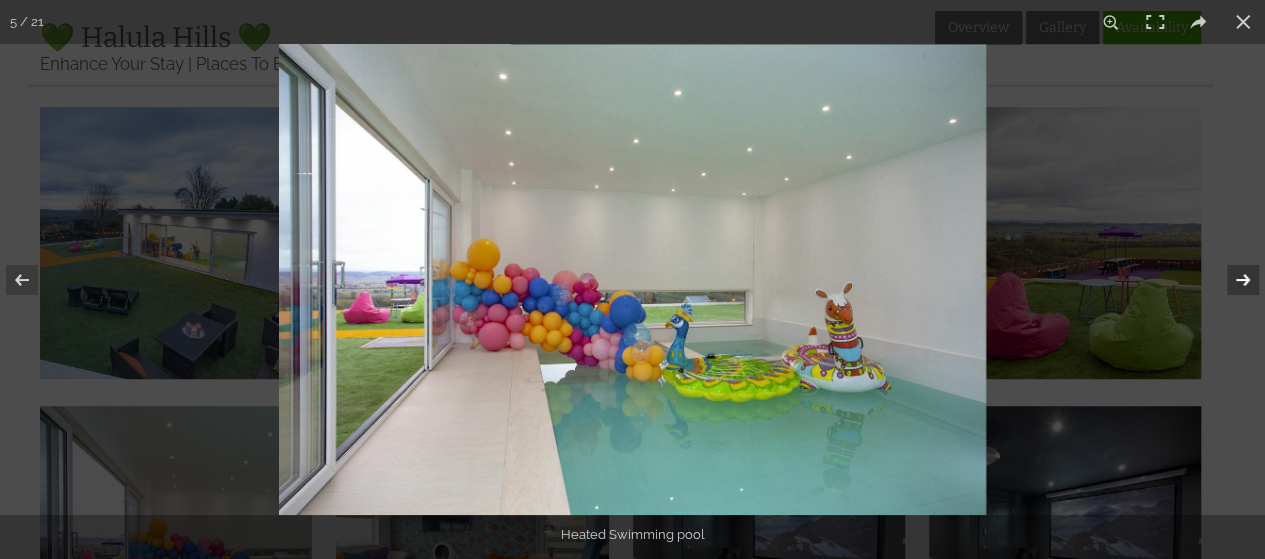 click at bounding box center [1230, 280] 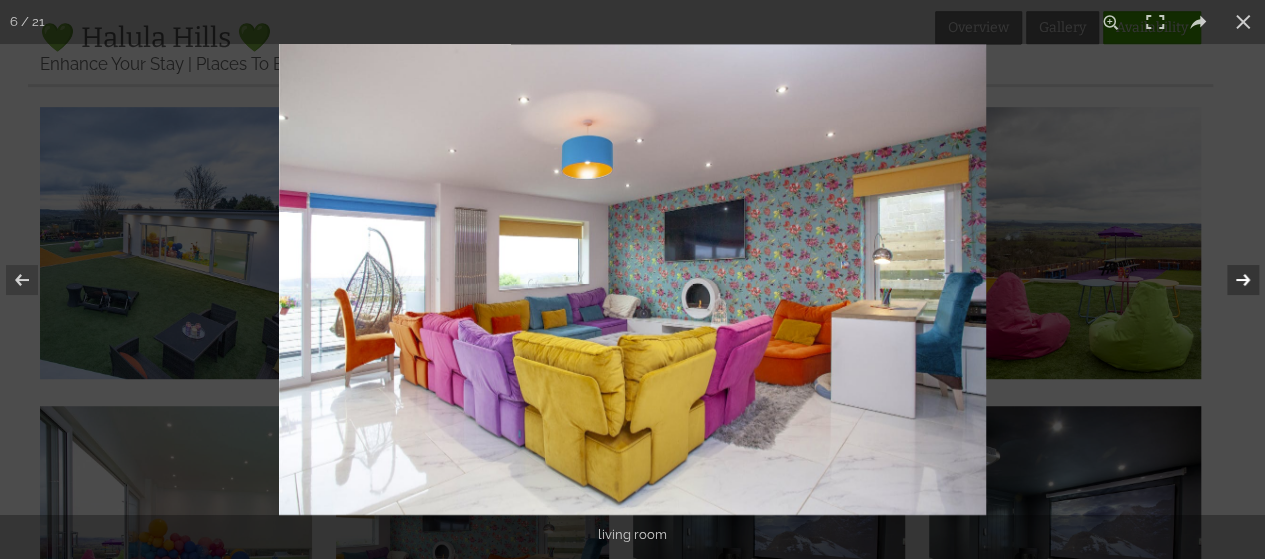 click at bounding box center [1230, 280] 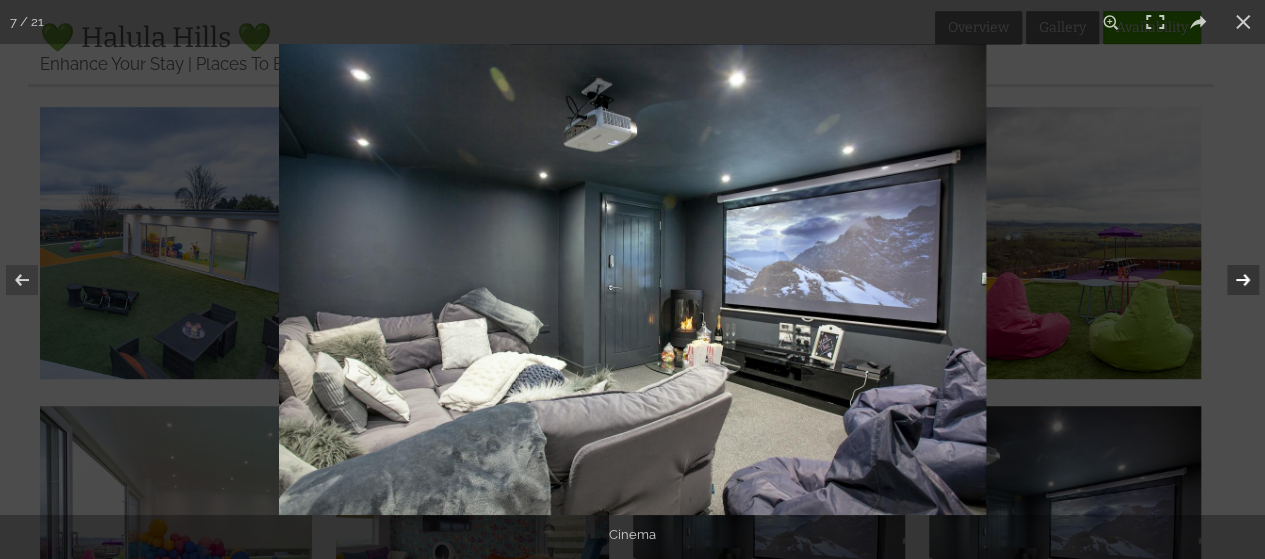 click at bounding box center [1230, 280] 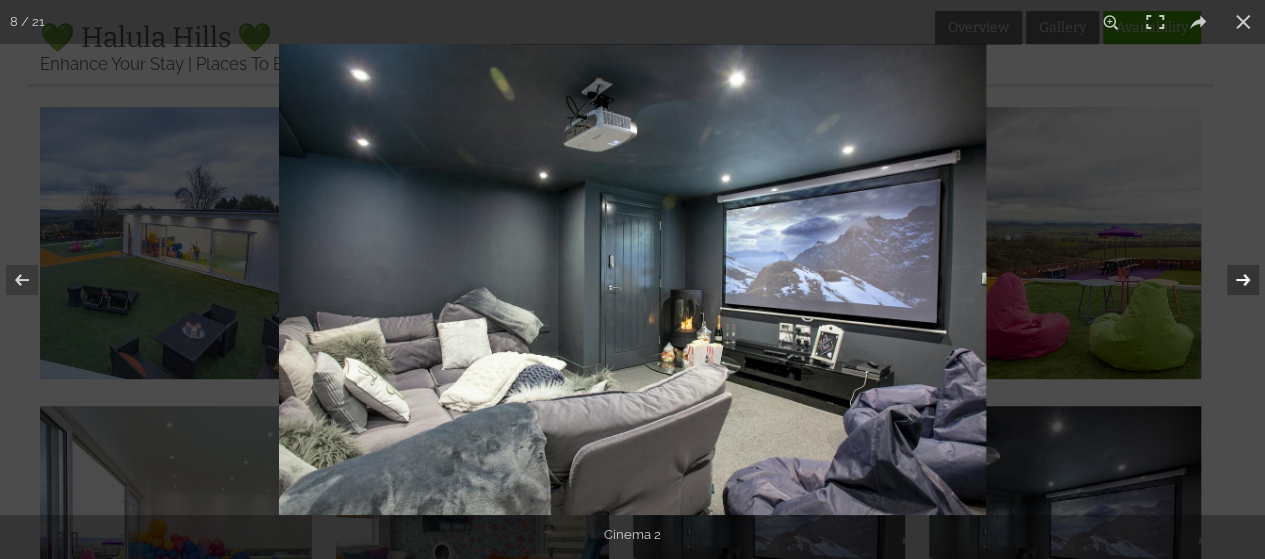 click at bounding box center [1230, 280] 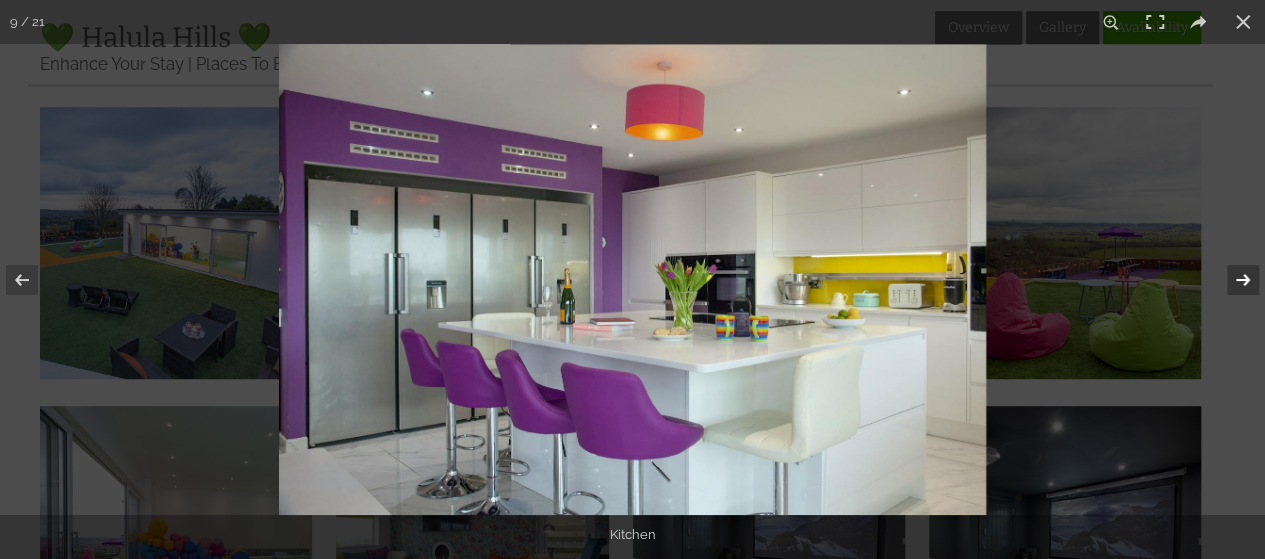 click at bounding box center [1230, 280] 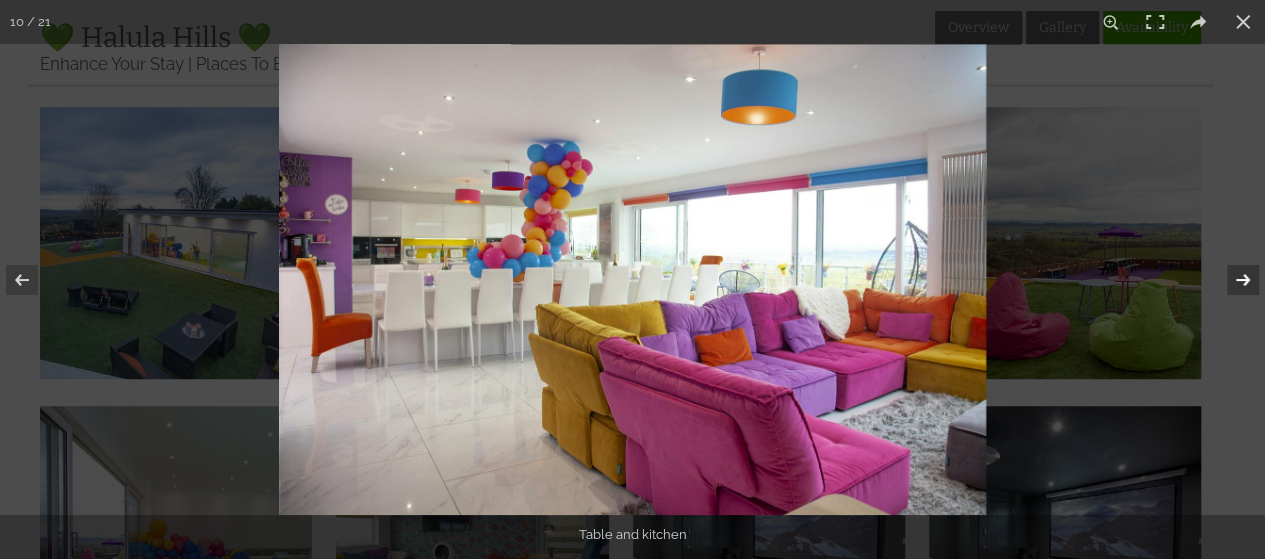 click at bounding box center (1230, 280) 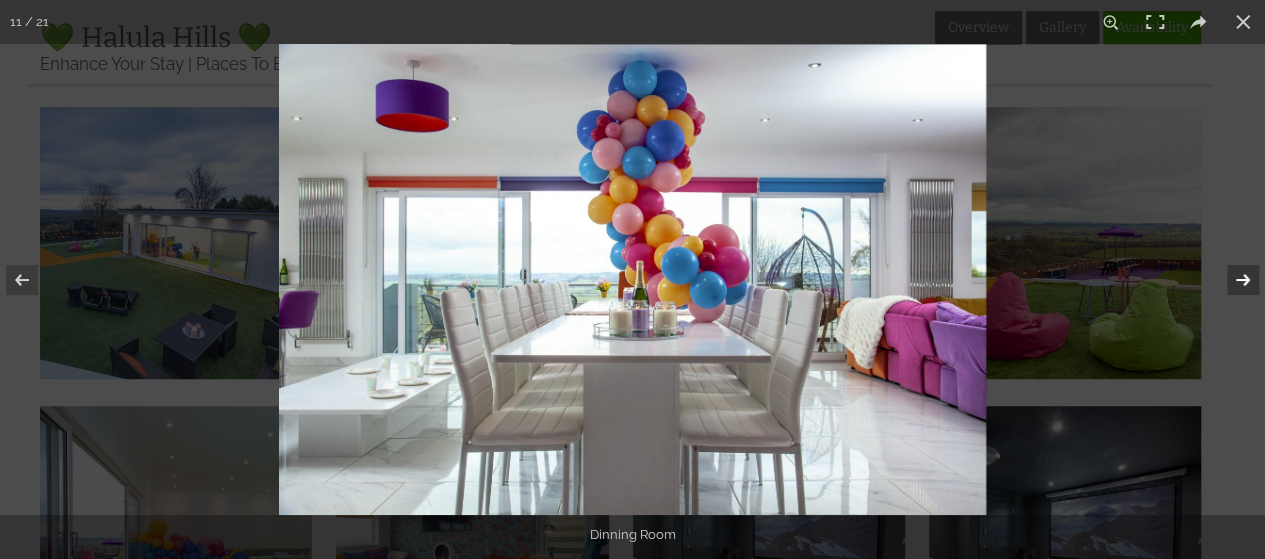 click at bounding box center (1230, 280) 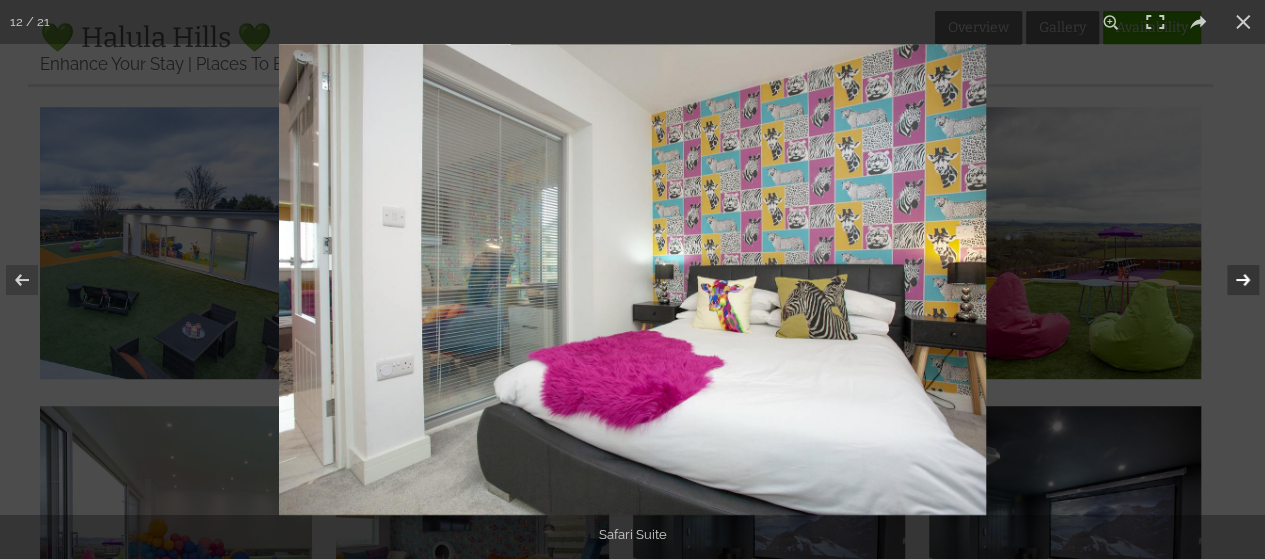 click at bounding box center (1230, 280) 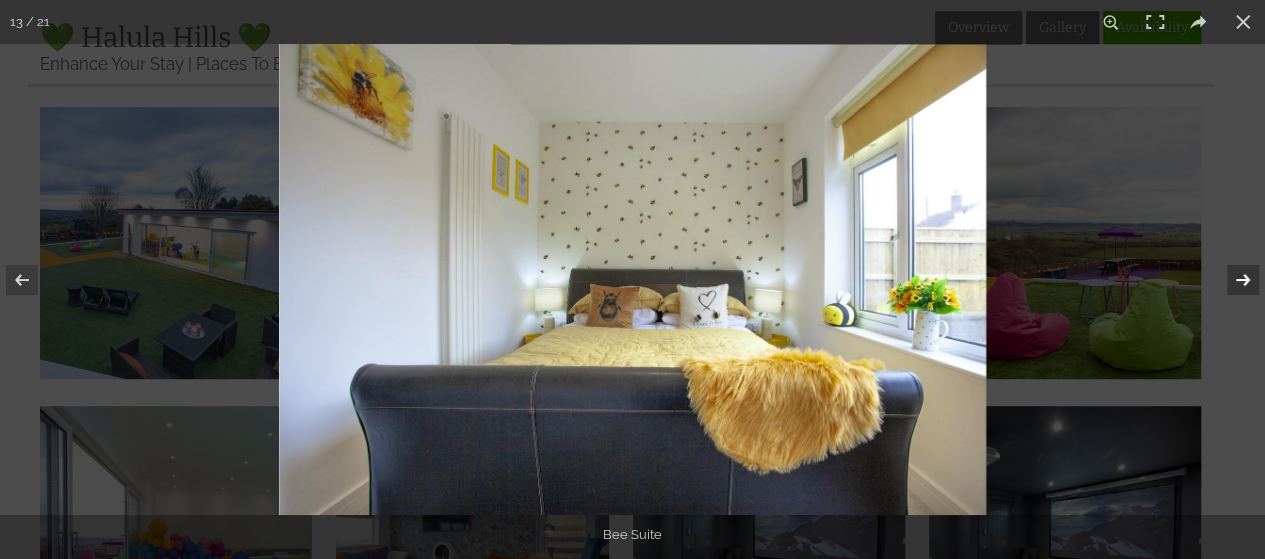 click at bounding box center (1230, 280) 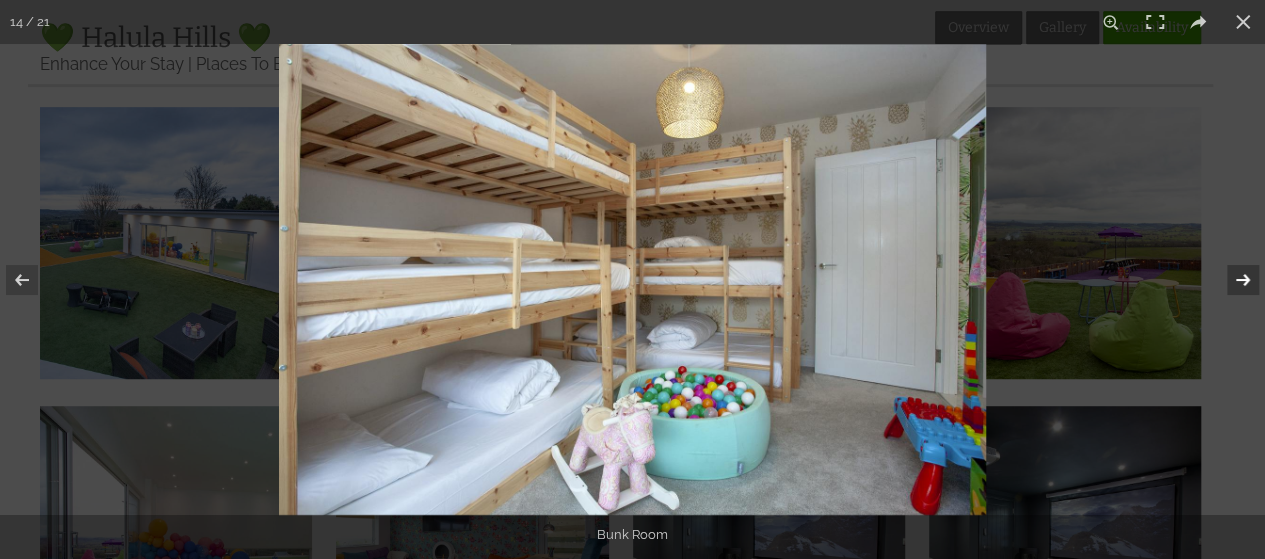 click at bounding box center [1230, 280] 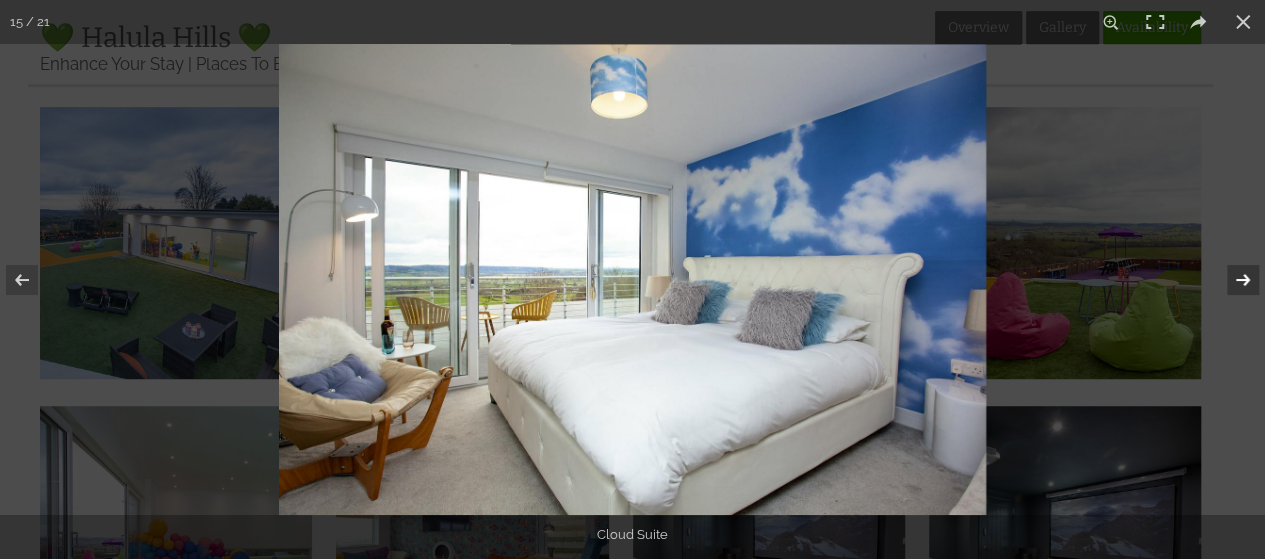 click at bounding box center (1230, 280) 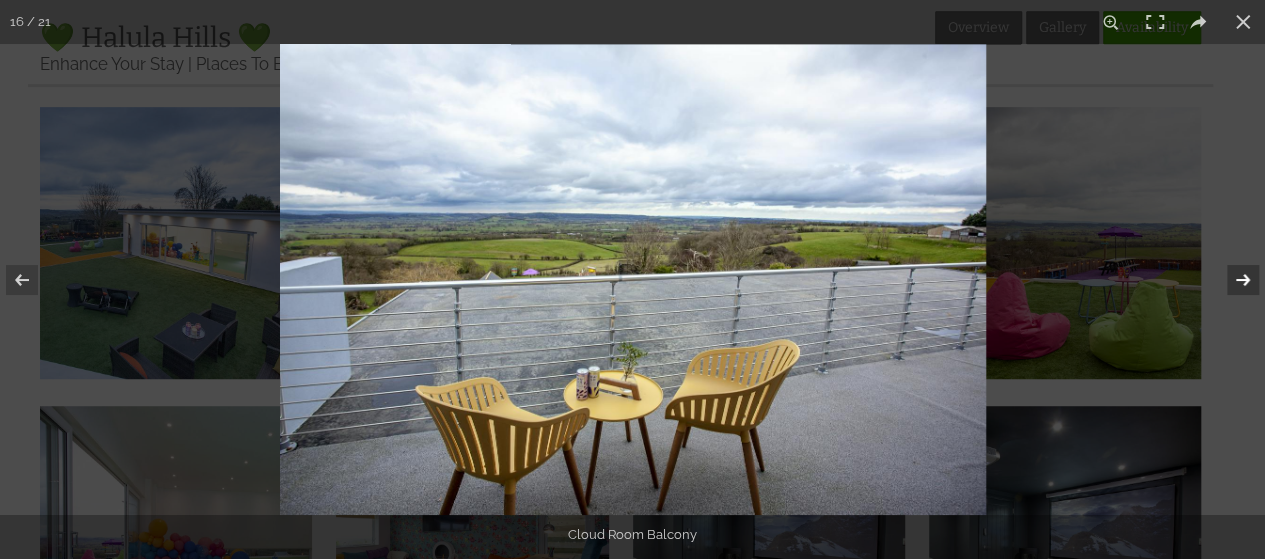 click at bounding box center [1230, 280] 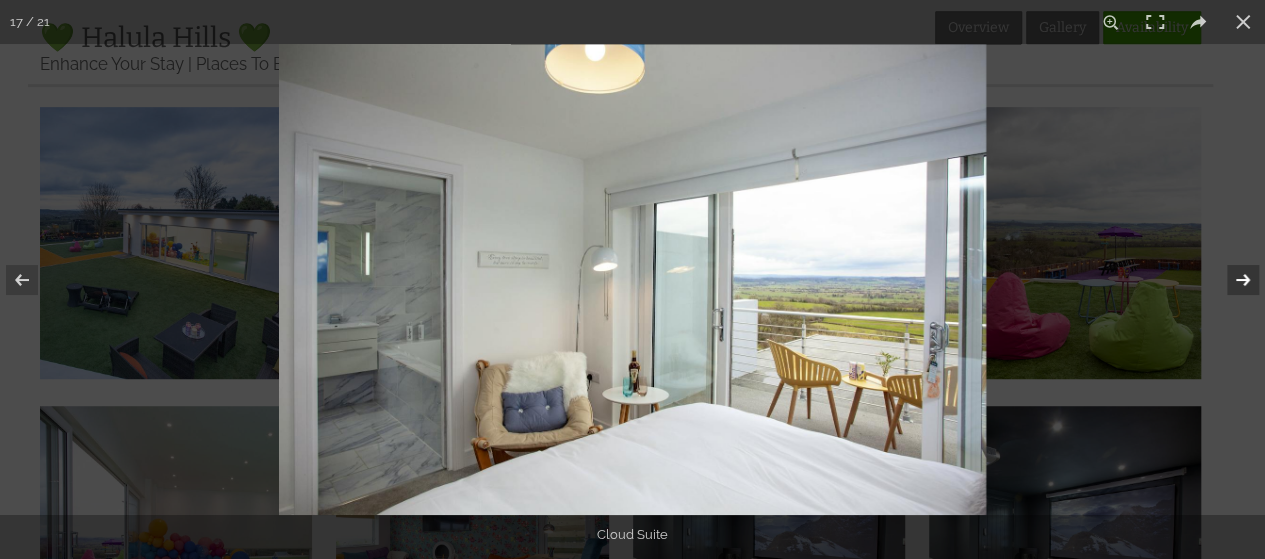 click at bounding box center [1230, 280] 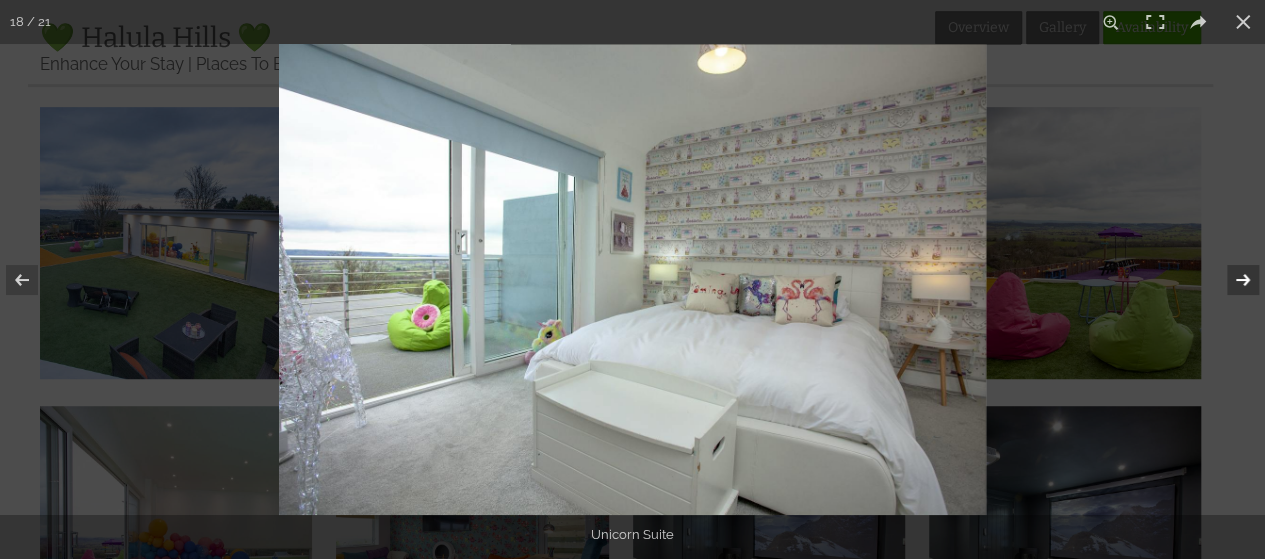 click at bounding box center (1230, 280) 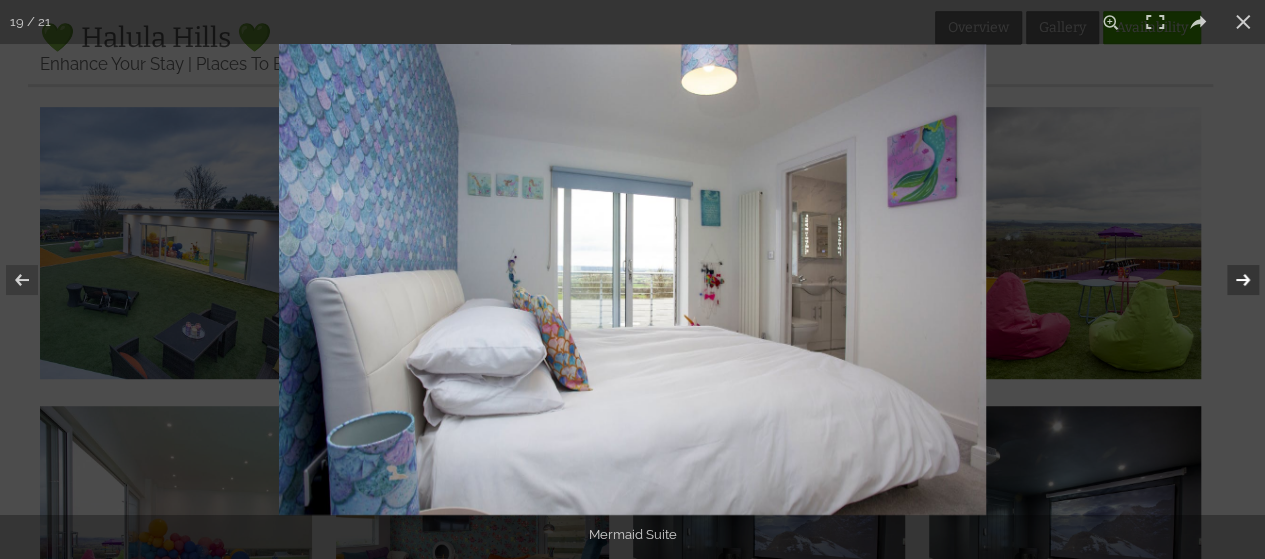click at bounding box center (1230, 280) 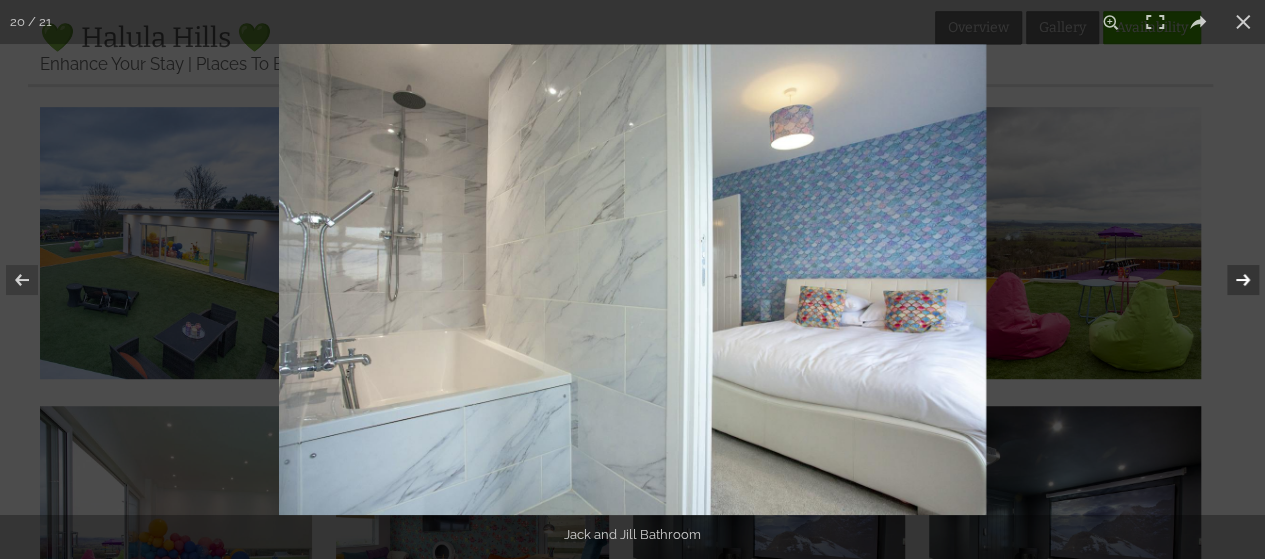 click at bounding box center [1230, 280] 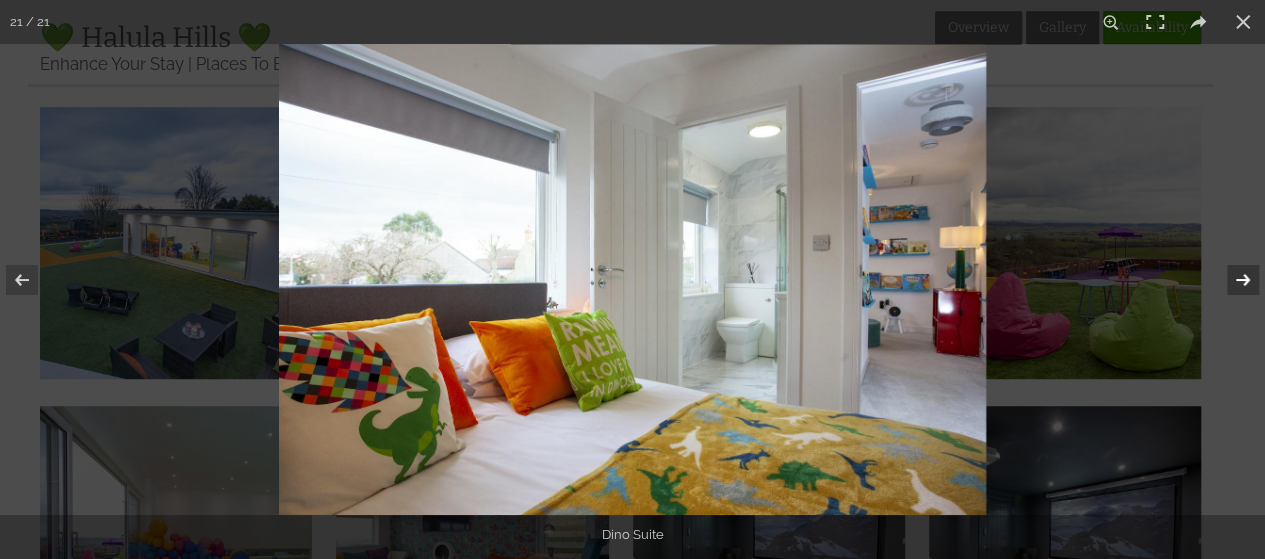 click at bounding box center [1230, 280] 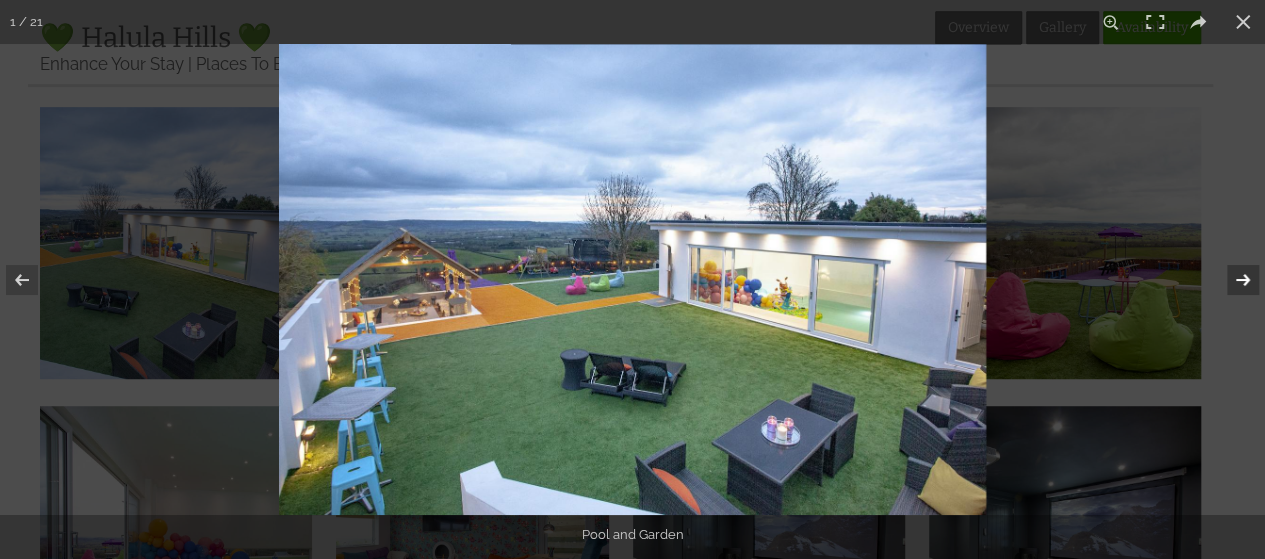 click at bounding box center [1230, 280] 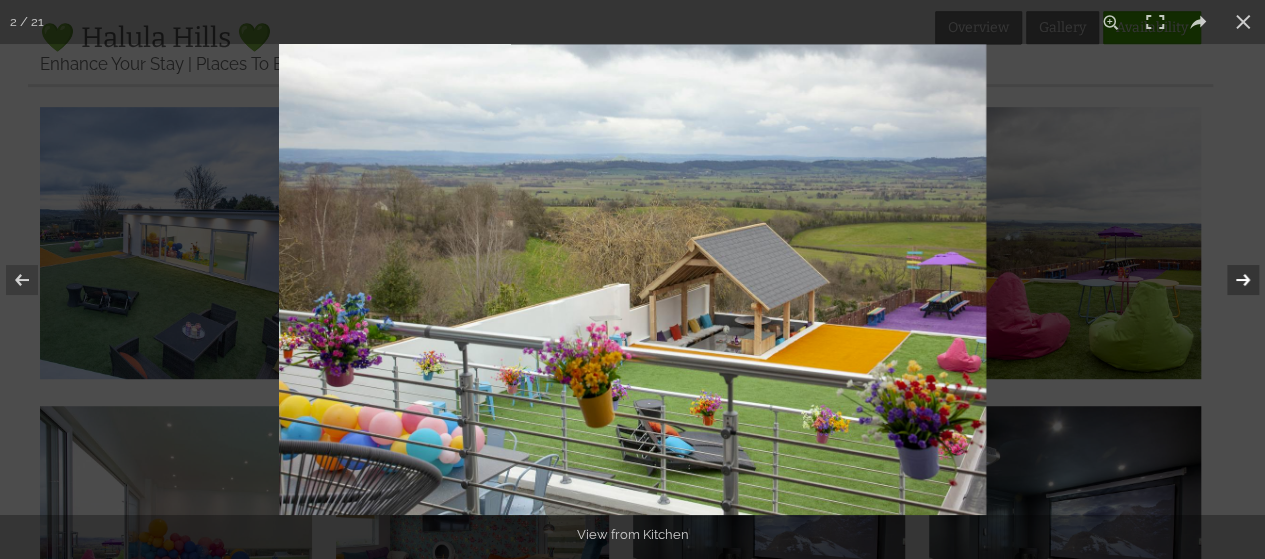 click at bounding box center [1230, 280] 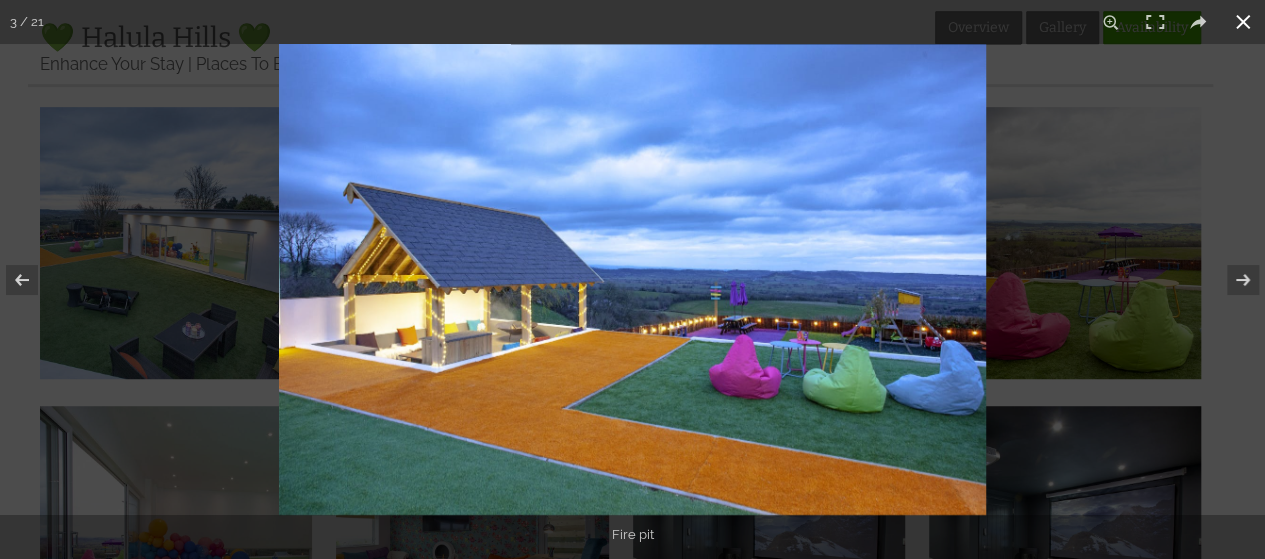 click at bounding box center (1243, 22) 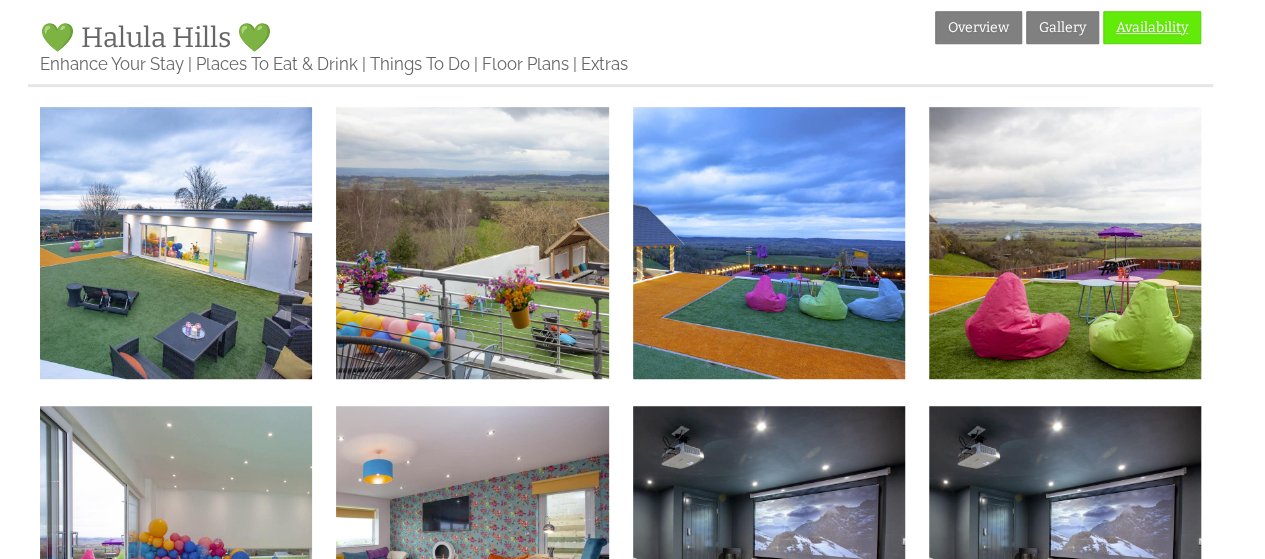 click on "Availability" at bounding box center [1152, 27] 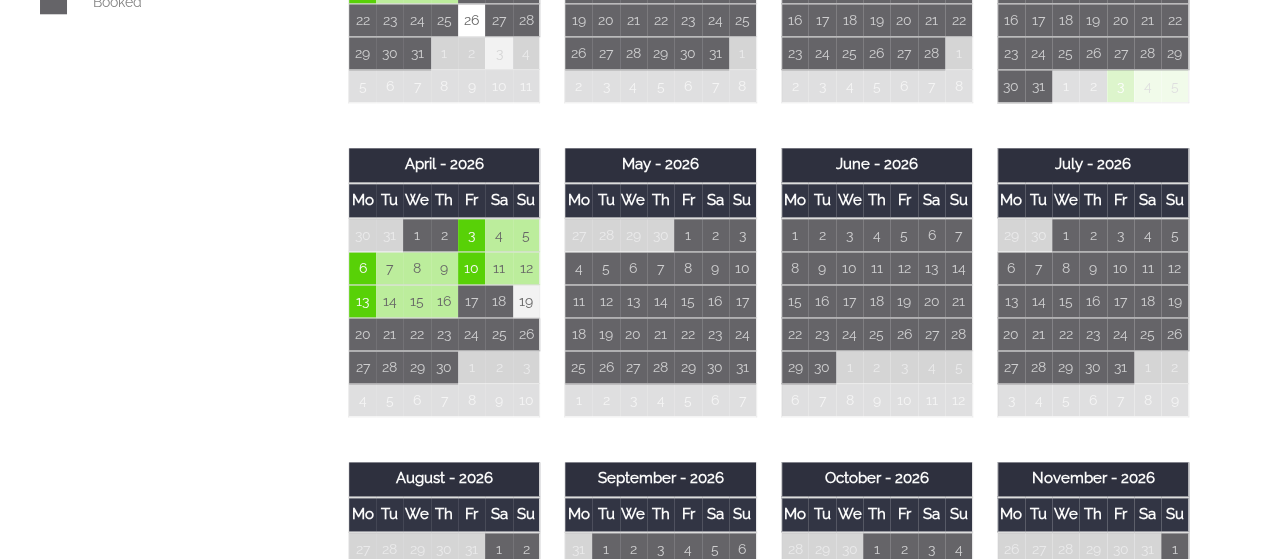 scroll, scrollTop: 1060, scrollLeft: 0, axis: vertical 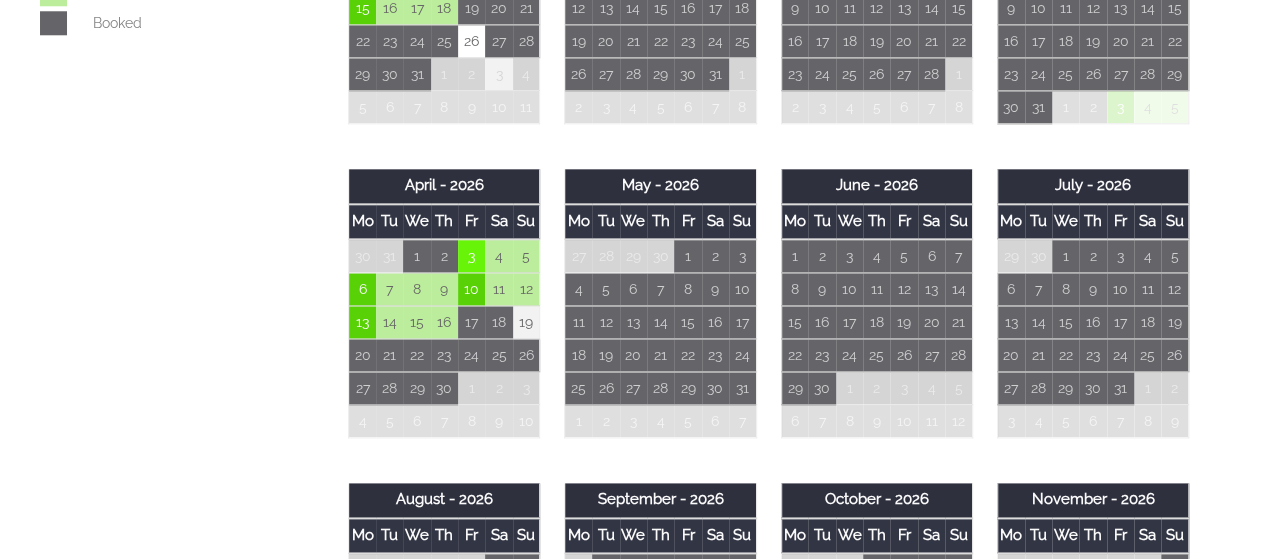 click on "3" at bounding box center (471, 256) 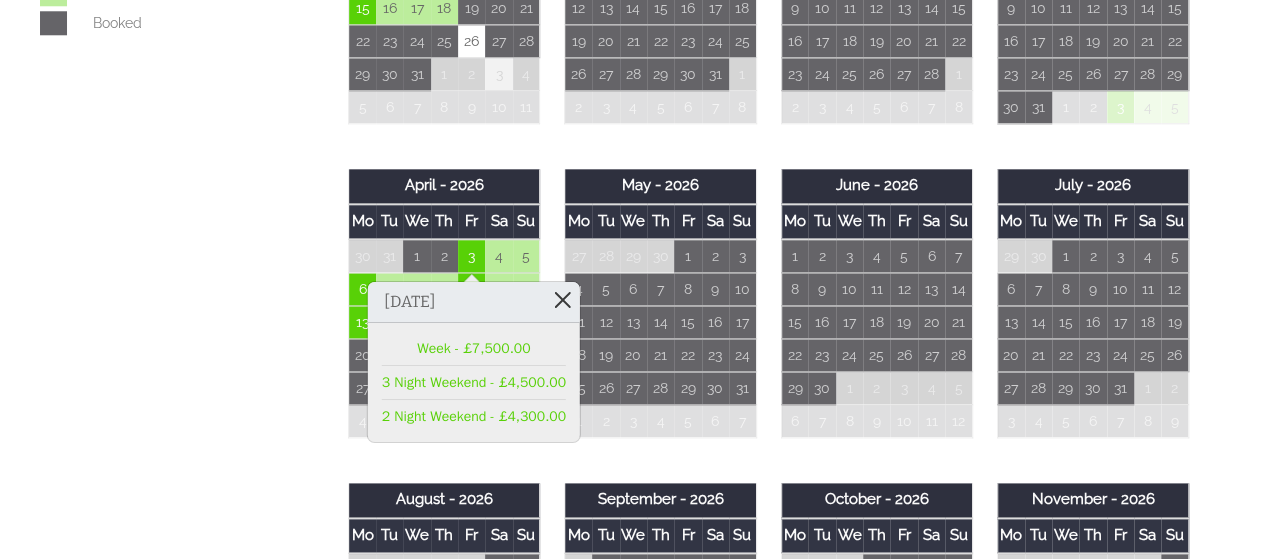 click at bounding box center [562, 299] 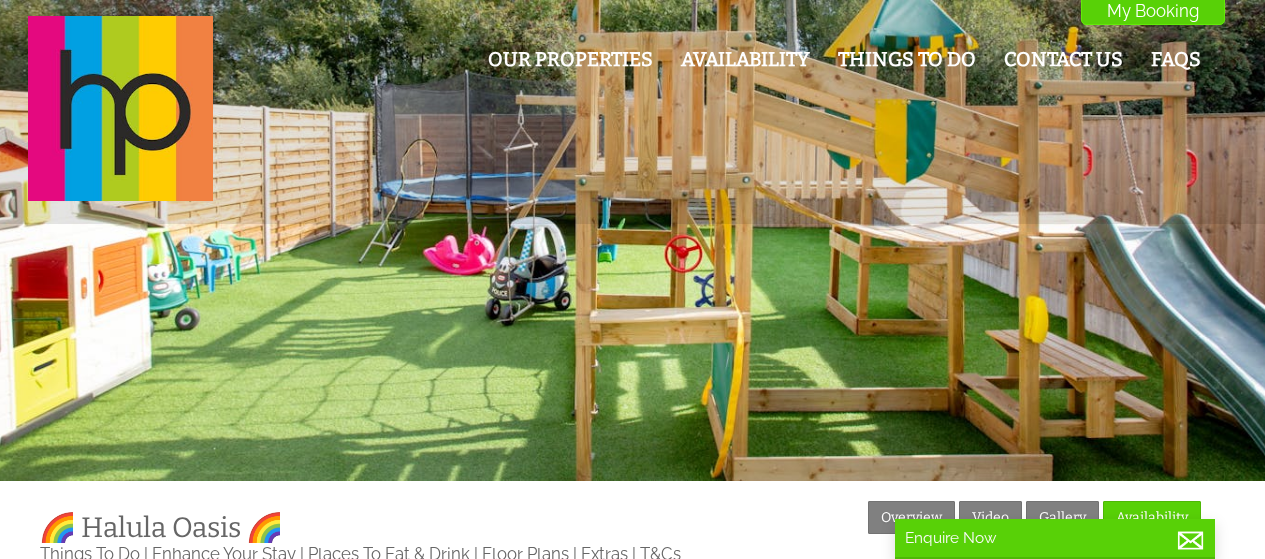 scroll, scrollTop: 0, scrollLeft: 0, axis: both 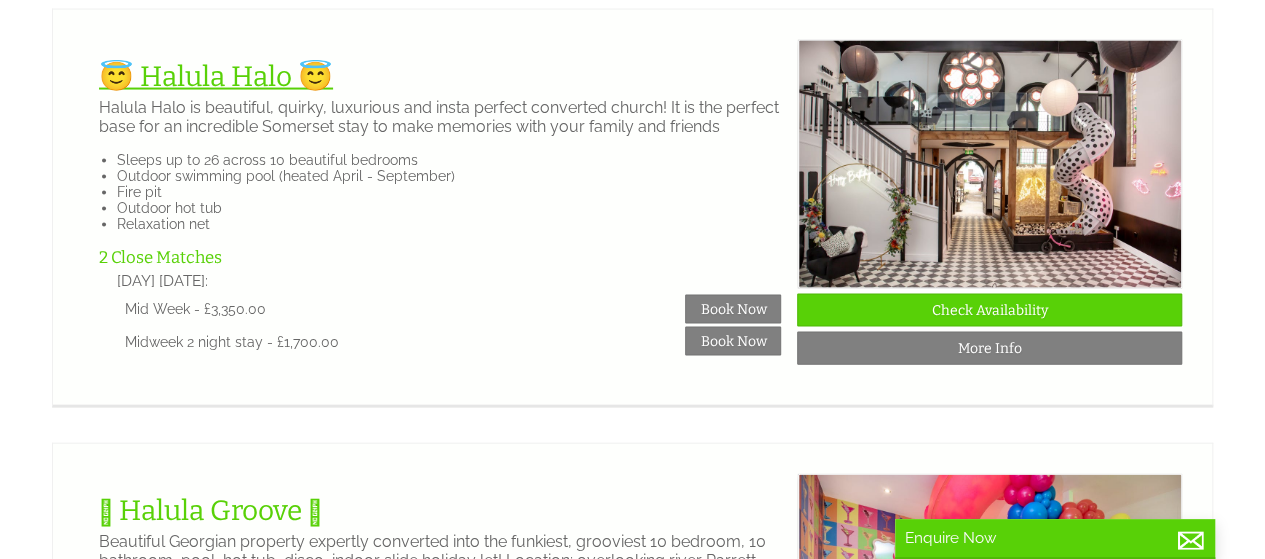click on "😇 Halula Halo 😇" at bounding box center [216, 76] 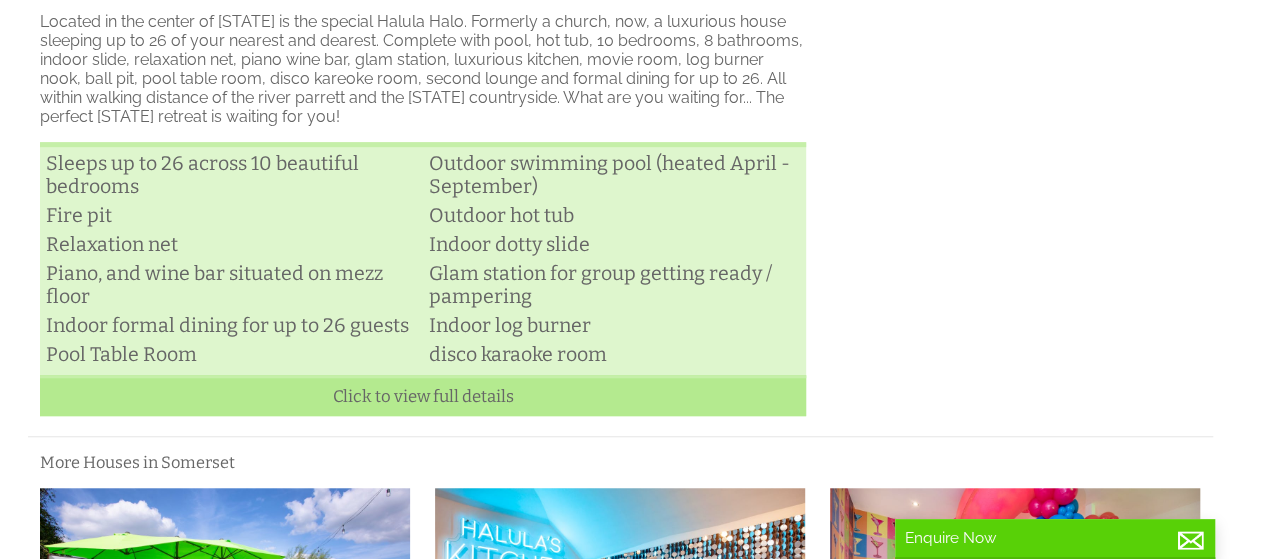 scroll, scrollTop: 653, scrollLeft: 0, axis: vertical 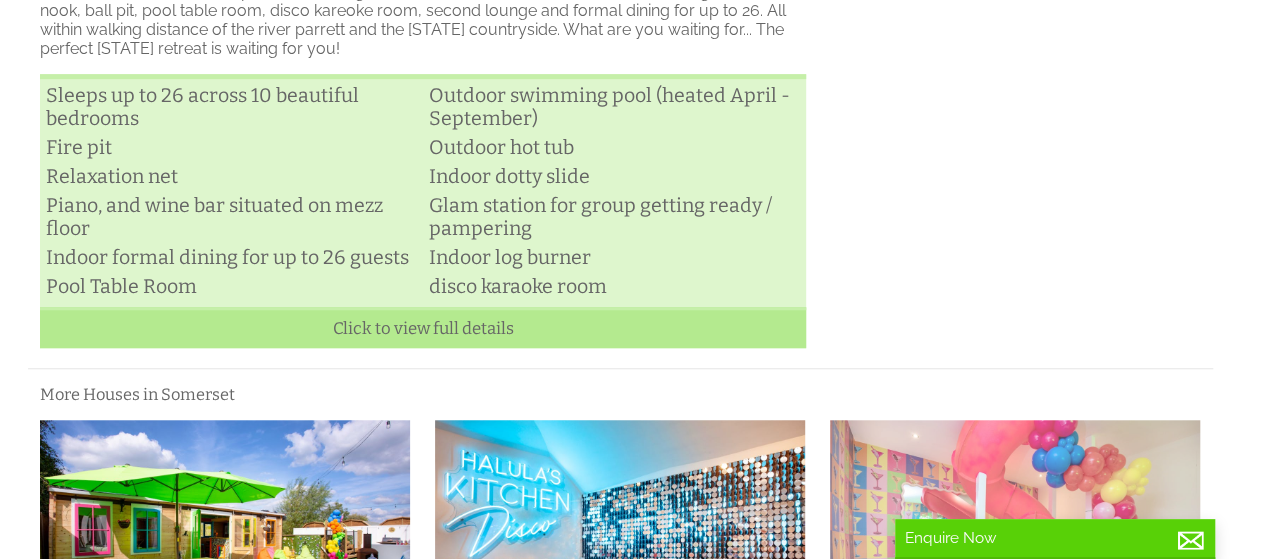 click at bounding box center (1015, 539) 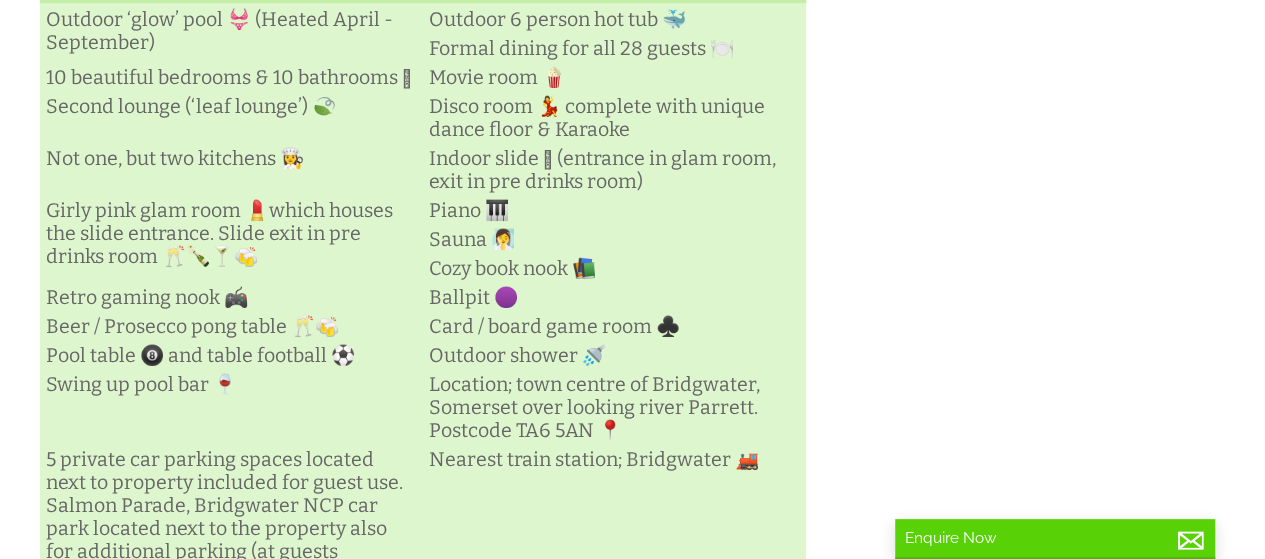 scroll, scrollTop: 0, scrollLeft: 0, axis: both 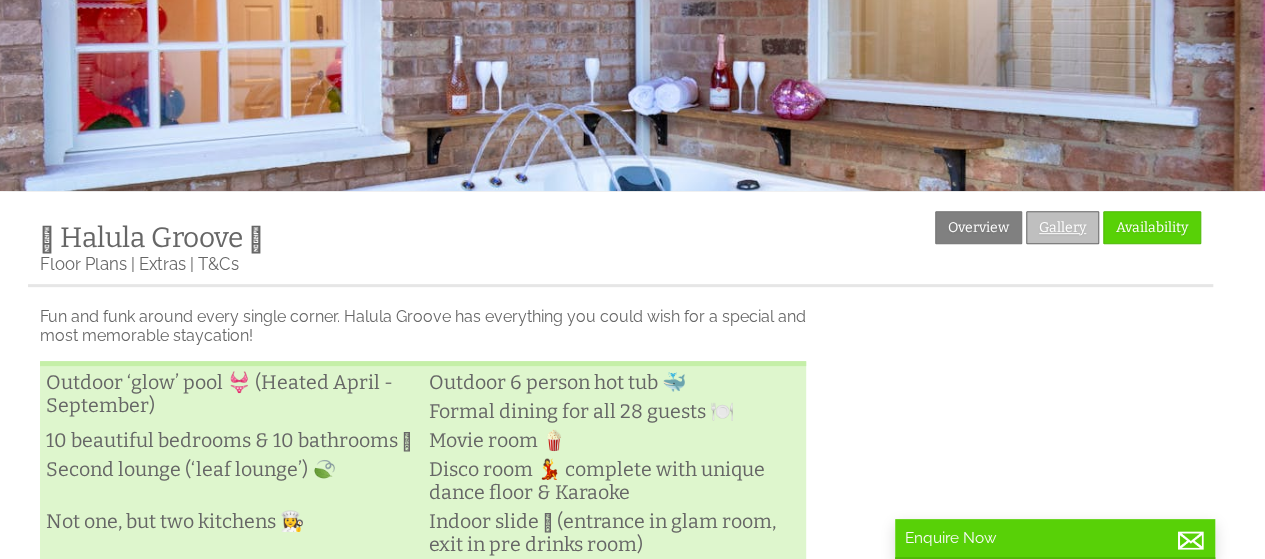 click on "Gallery" at bounding box center (1062, 227) 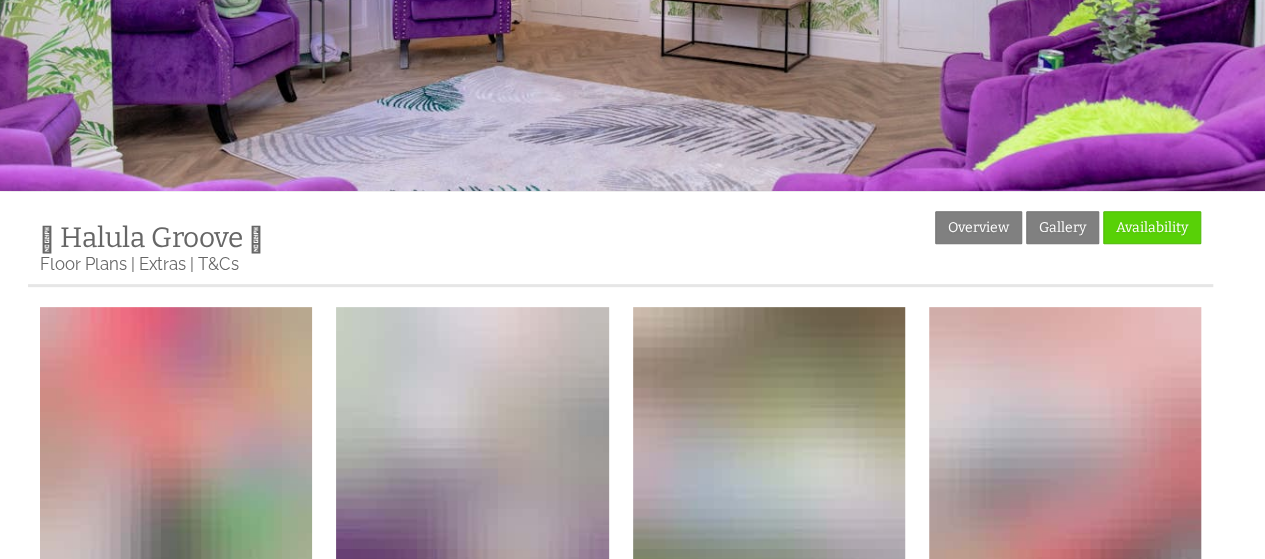 scroll, scrollTop: 0, scrollLeft: 0, axis: both 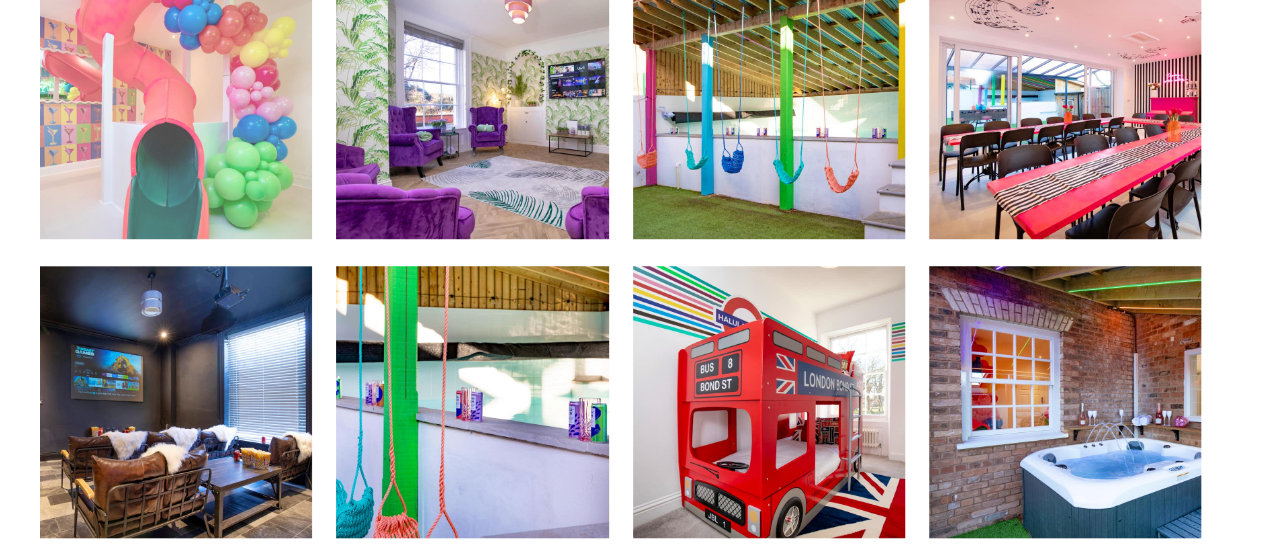 click at bounding box center [176, 103] 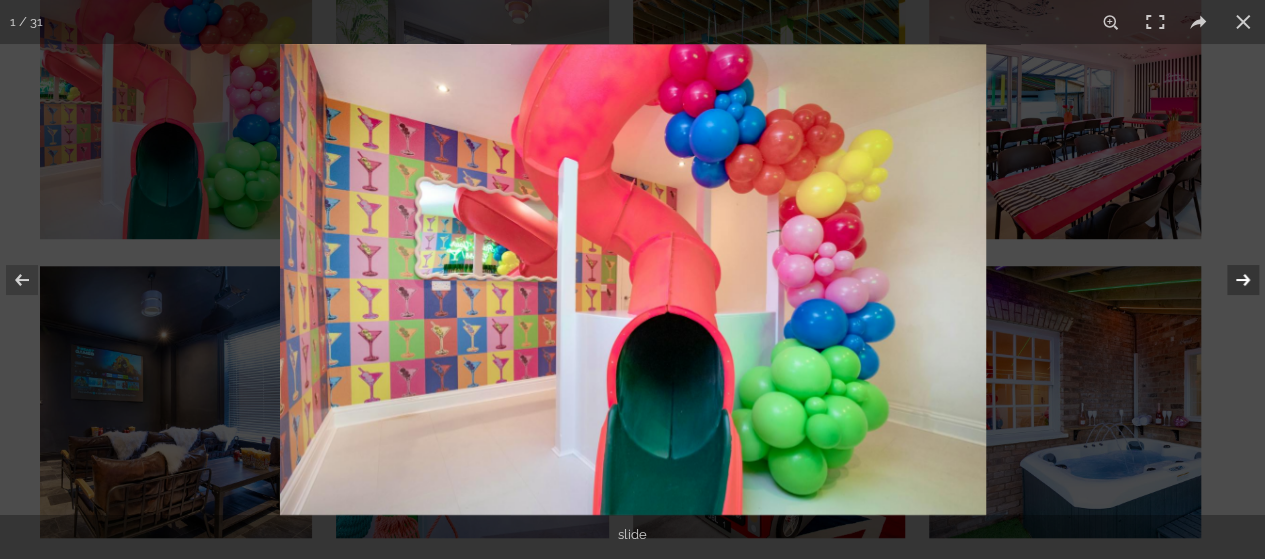 click at bounding box center (1230, 280) 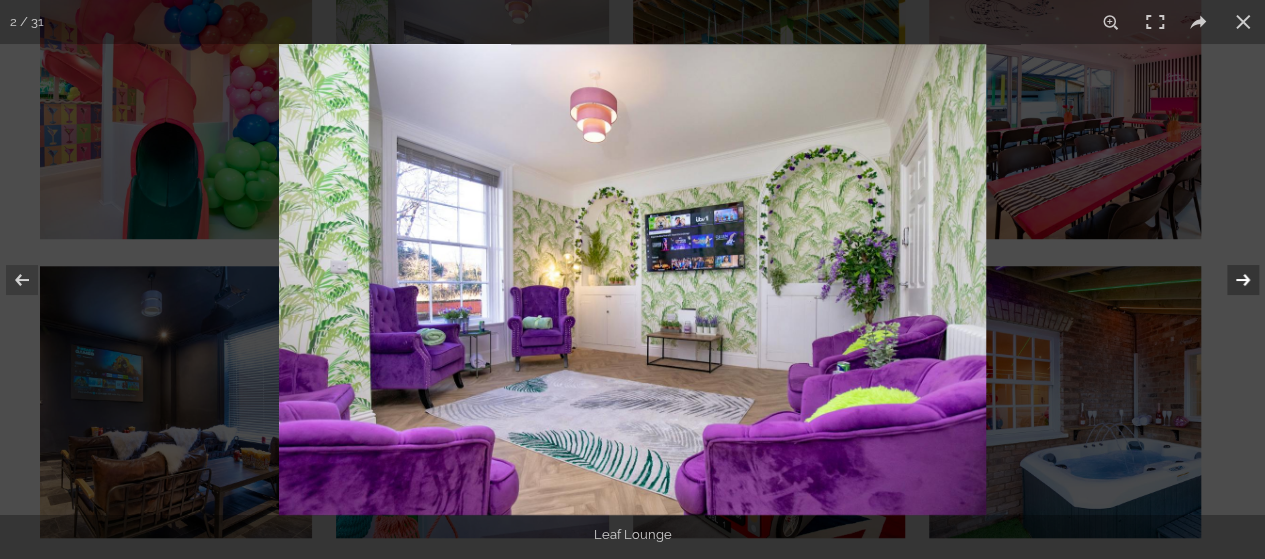 click at bounding box center (1230, 280) 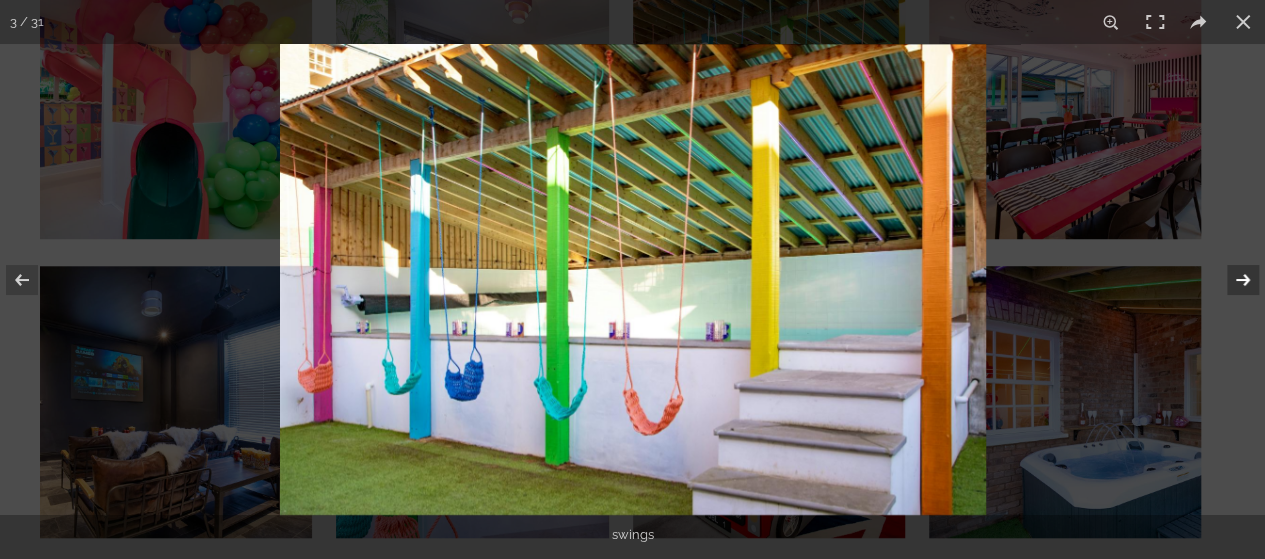 click at bounding box center [1230, 280] 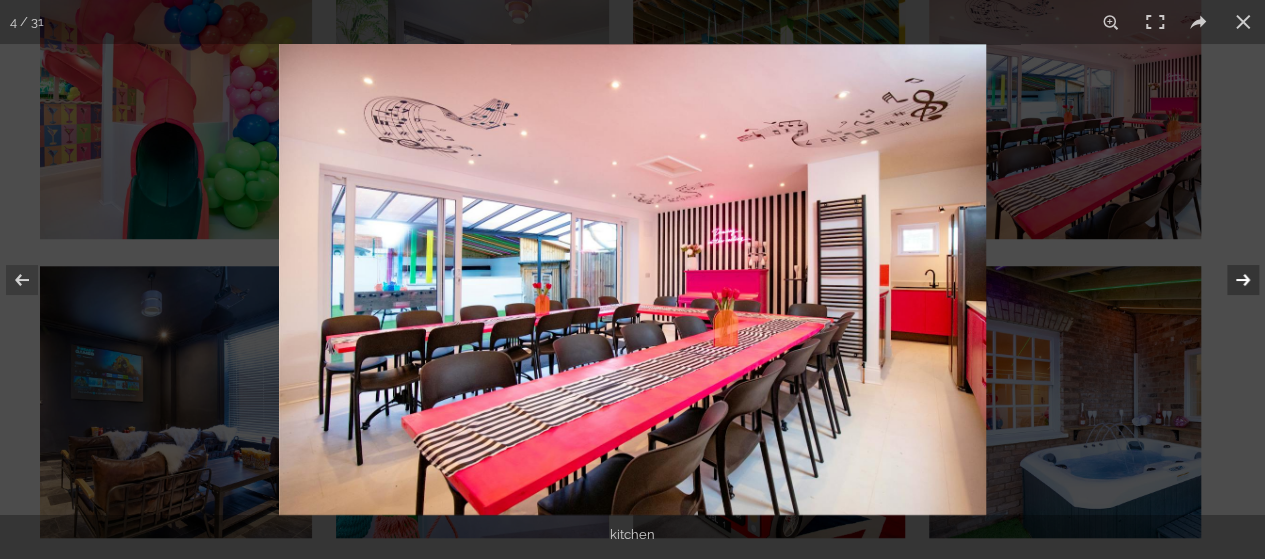 click at bounding box center (1230, 280) 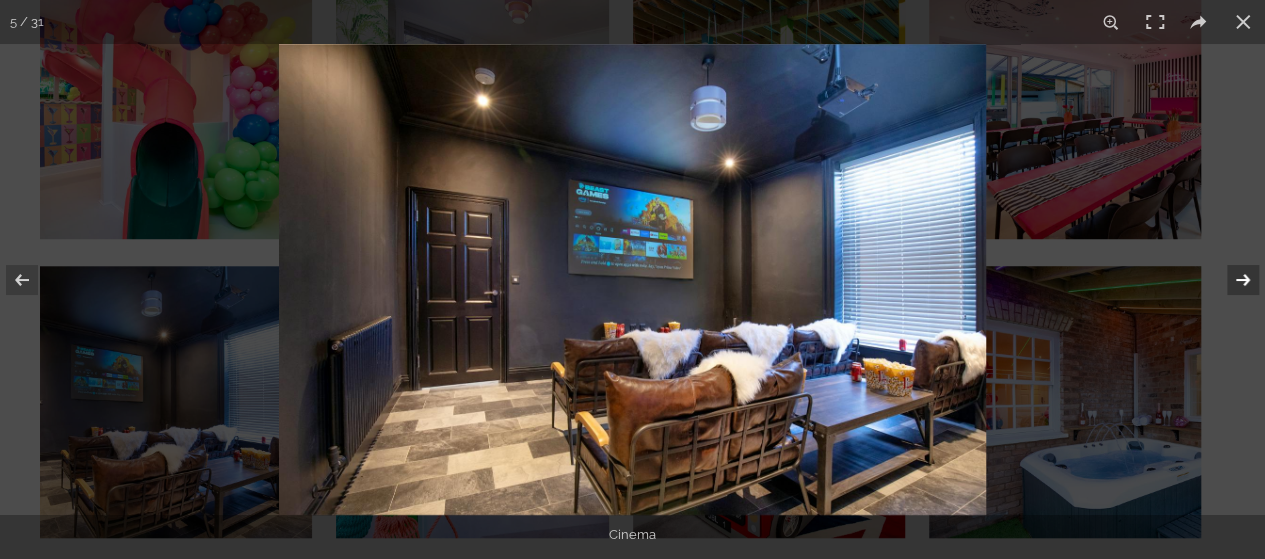click at bounding box center (1230, 280) 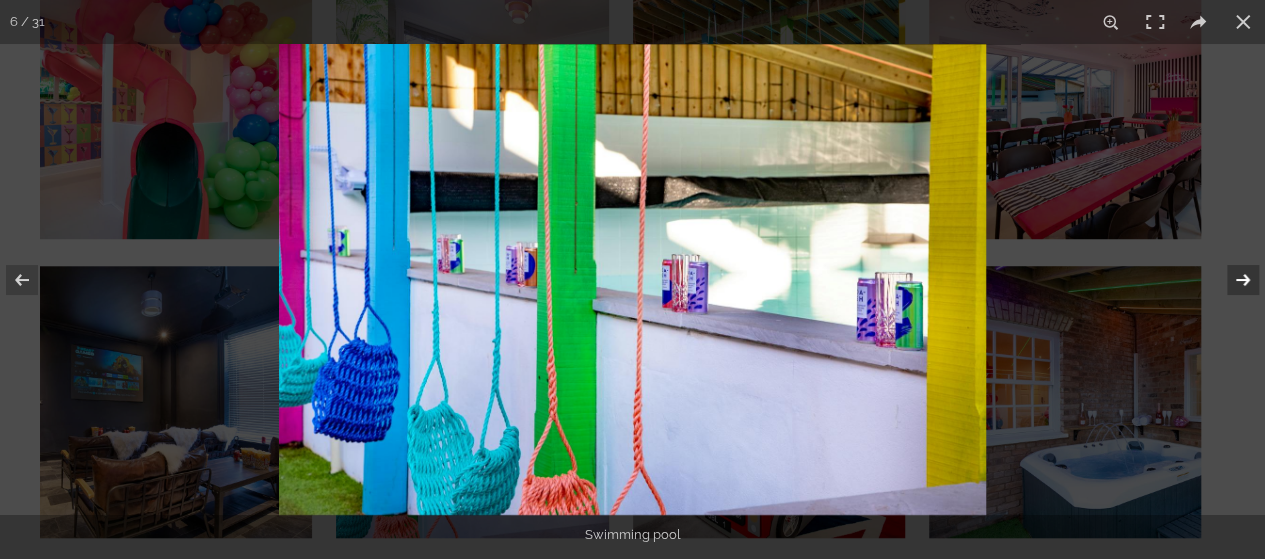 click at bounding box center (1230, 280) 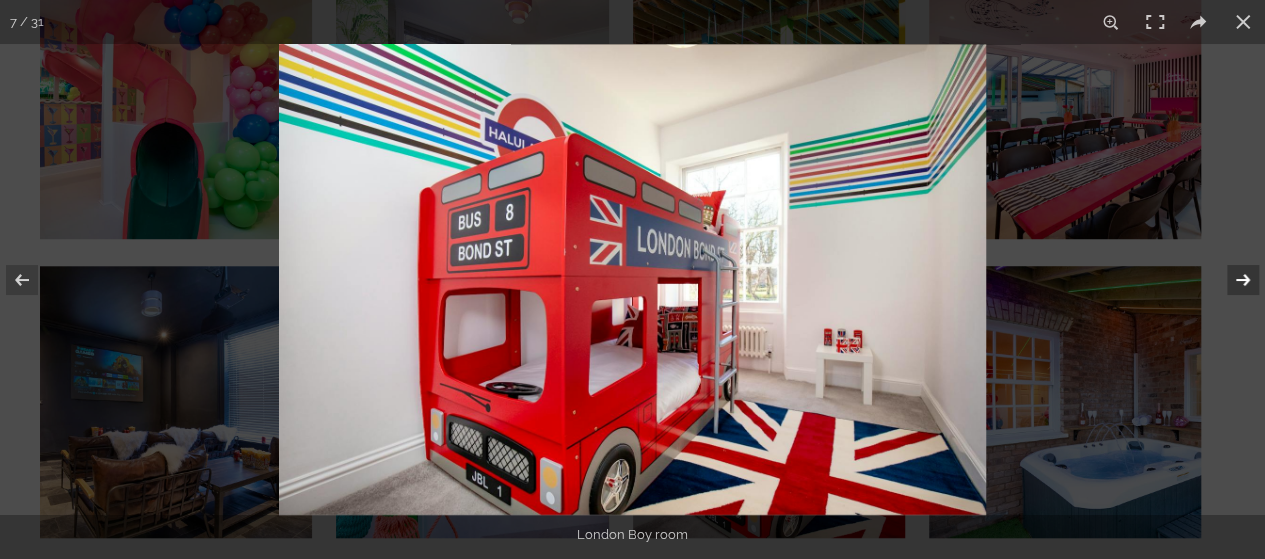 click at bounding box center (1230, 280) 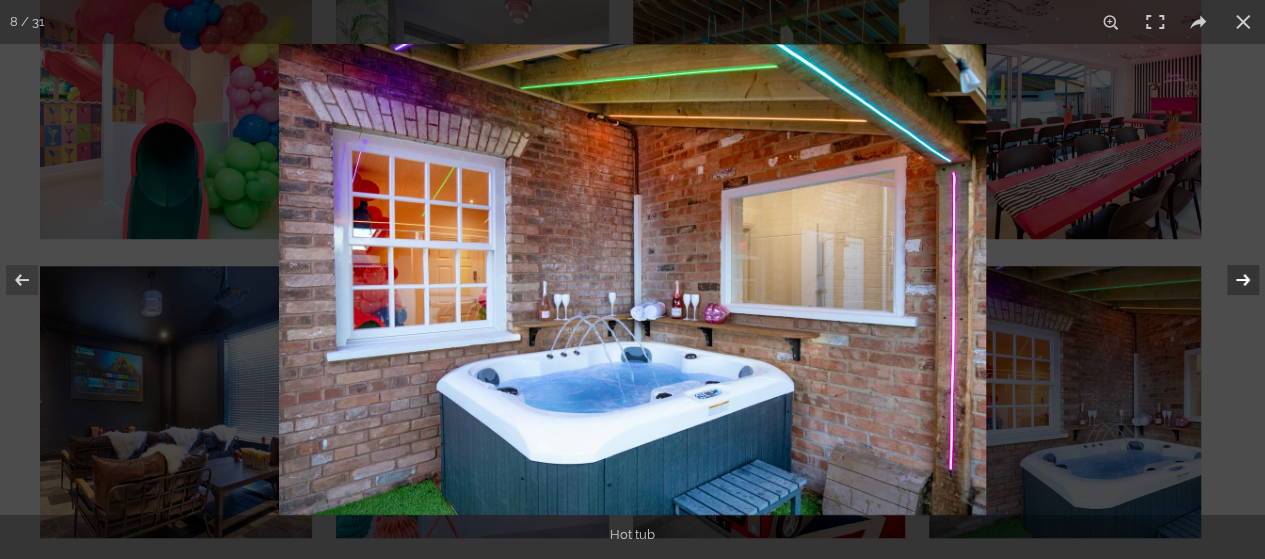 click at bounding box center [1230, 280] 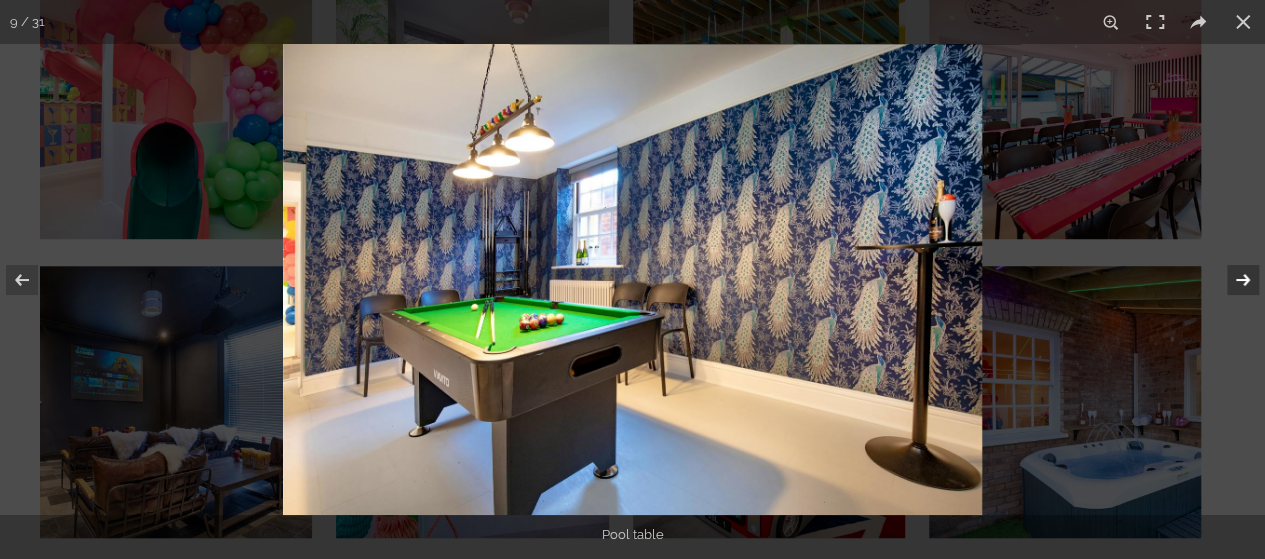 click at bounding box center (1230, 280) 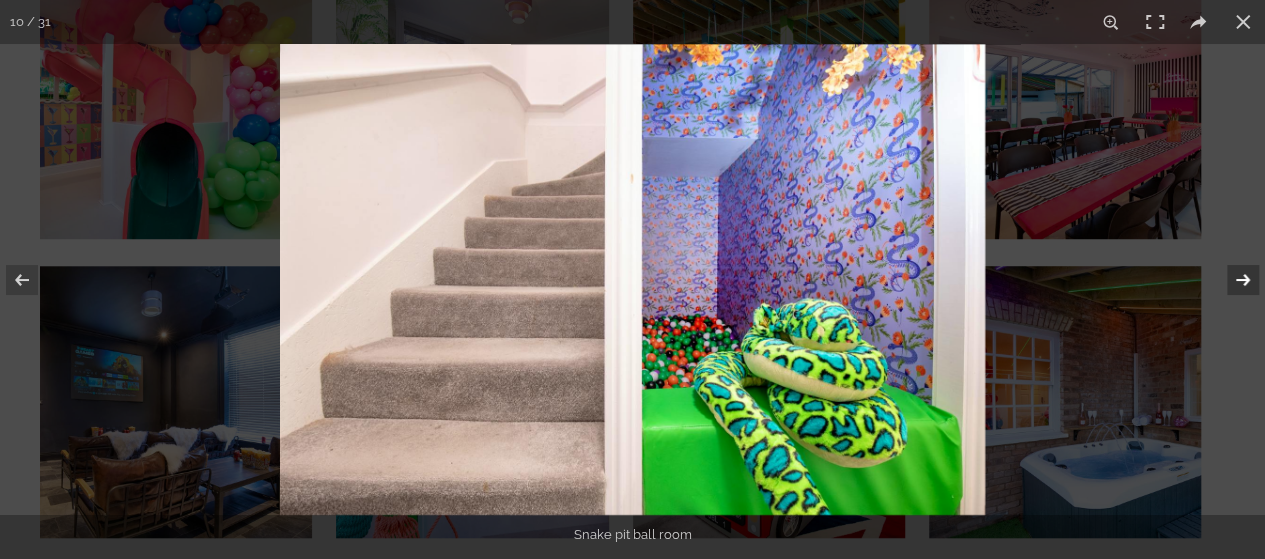 click at bounding box center [1230, 280] 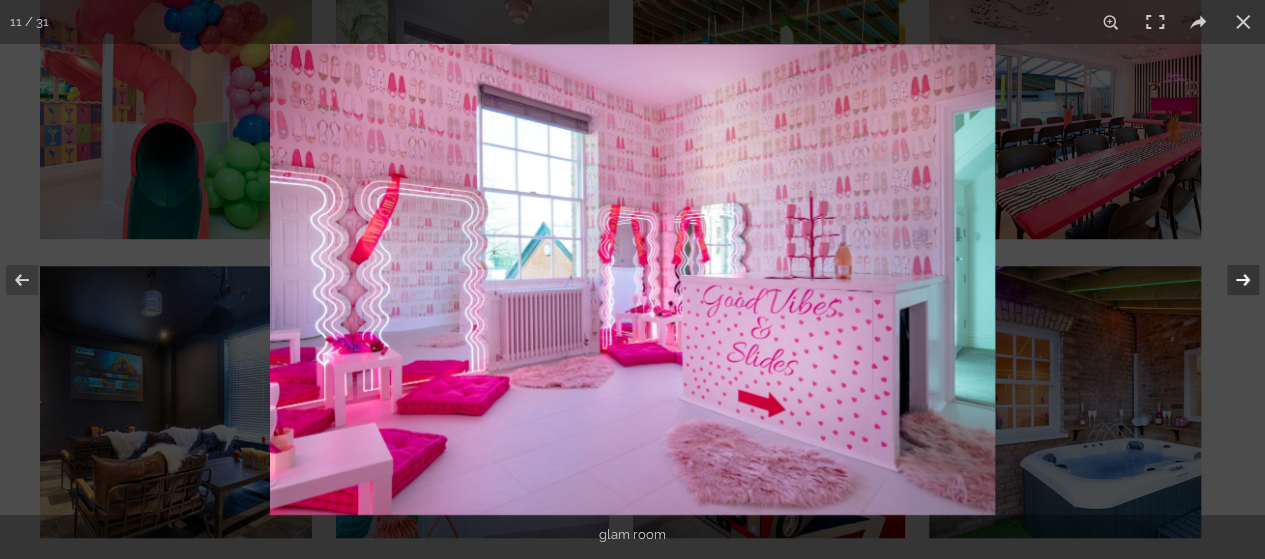 click at bounding box center (1230, 280) 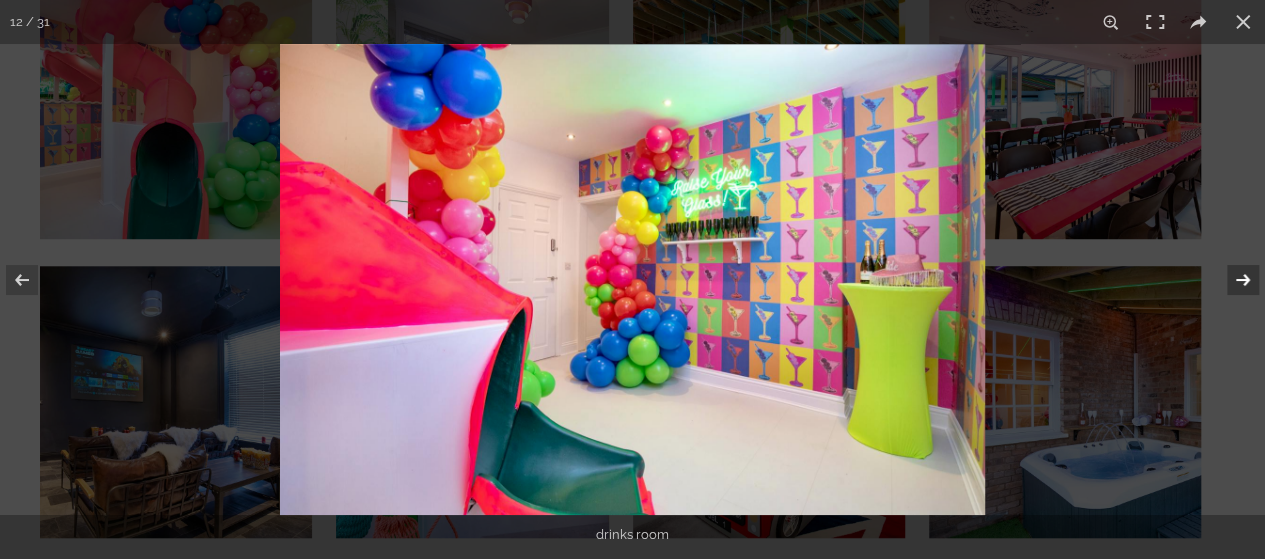click at bounding box center [1230, 280] 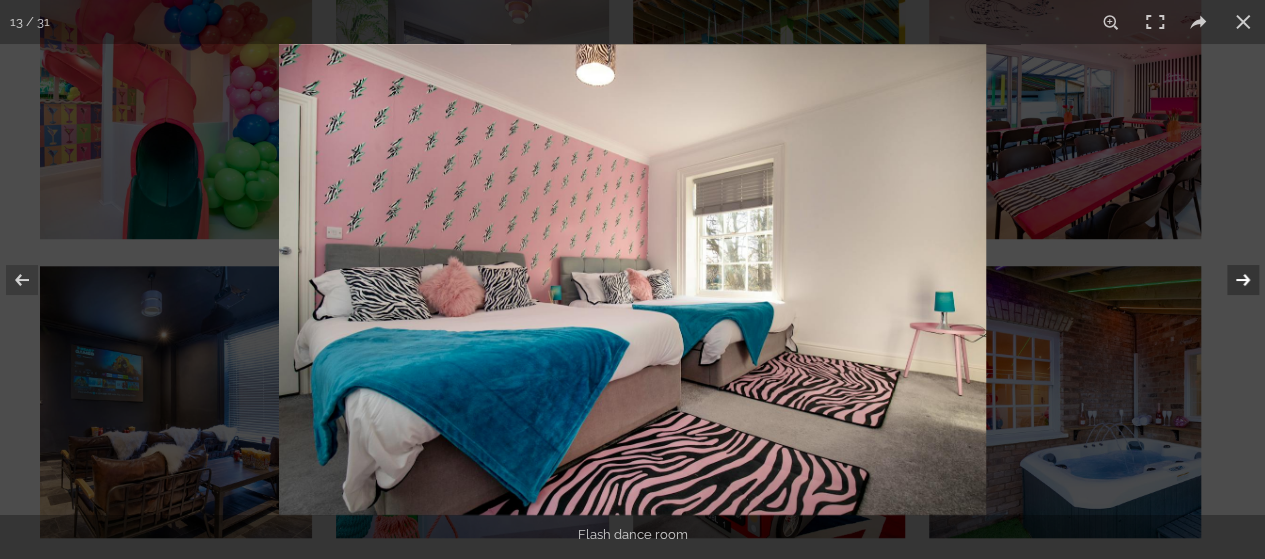 click at bounding box center [1230, 280] 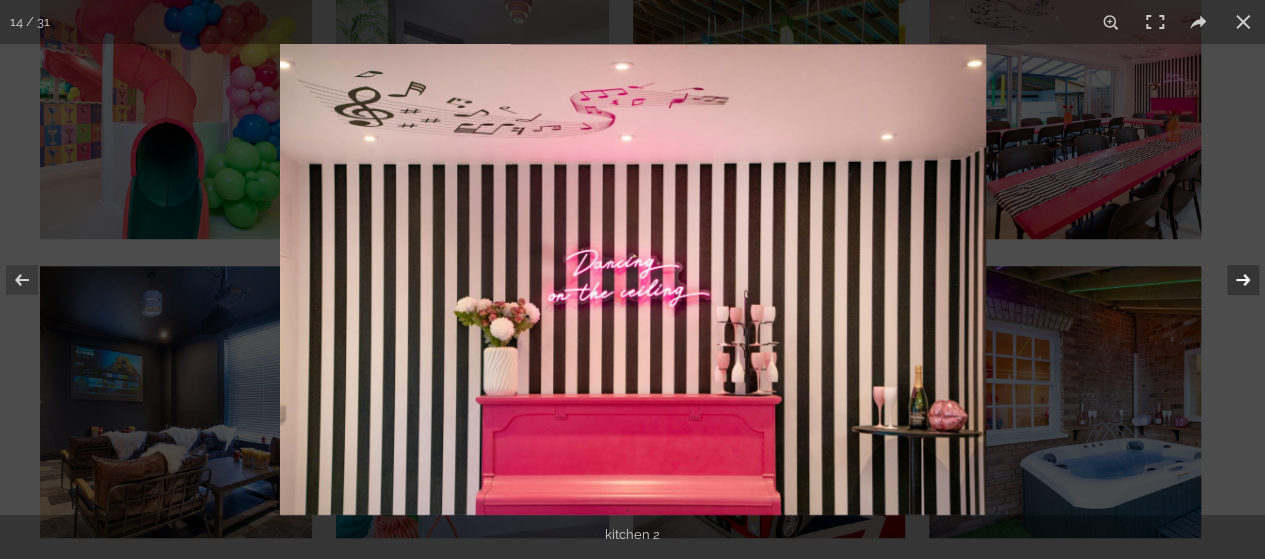 click at bounding box center (1230, 280) 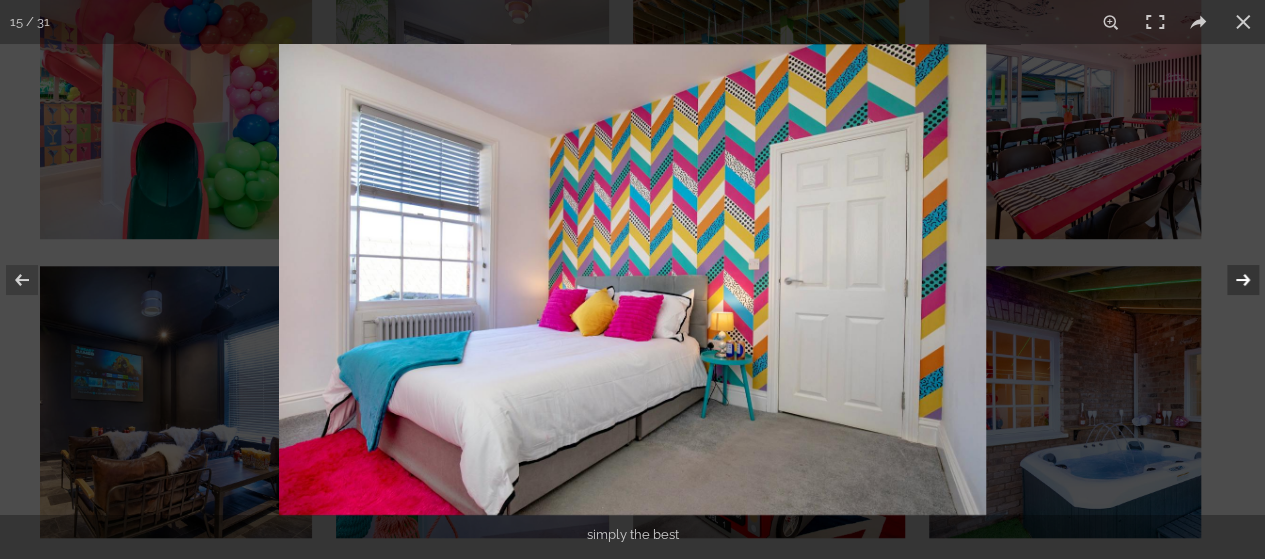click at bounding box center [1230, 280] 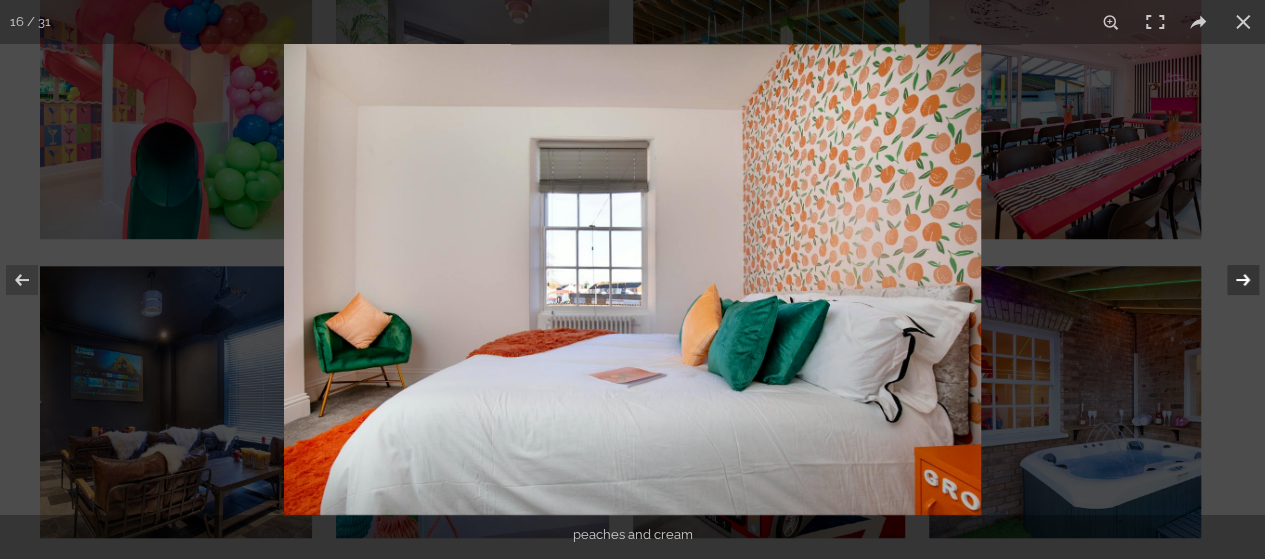 click at bounding box center (1230, 280) 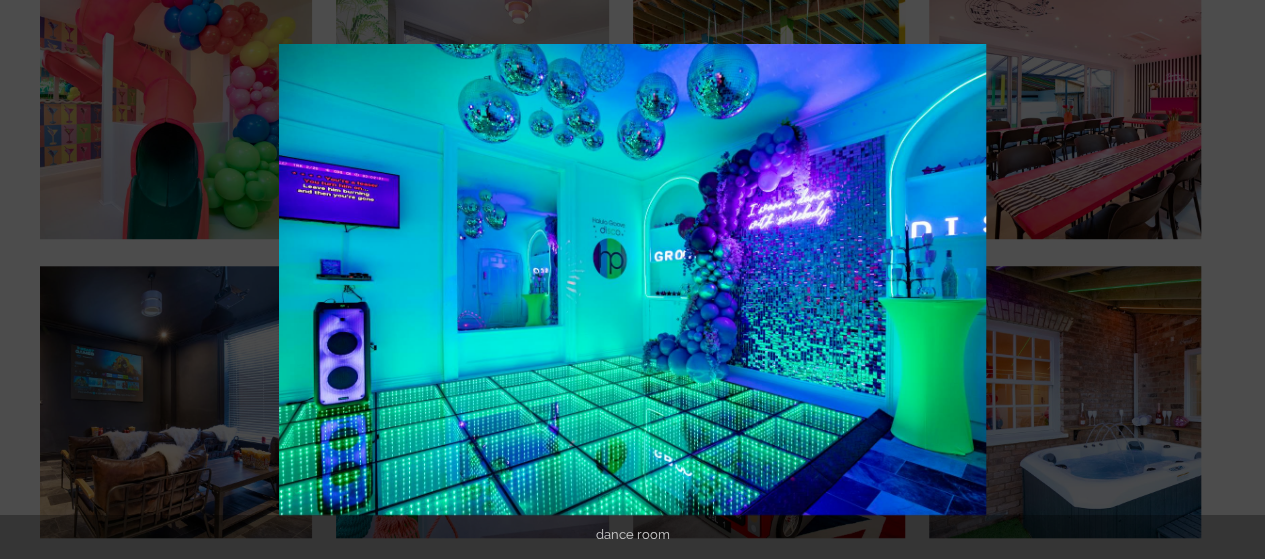 click at bounding box center (1230, 280) 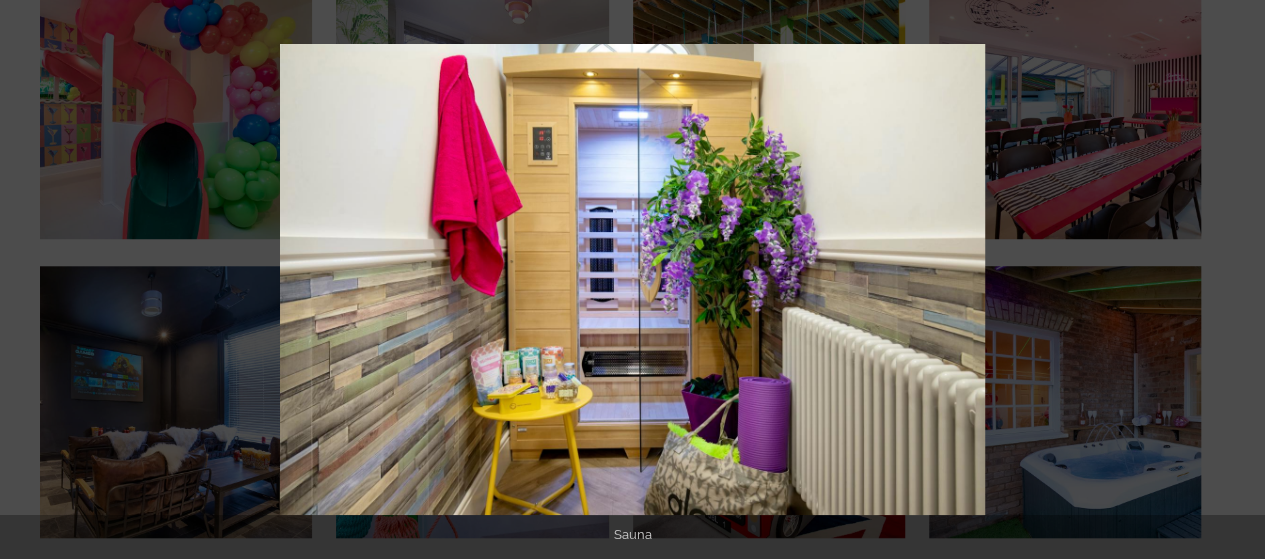 click at bounding box center (1230, 280) 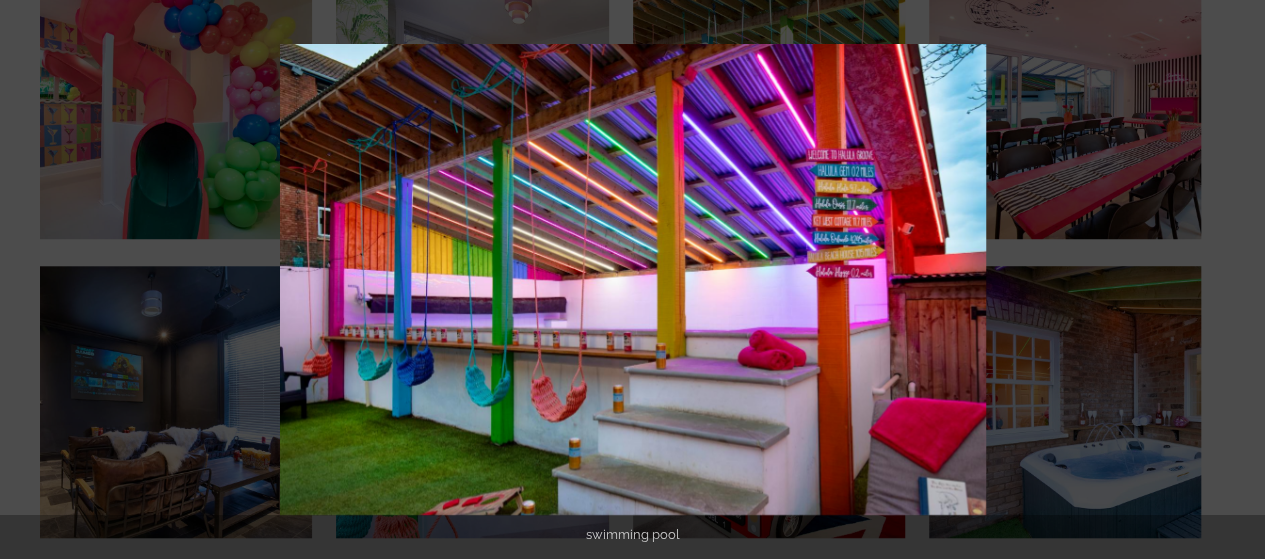 click at bounding box center [1230, 280] 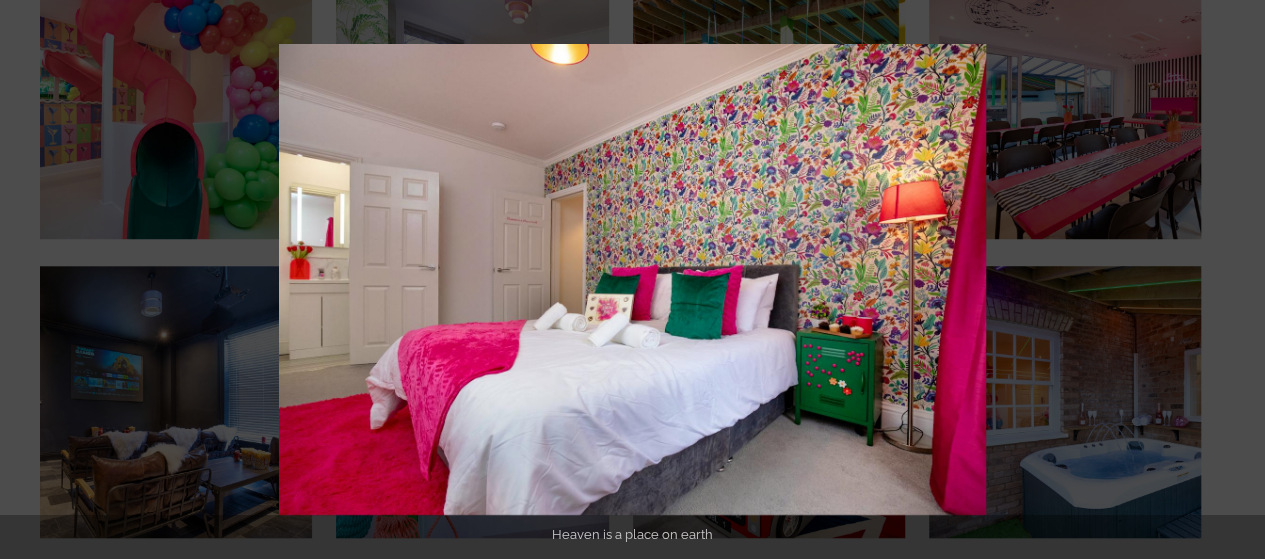 click at bounding box center (1230, 280) 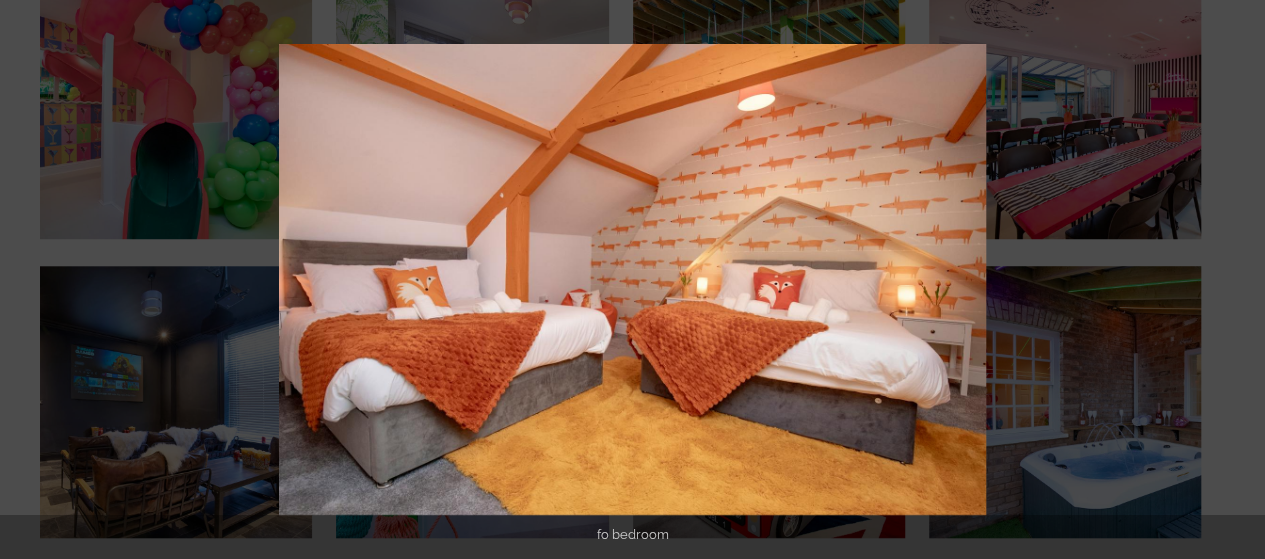 click at bounding box center (1230, 280) 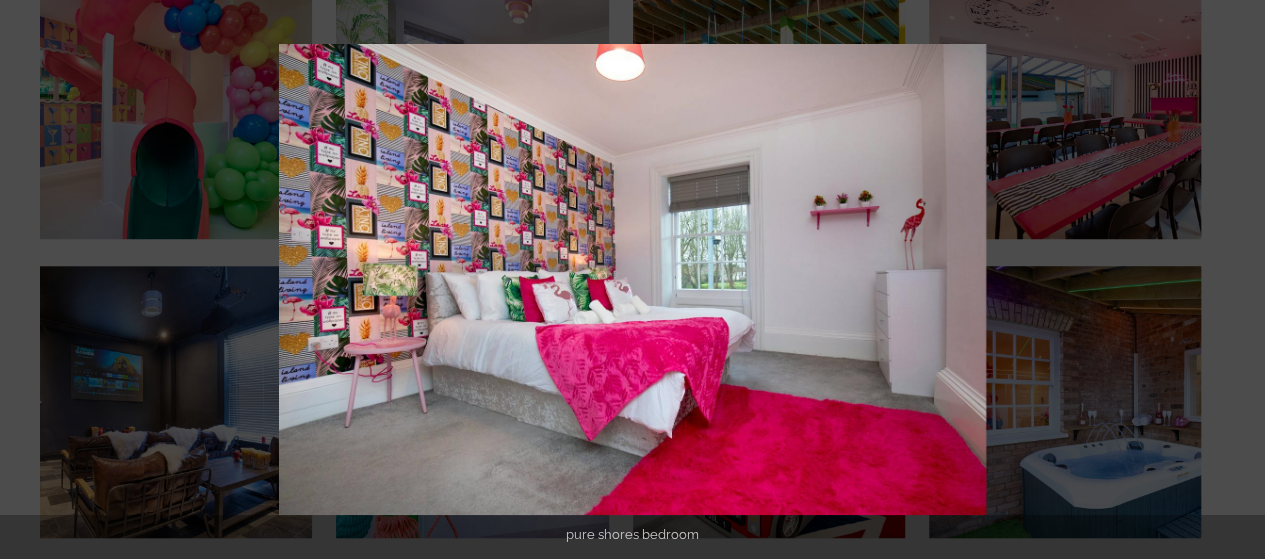click at bounding box center [1230, 280] 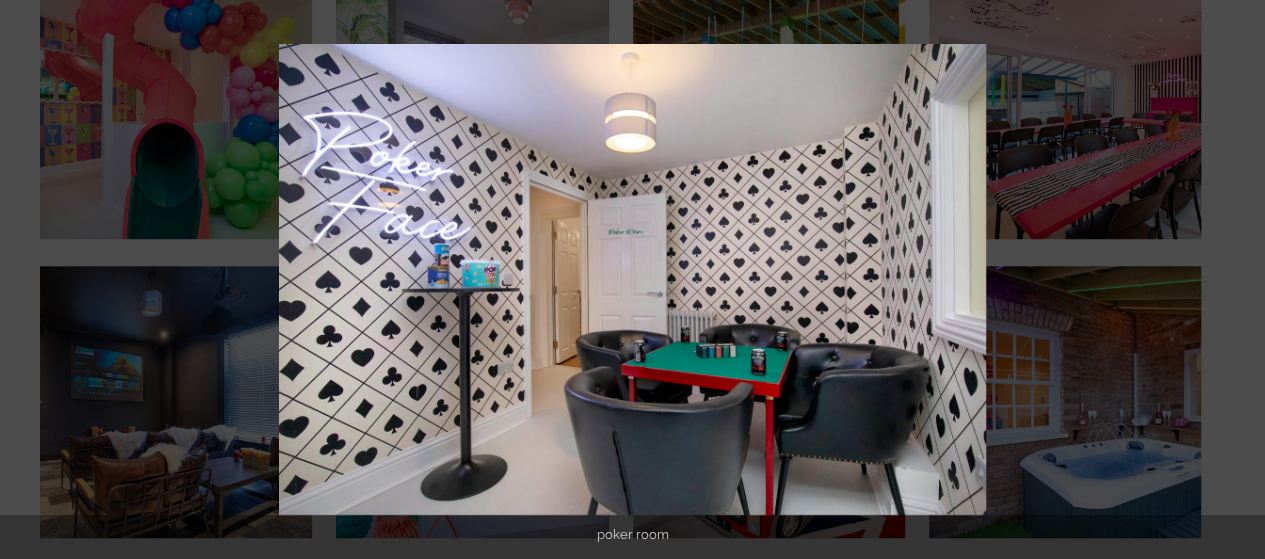 click at bounding box center (1230, 280) 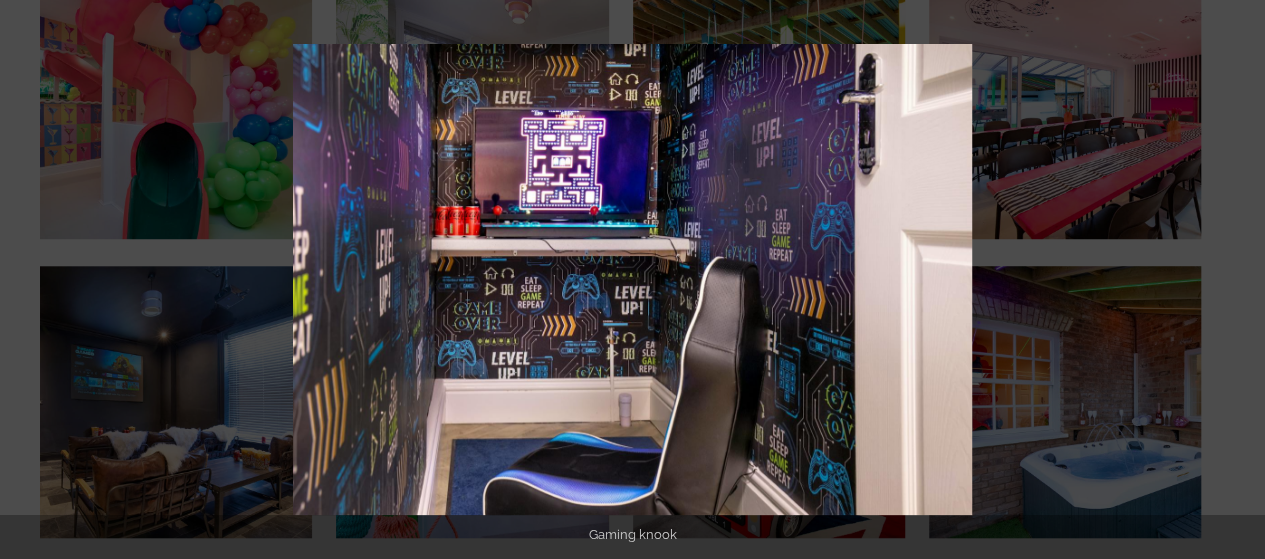 click at bounding box center (1230, 280) 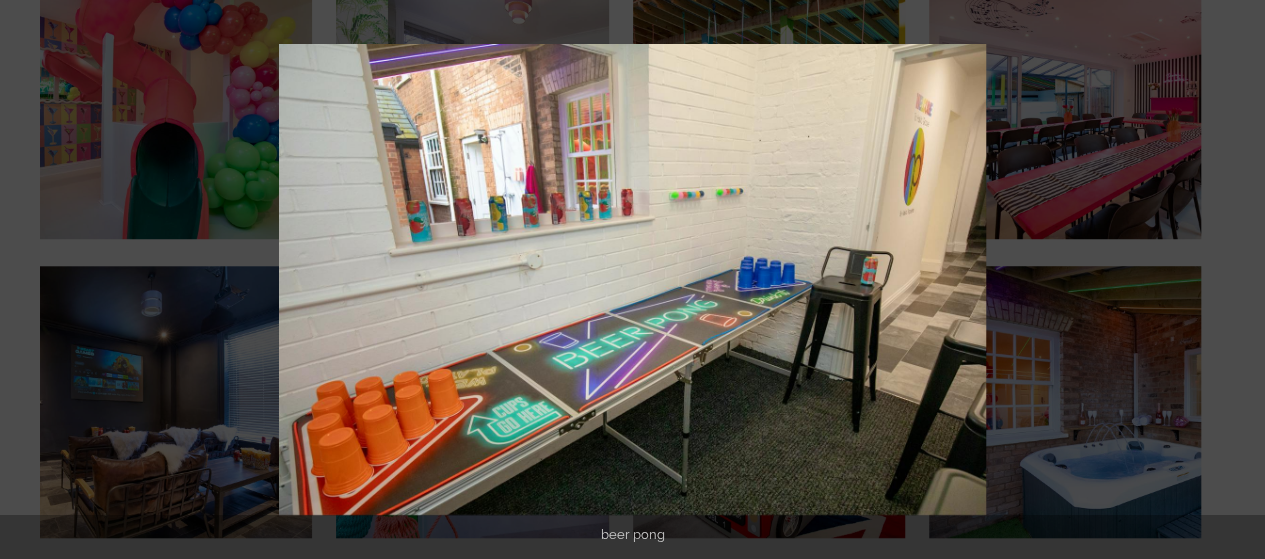 click at bounding box center [1230, 280] 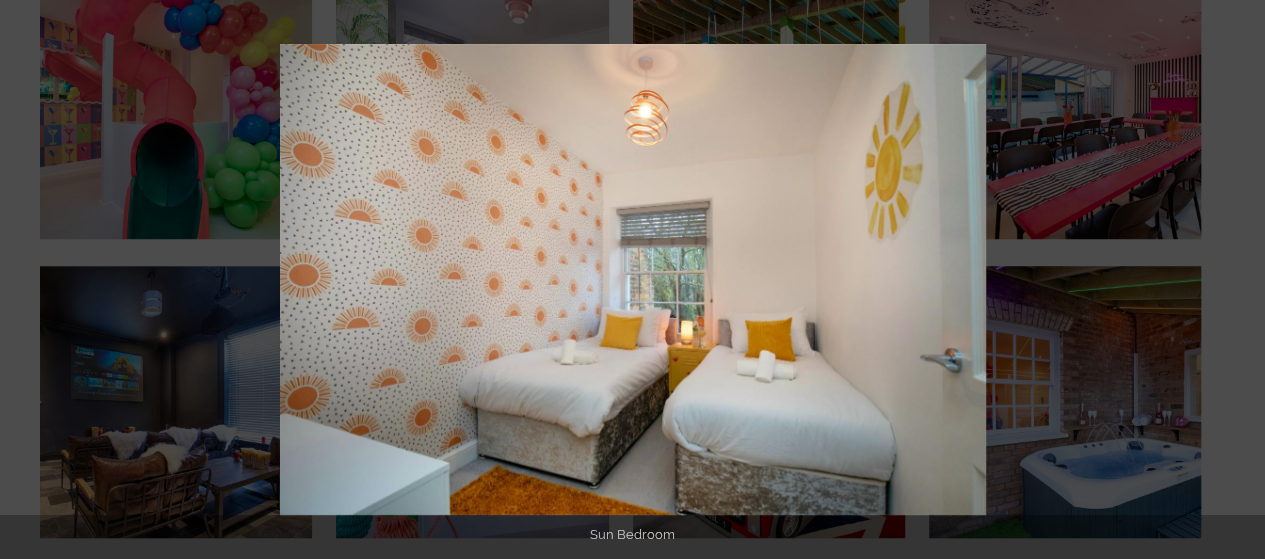 click at bounding box center [1230, 280] 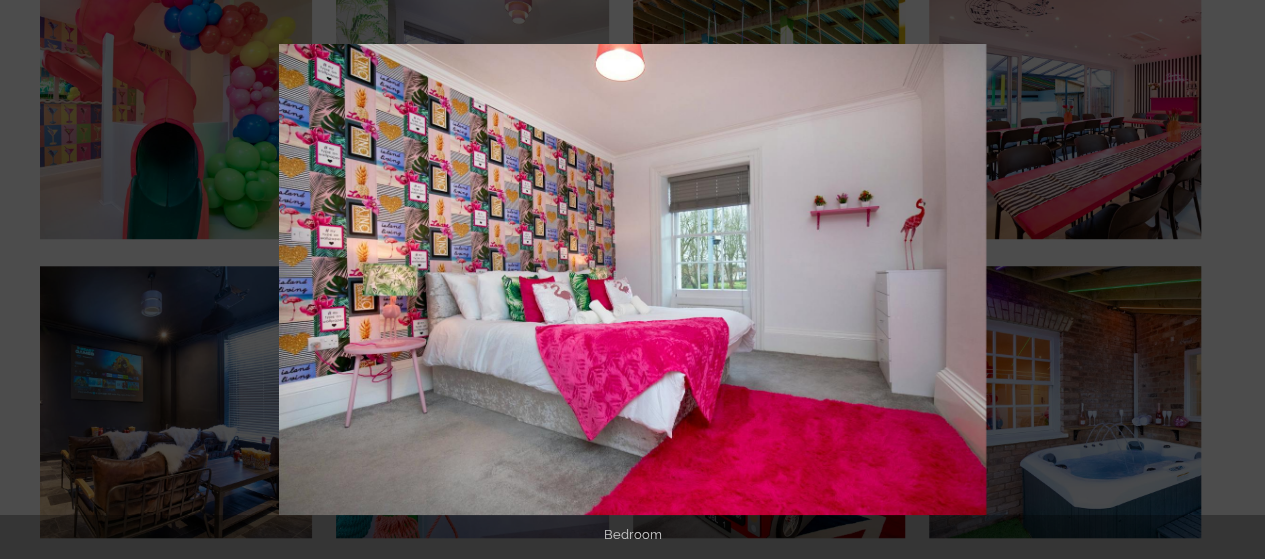 click at bounding box center [1230, 280] 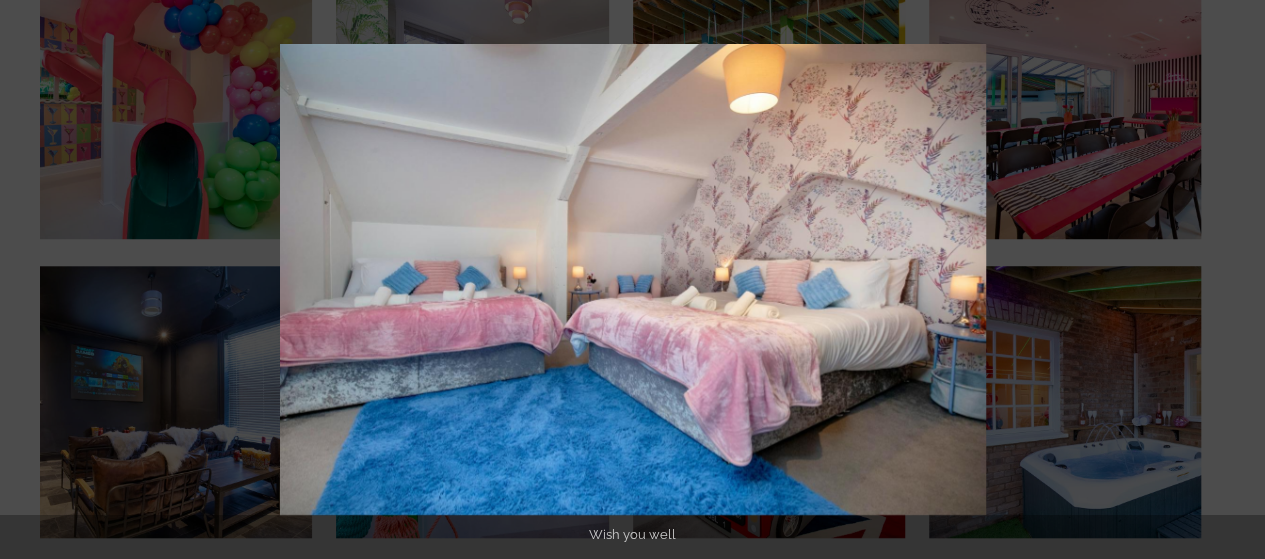 click at bounding box center (1230, 280) 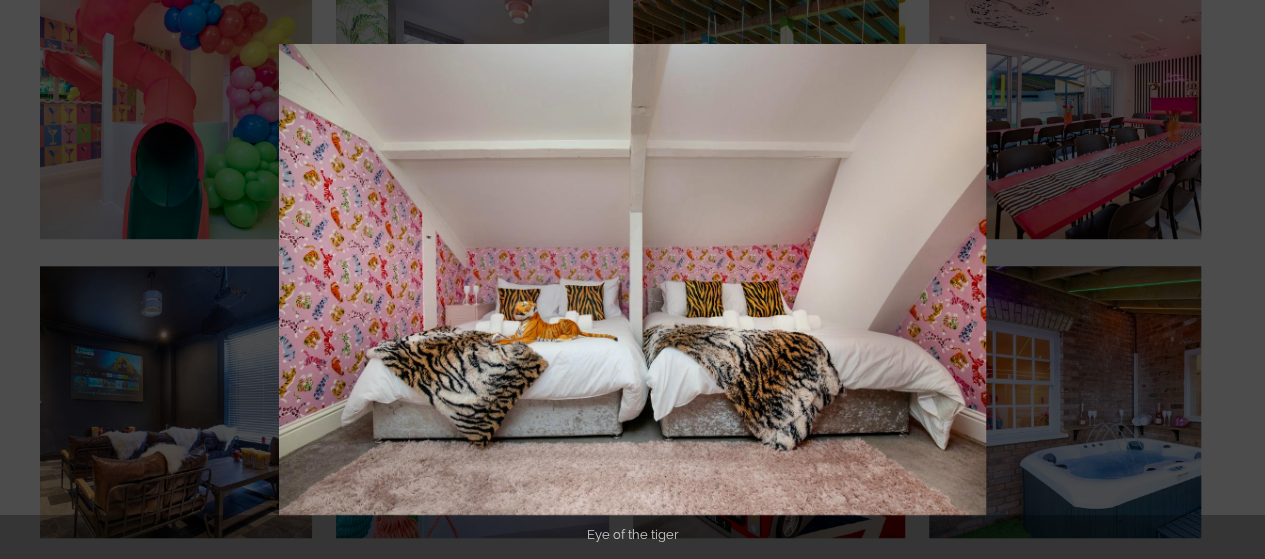 click at bounding box center [1230, 280] 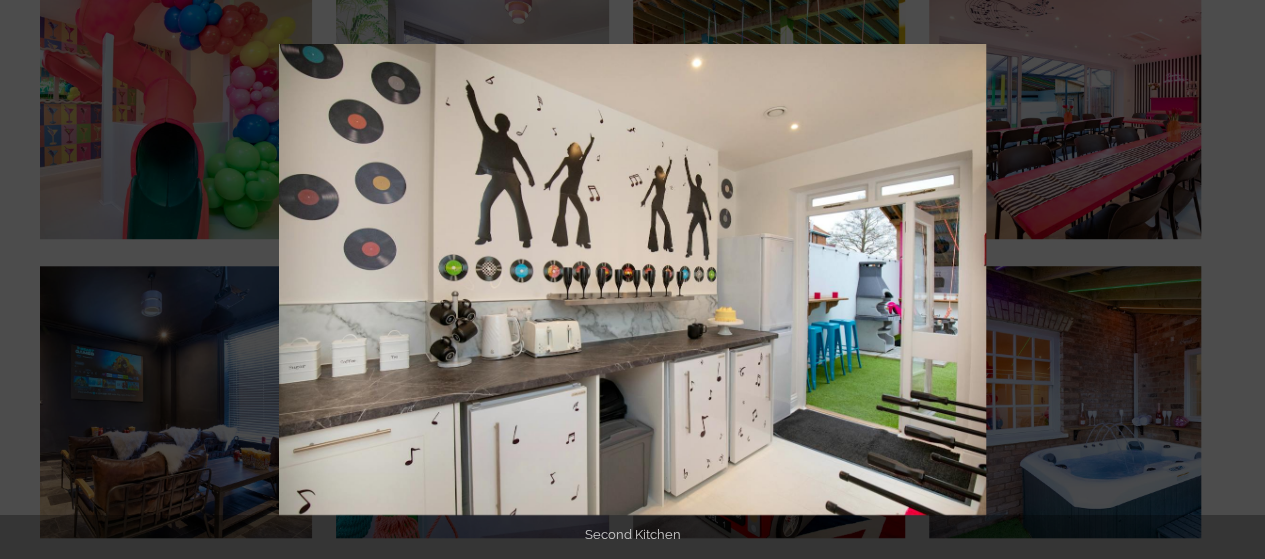 click at bounding box center (1230, 280) 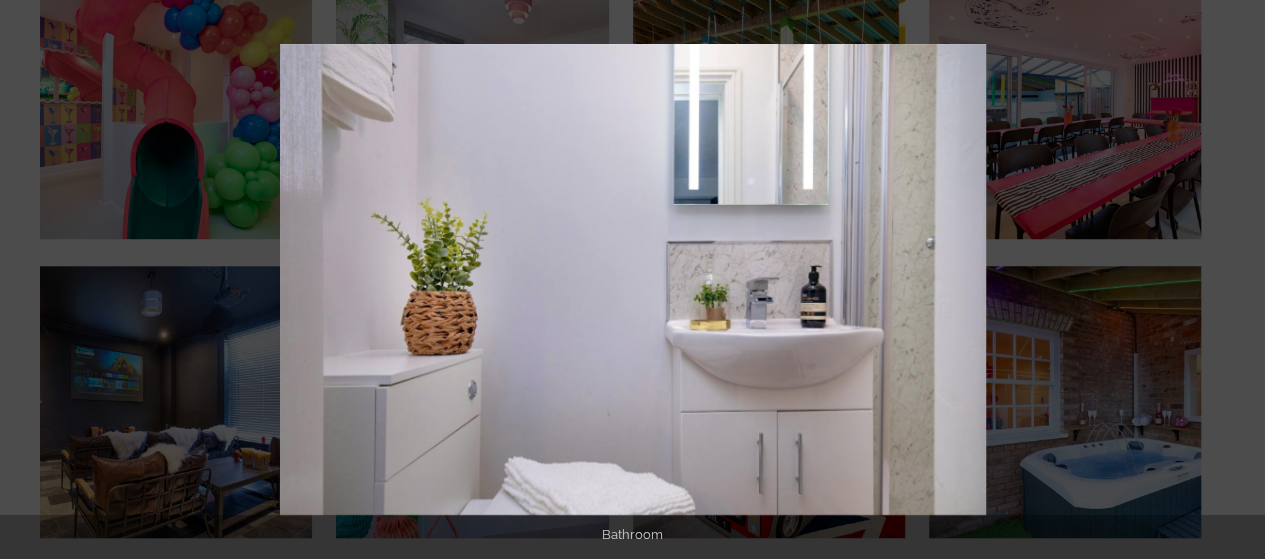 click at bounding box center [1230, 280] 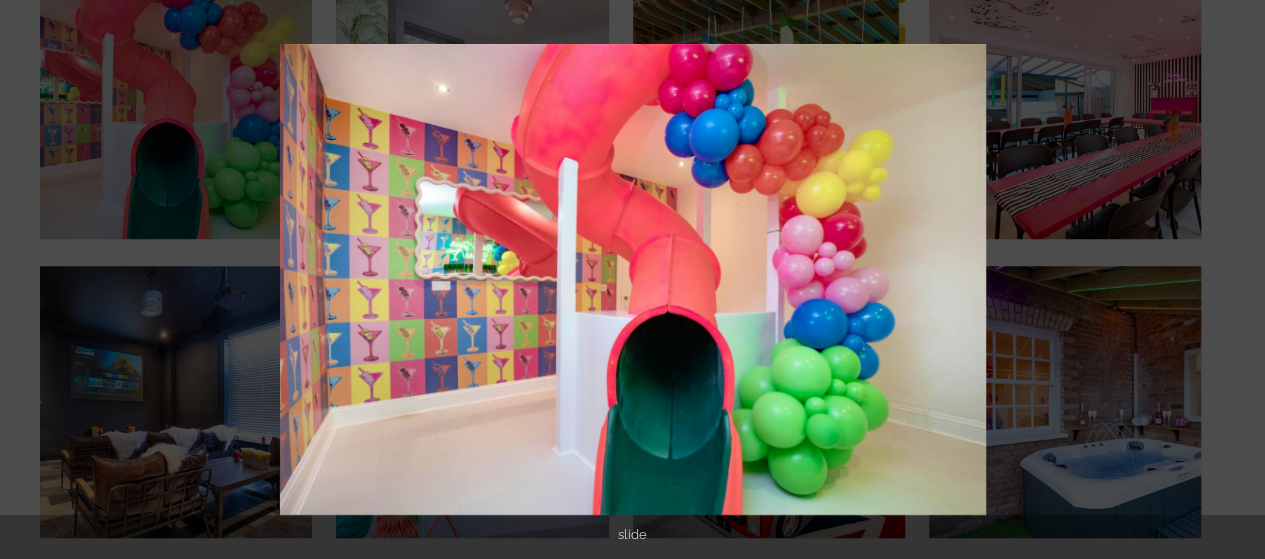 click at bounding box center (1230, 280) 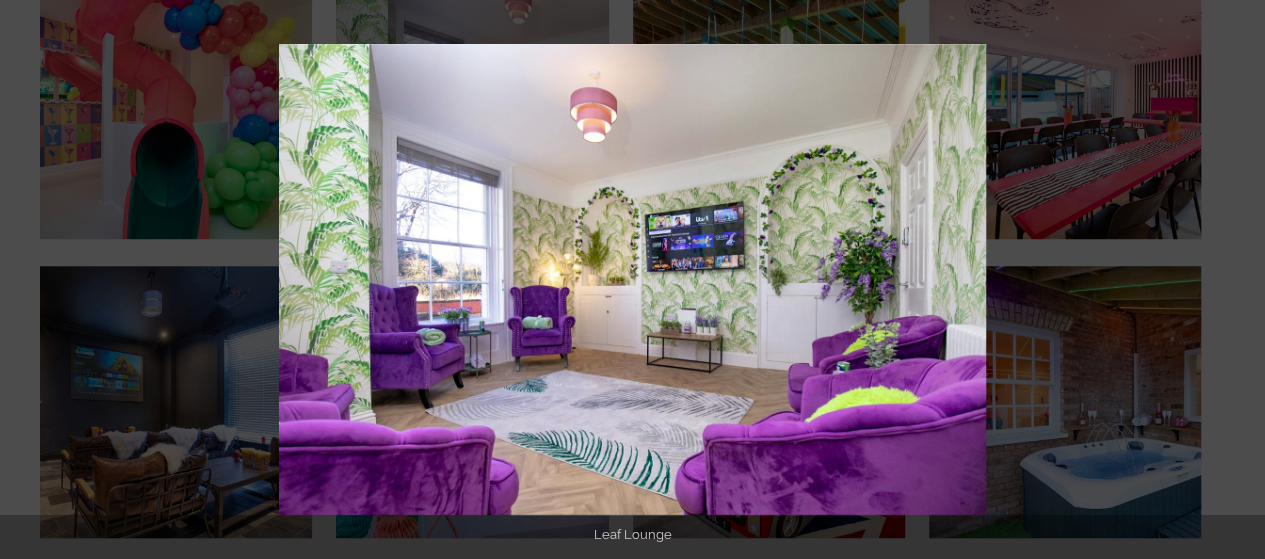 click at bounding box center [1230, 280] 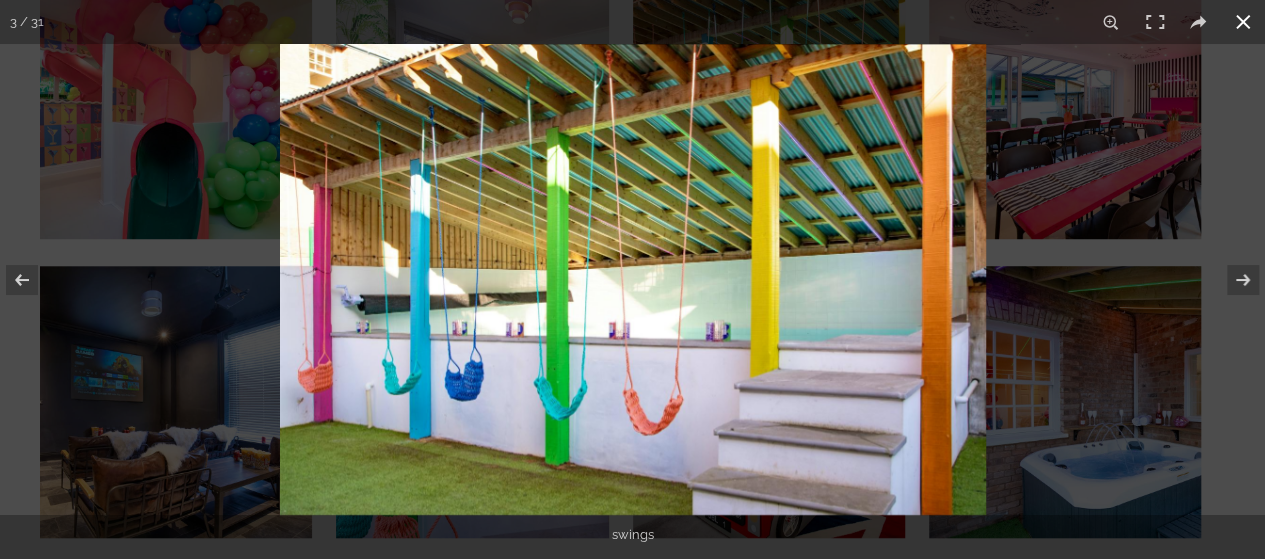 click at bounding box center (1243, 22) 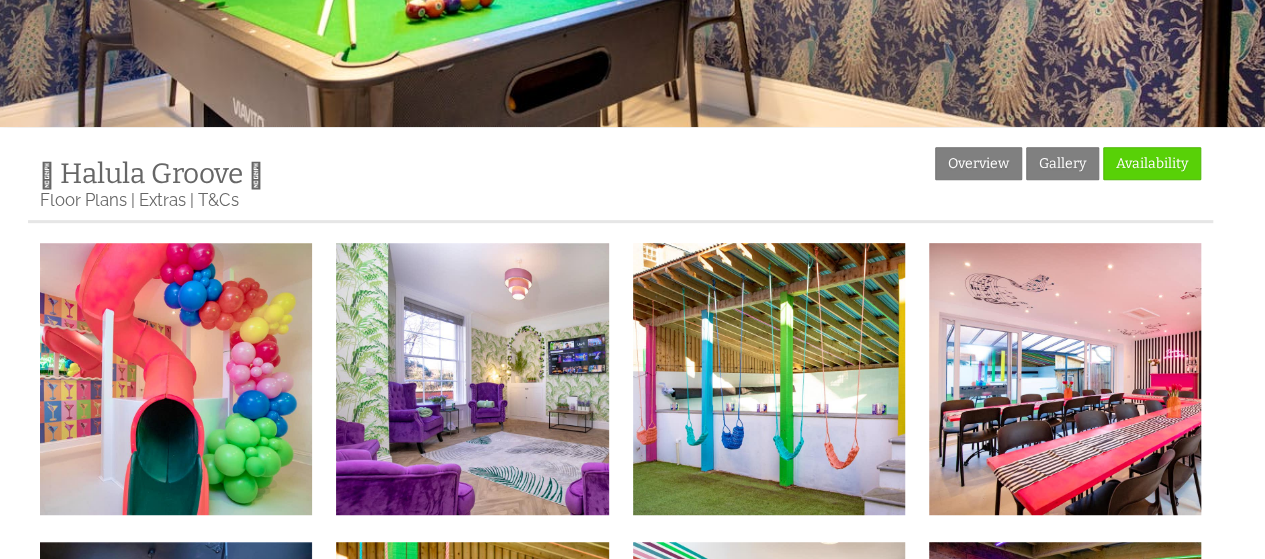 scroll, scrollTop: 376, scrollLeft: 0, axis: vertical 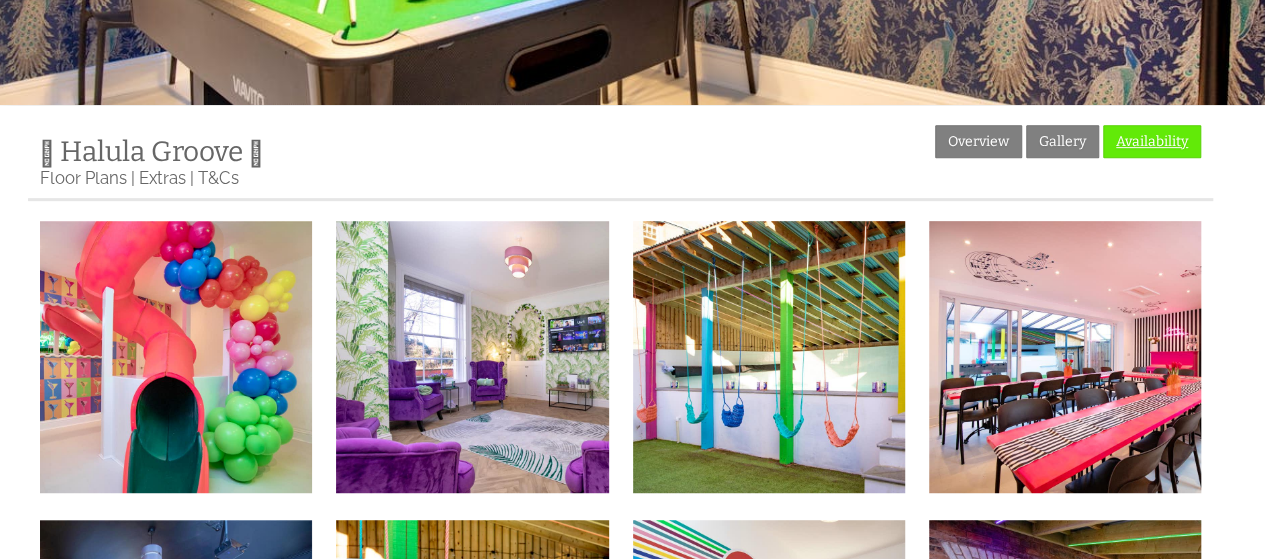 click on "Availability" at bounding box center (1152, 141) 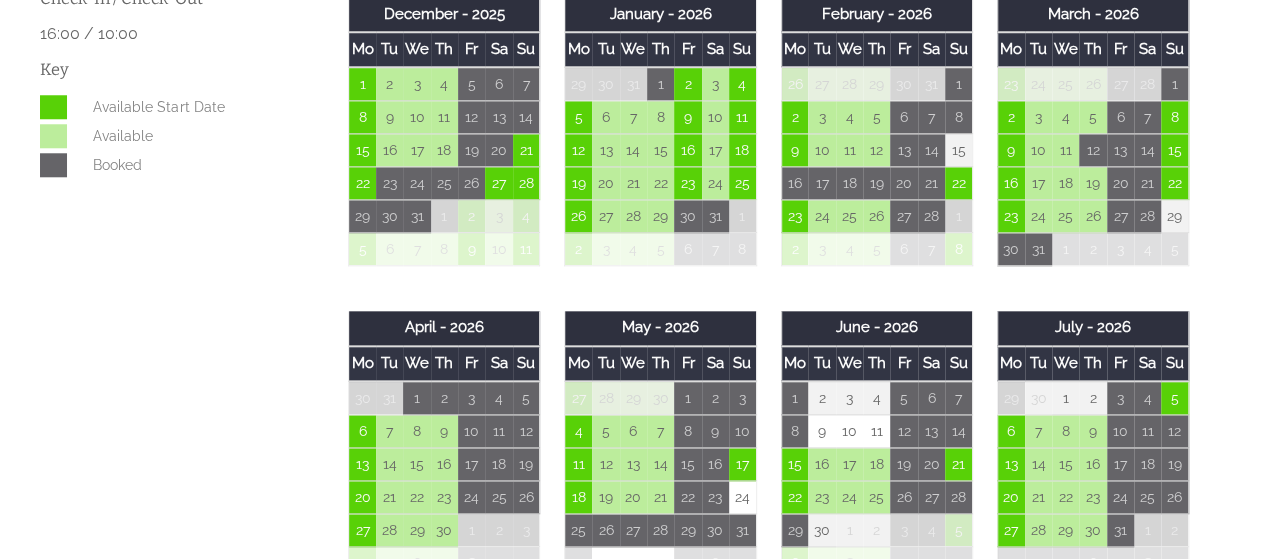 scroll, scrollTop: 958, scrollLeft: 0, axis: vertical 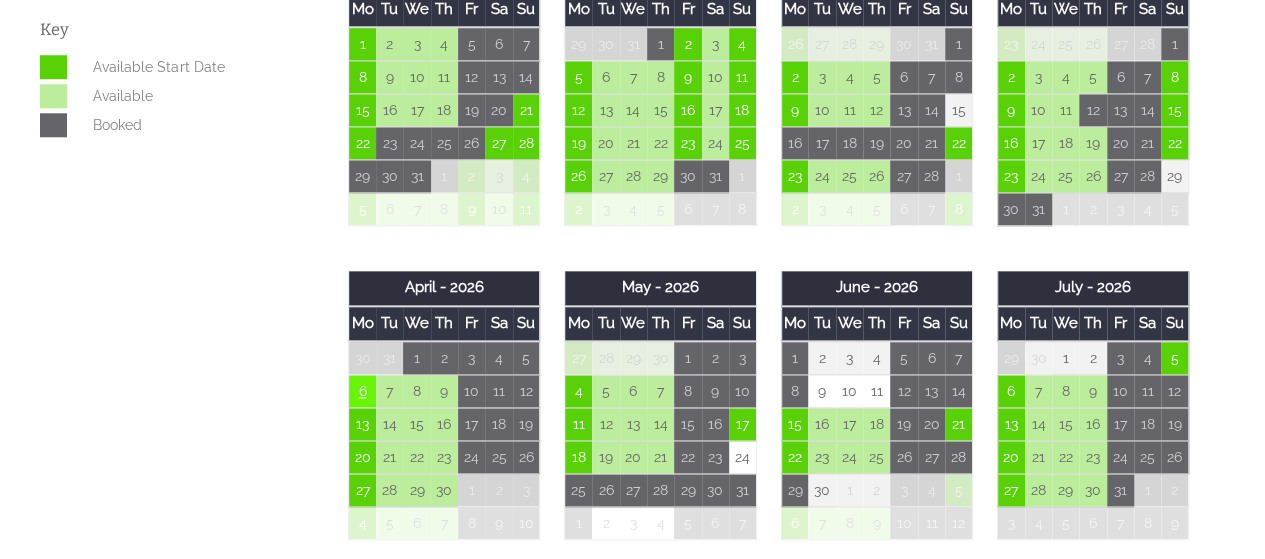 click on "6" at bounding box center (362, 391) 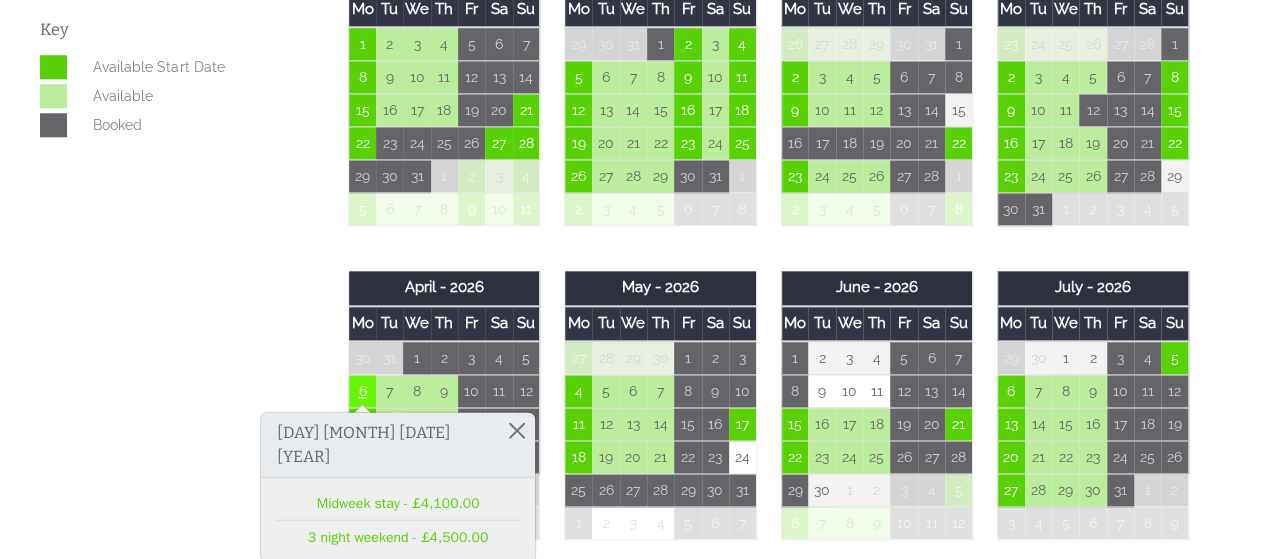click on "6" at bounding box center [362, 391] 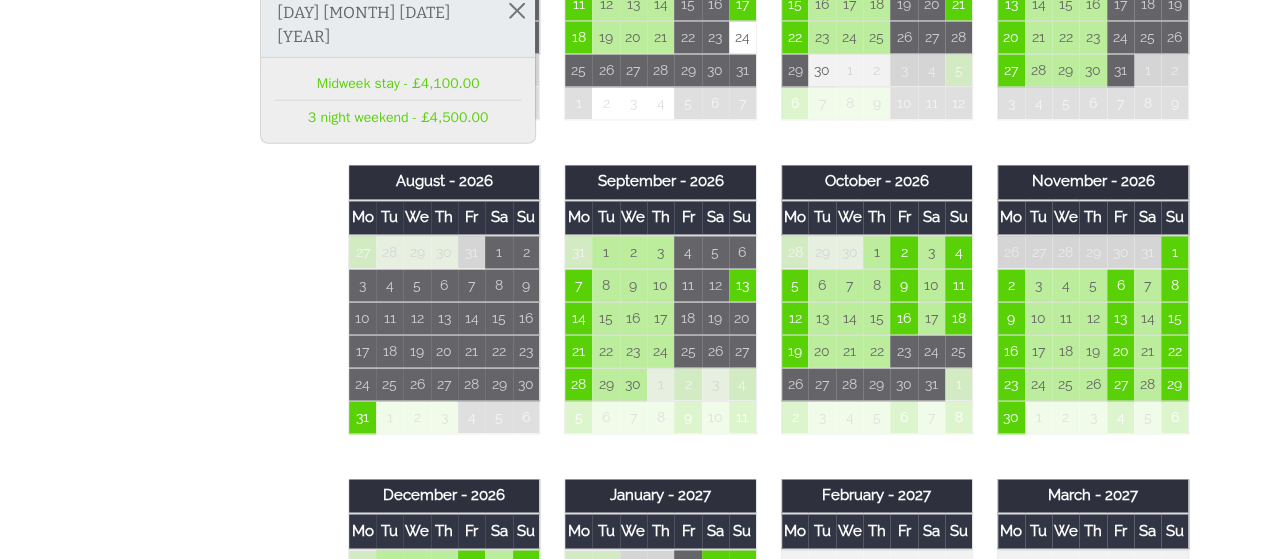 scroll, scrollTop: 1404, scrollLeft: 0, axis: vertical 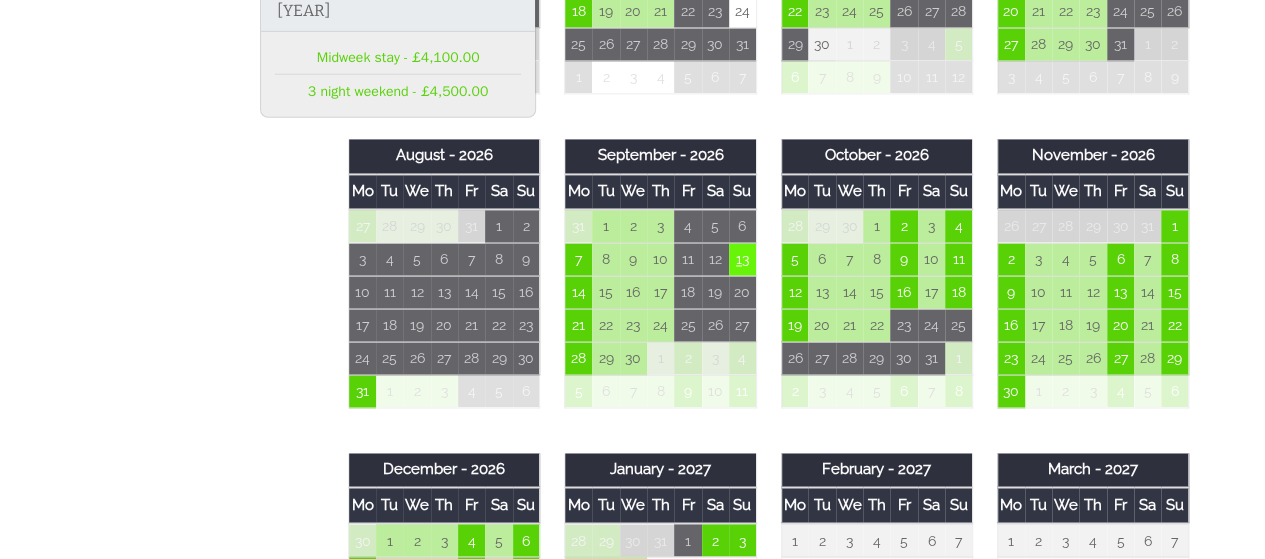 click on "13" at bounding box center [742, 259] 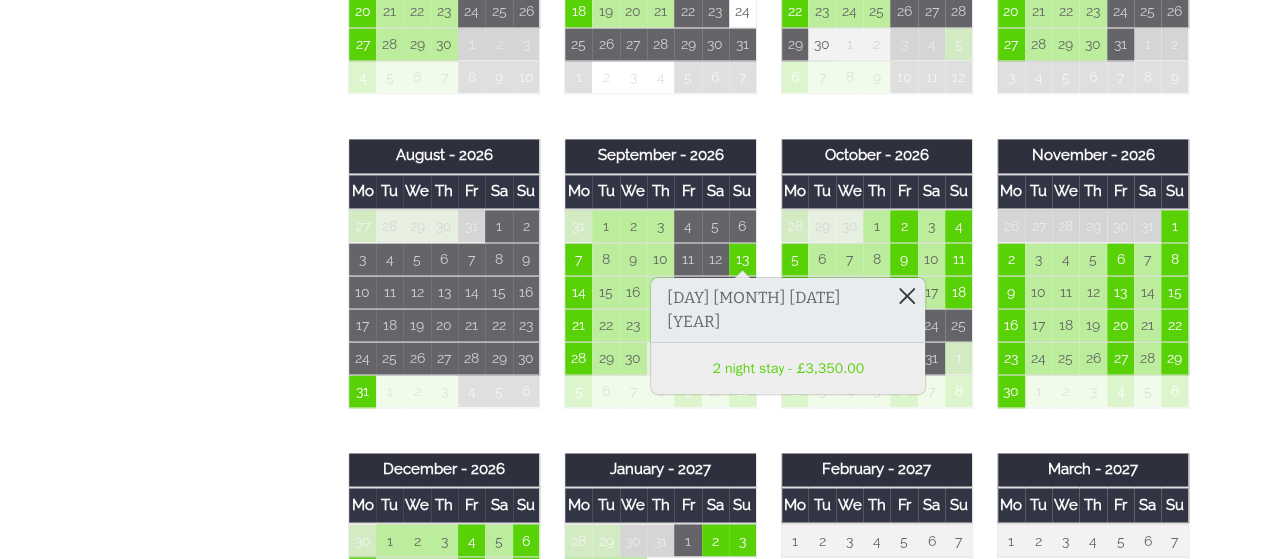 click at bounding box center (907, 295) 